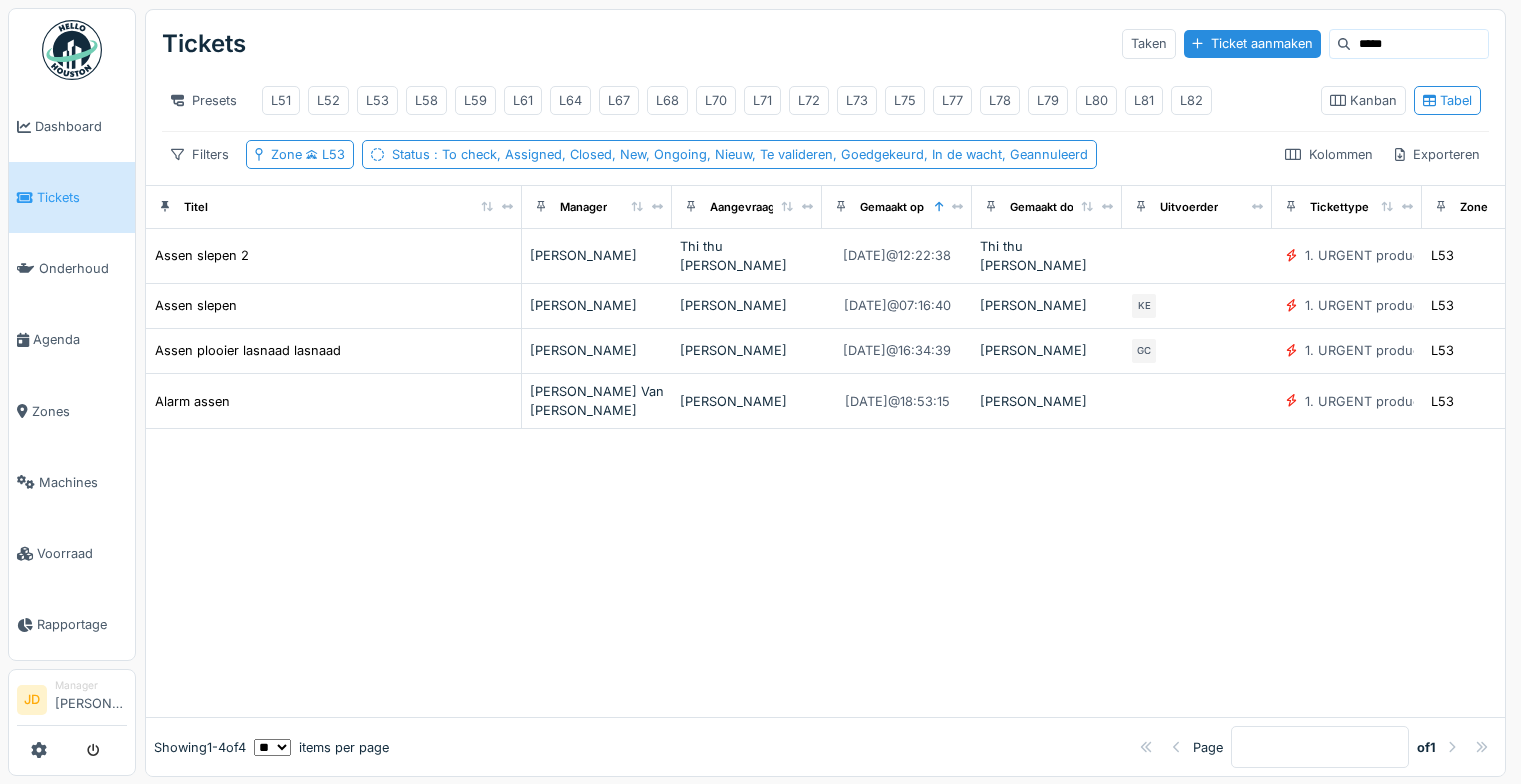 scroll, scrollTop: 0, scrollLeft: 0, axis: both 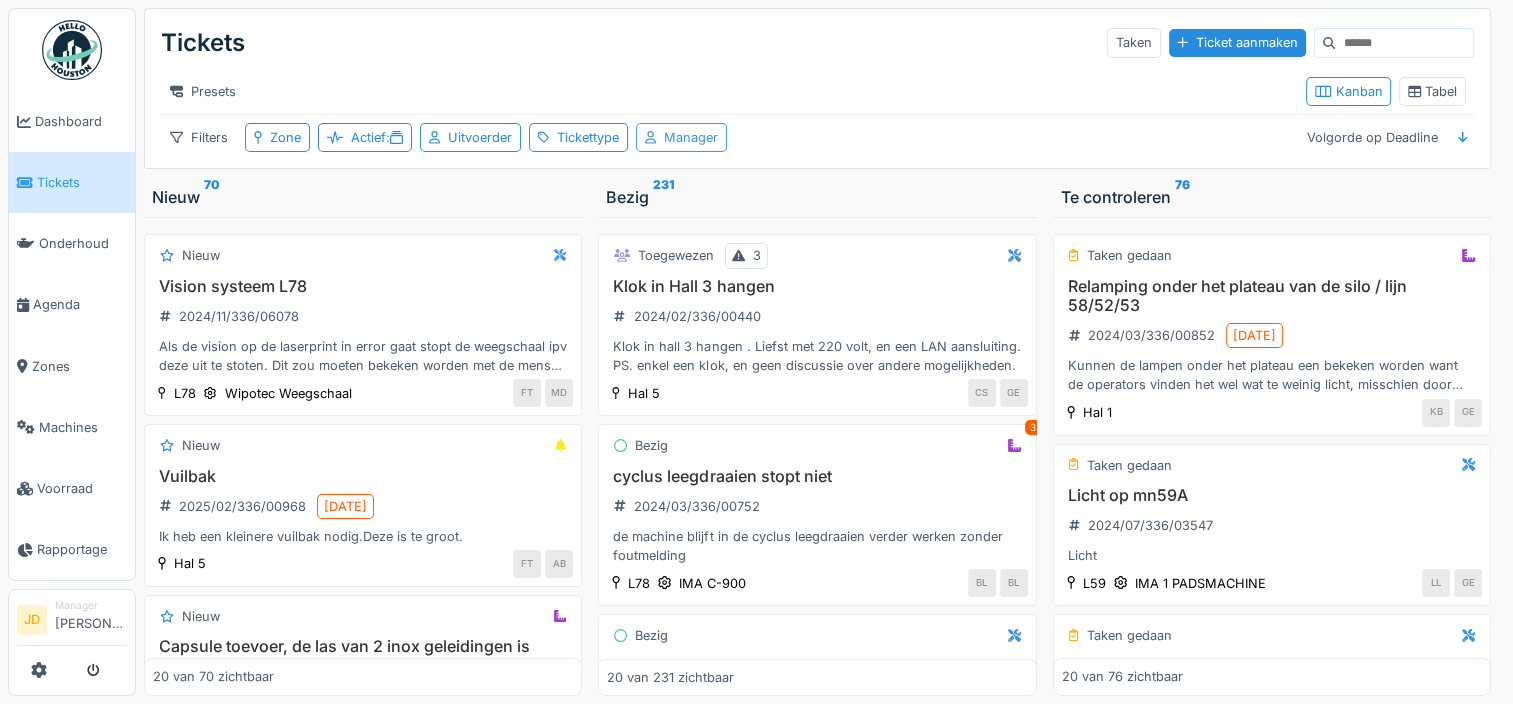 click 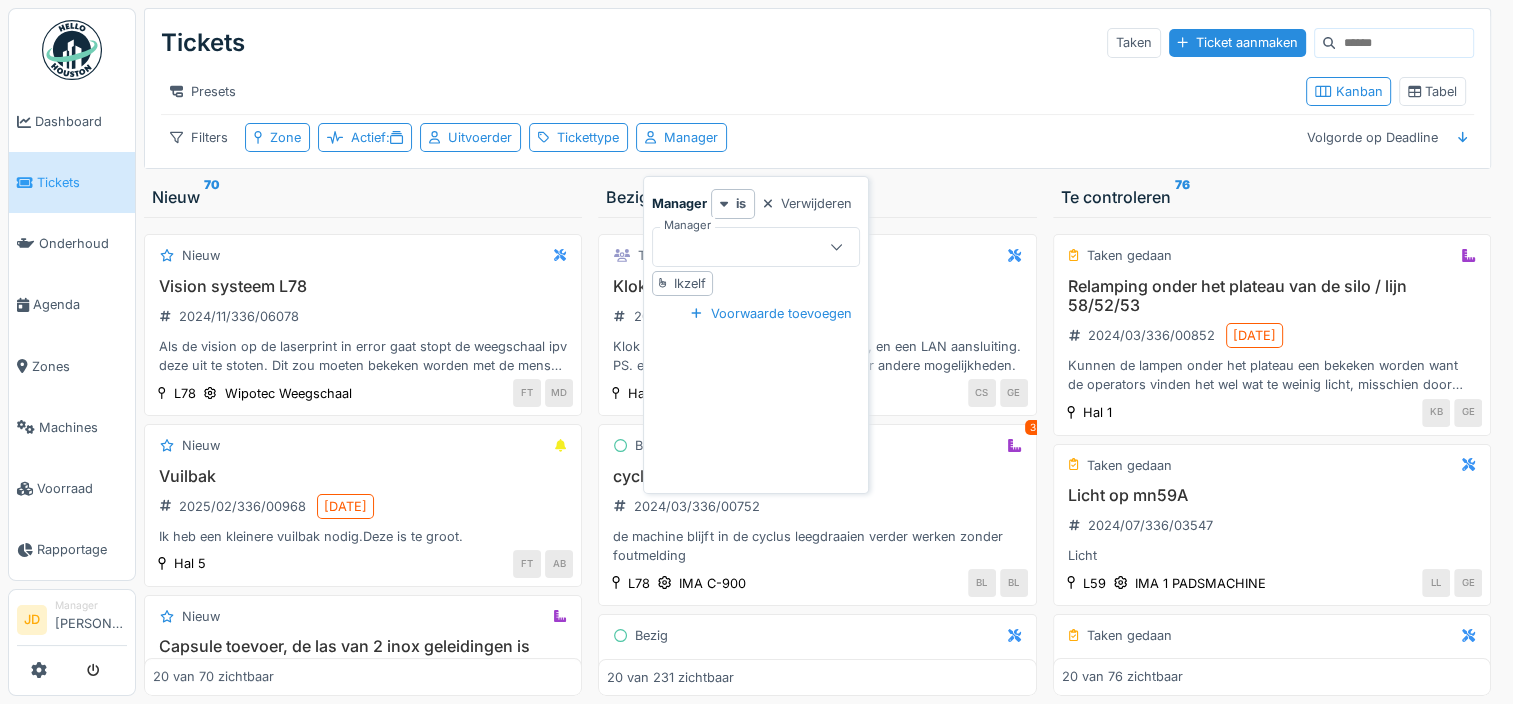 click at bounding box center [745, 247] 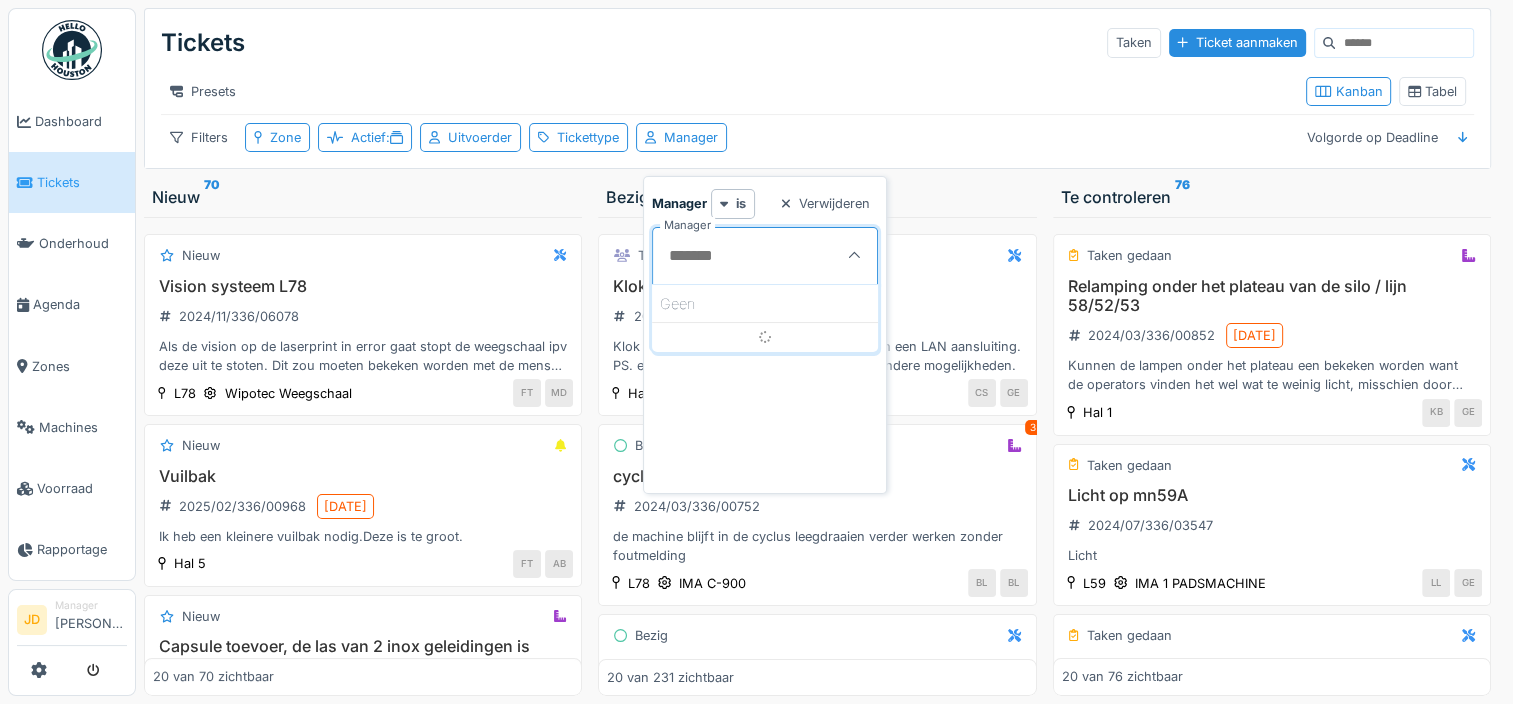 scroll, scrollTop: 0, scrollLeft: 0, axis: both 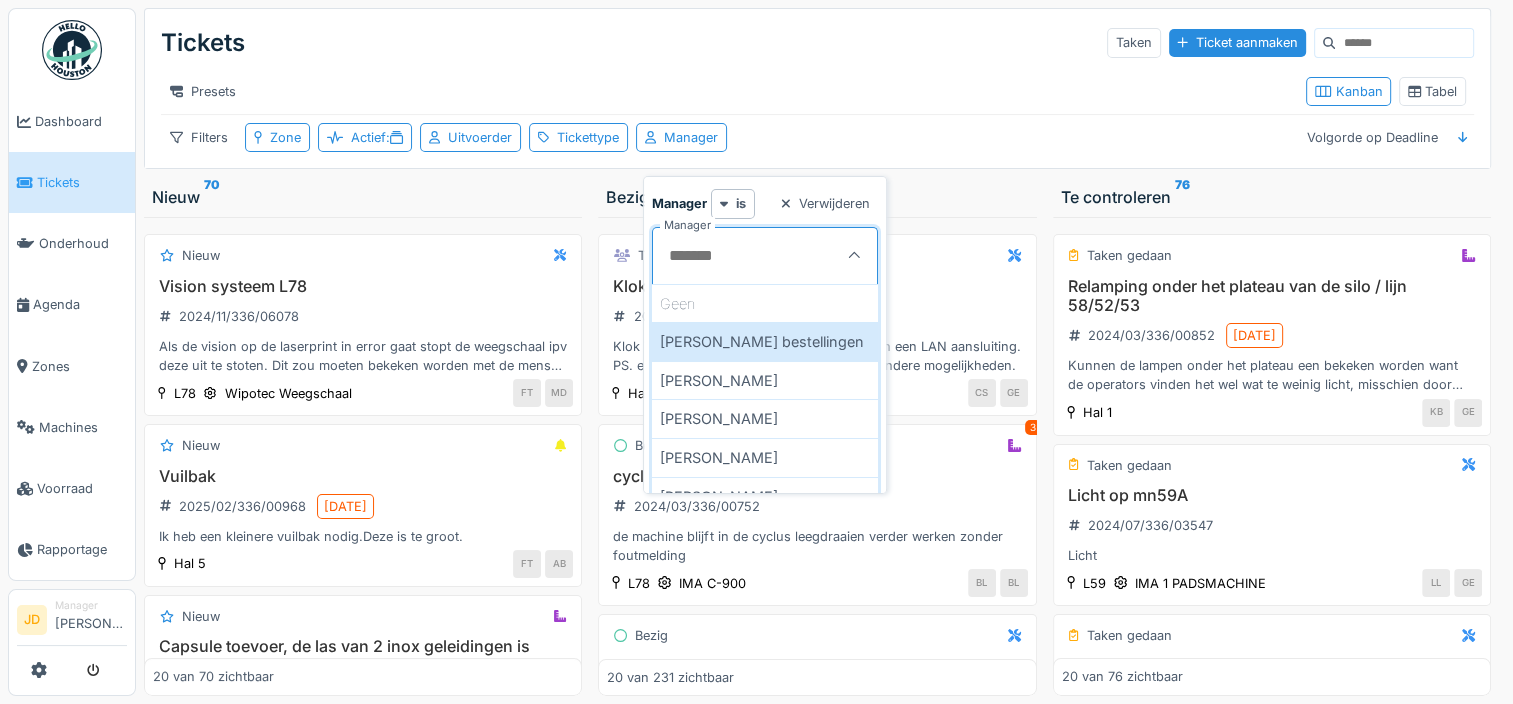 click 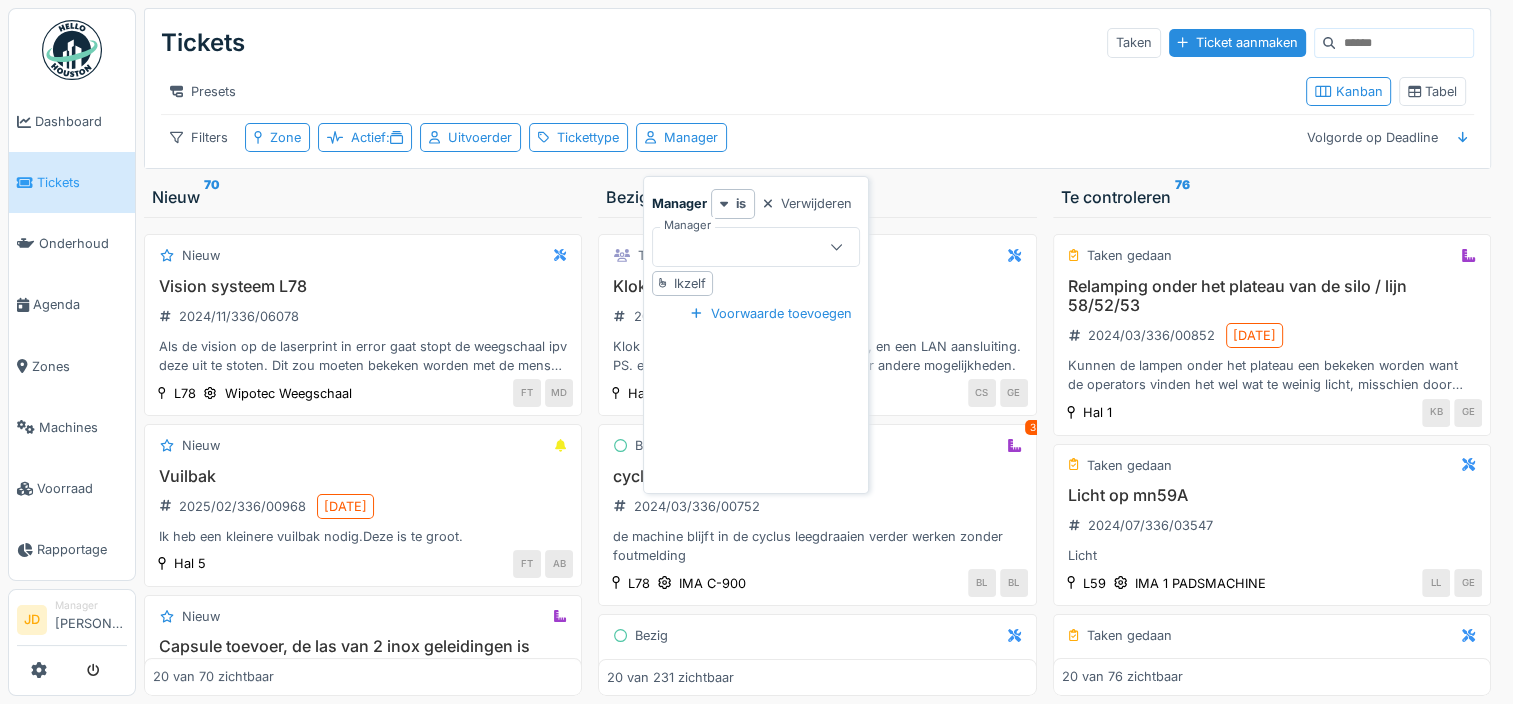 click on "Ikzelf" at bounding box center [690, 283] 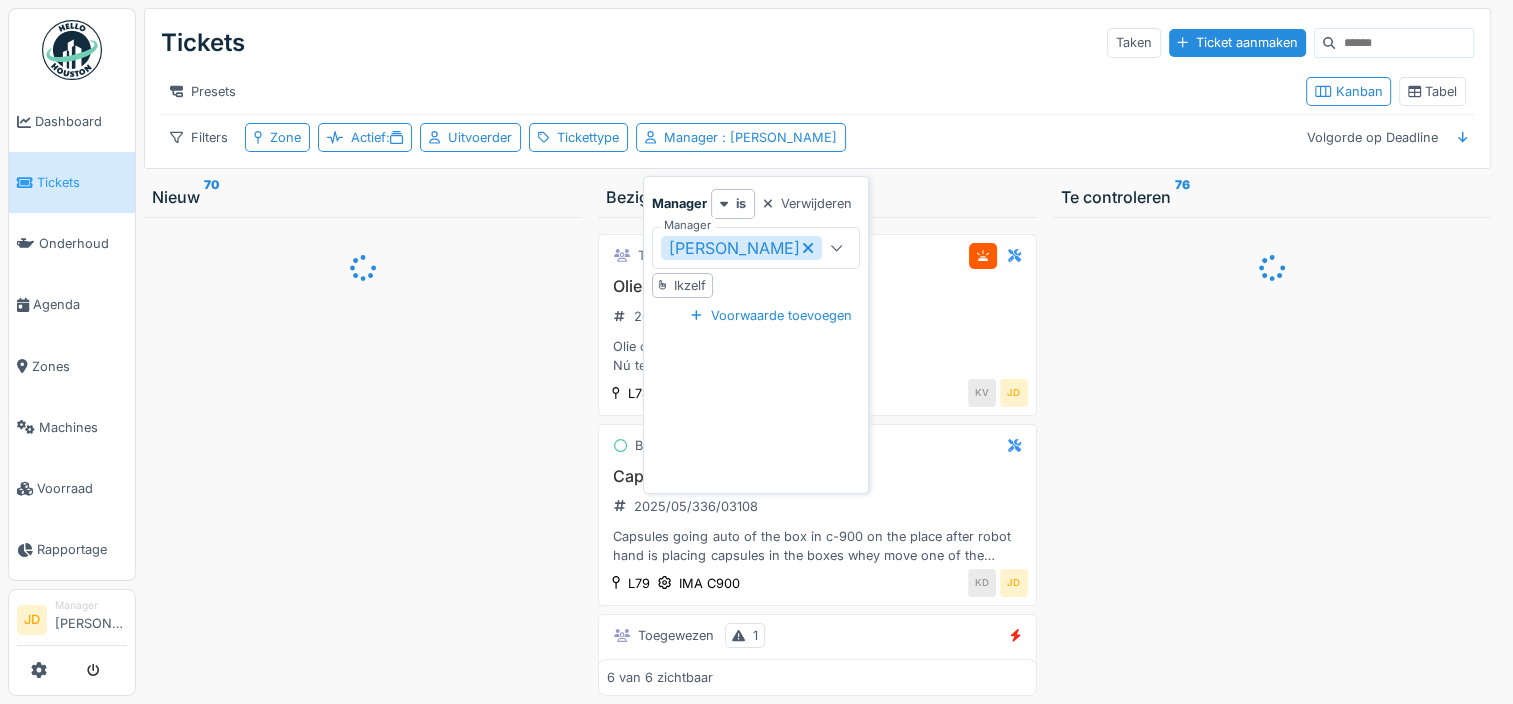 click on "Presets   Kanban   Tabel" at bounding box center [817, 91] 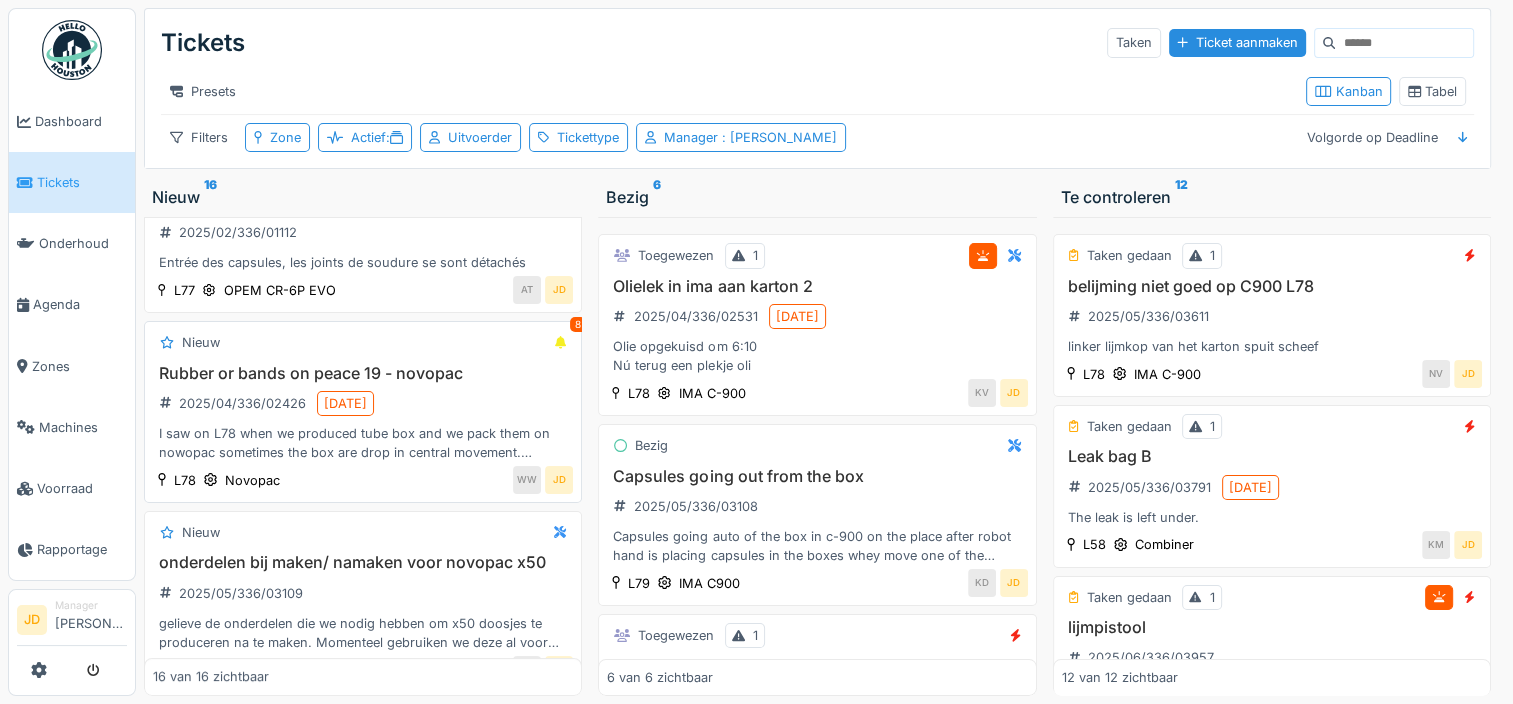 scroll, scrollTop: 120, scrollLeft: 0, axis: vertical 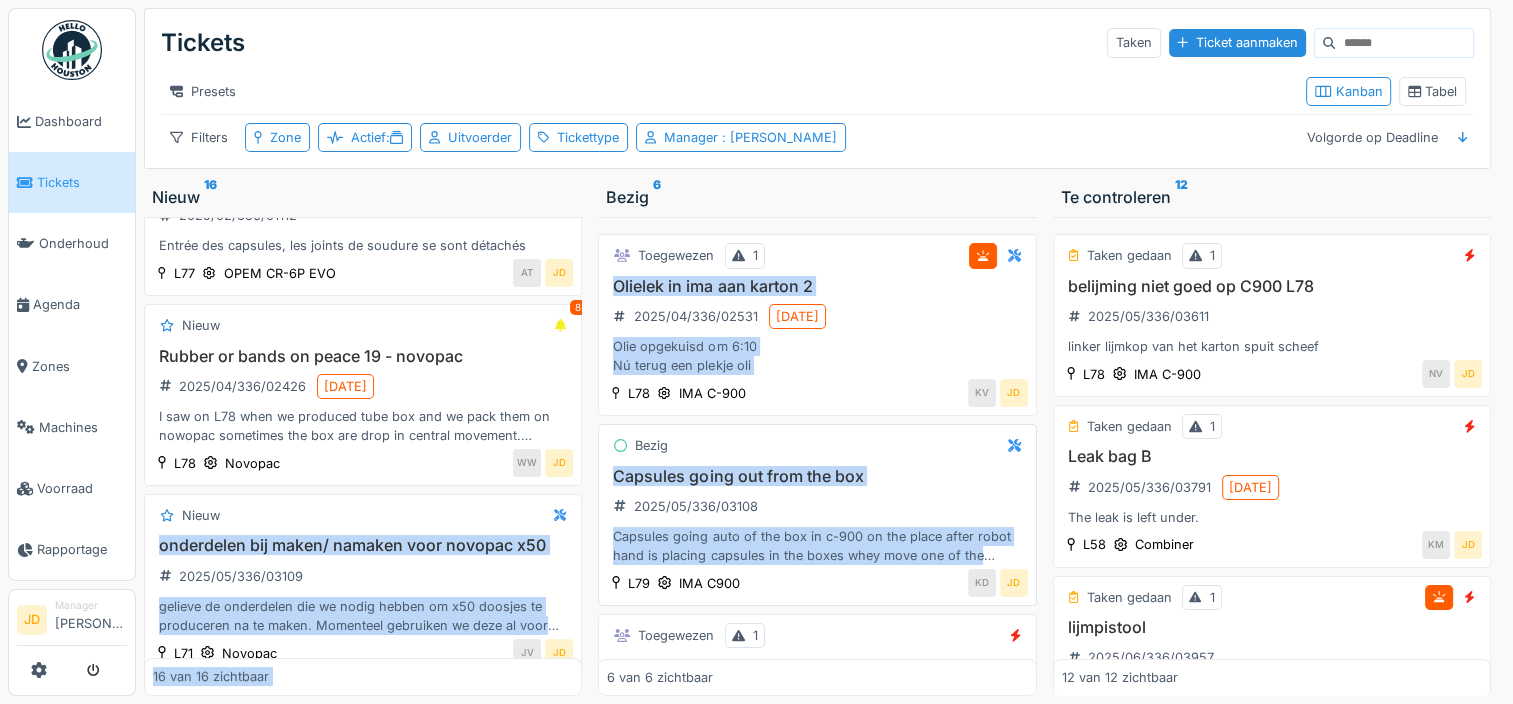 drag, startPoint x: 404, startPoint y: 524, endPoint x: 882, endPoint y: 604, distance: 484.64832 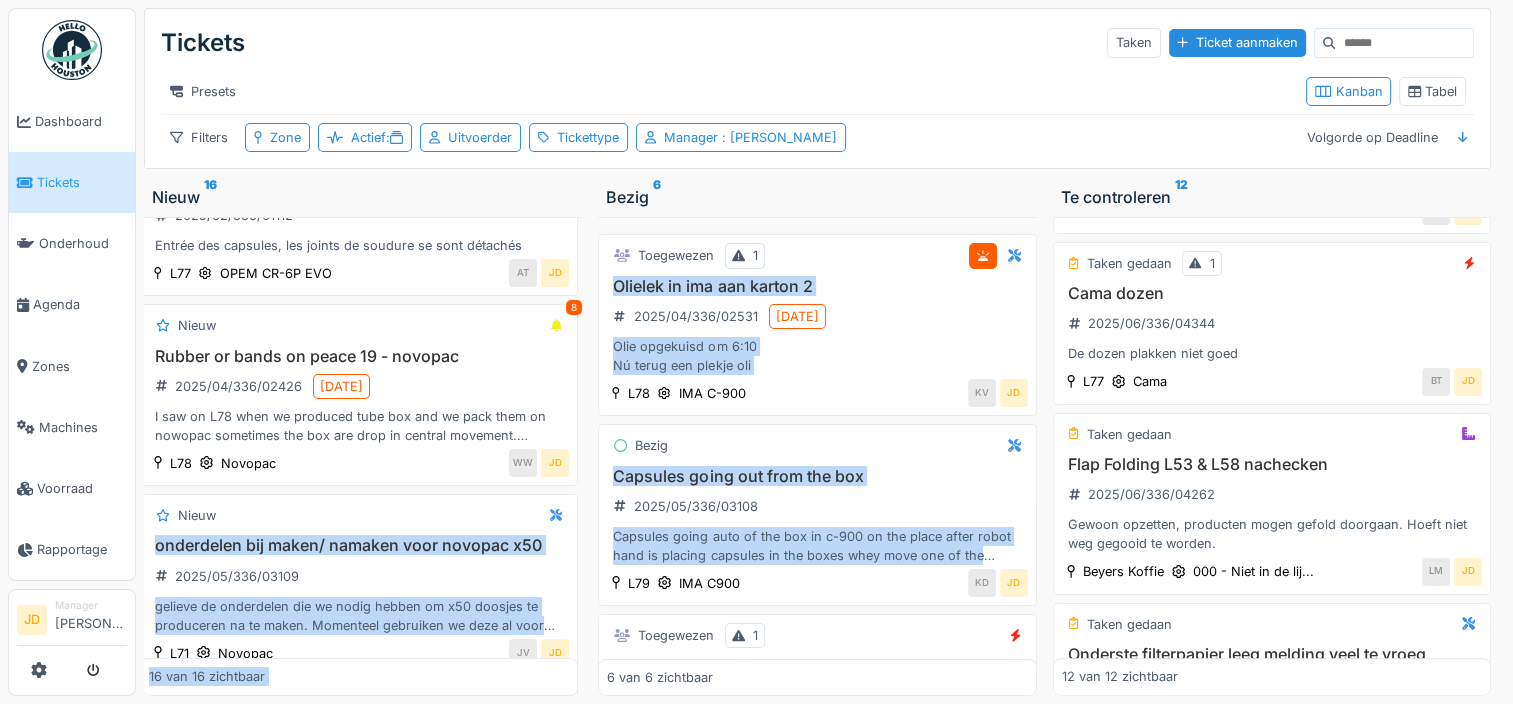 scroll, scrollTop: 523, scrollLeft: 0, axis: vertical 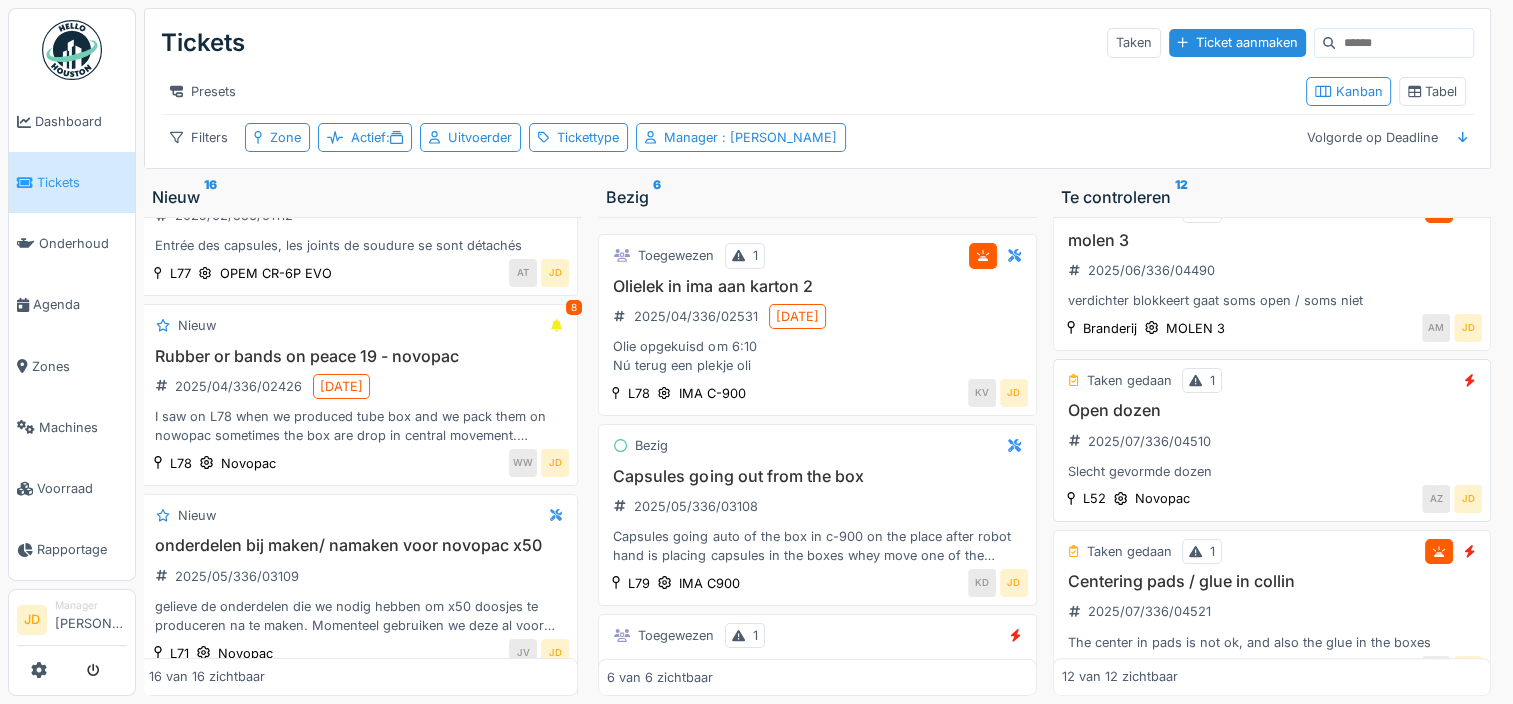 click on "Open dozen  2025/07/336/04510 Slecht gevormde dozen" at bounding box center (1272, 441) 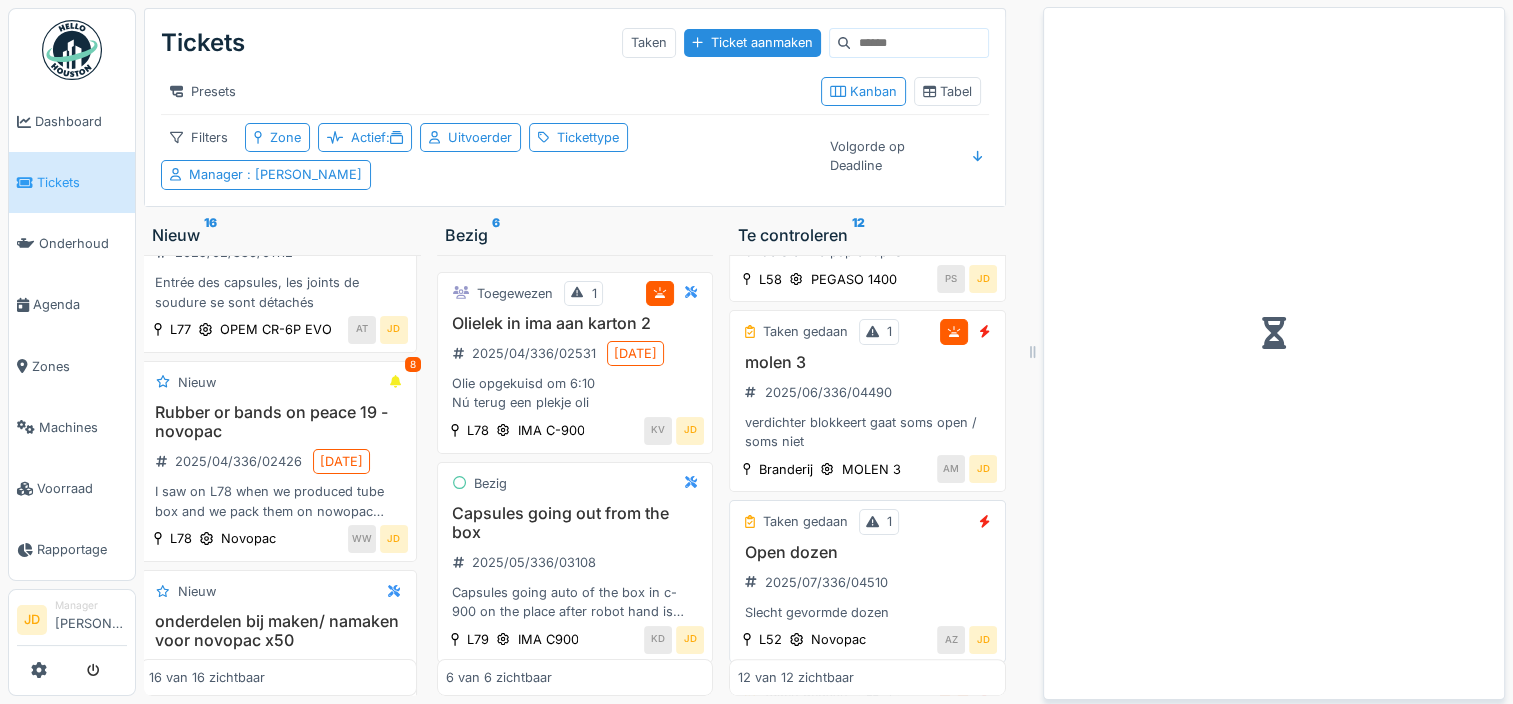 scroll, scrollTop: 139, scrollLeft: 4, axis: both 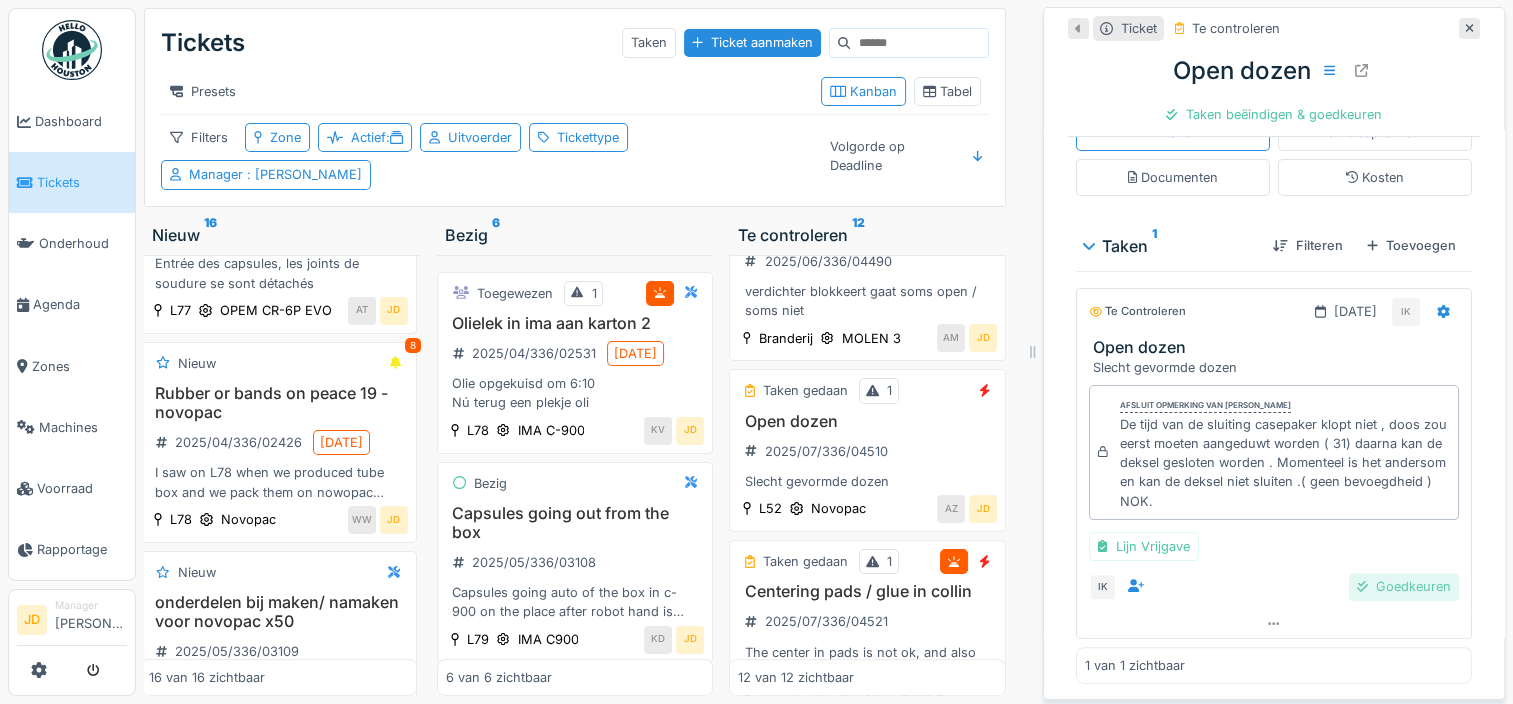 click on "Goedkeuren" at bounding box center [1404, 586] 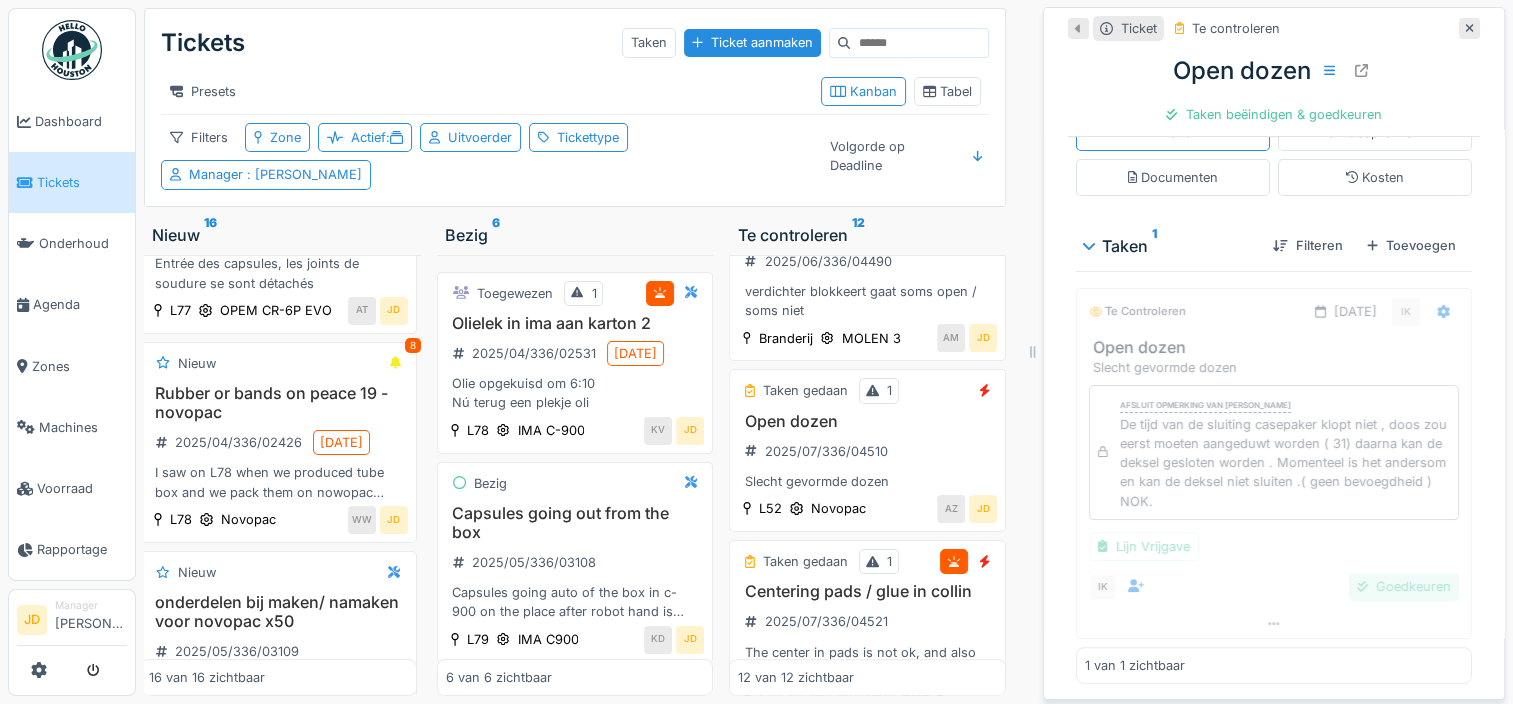 scroll, scrollTop: 291, scrollLeft: 0, axis: vertical 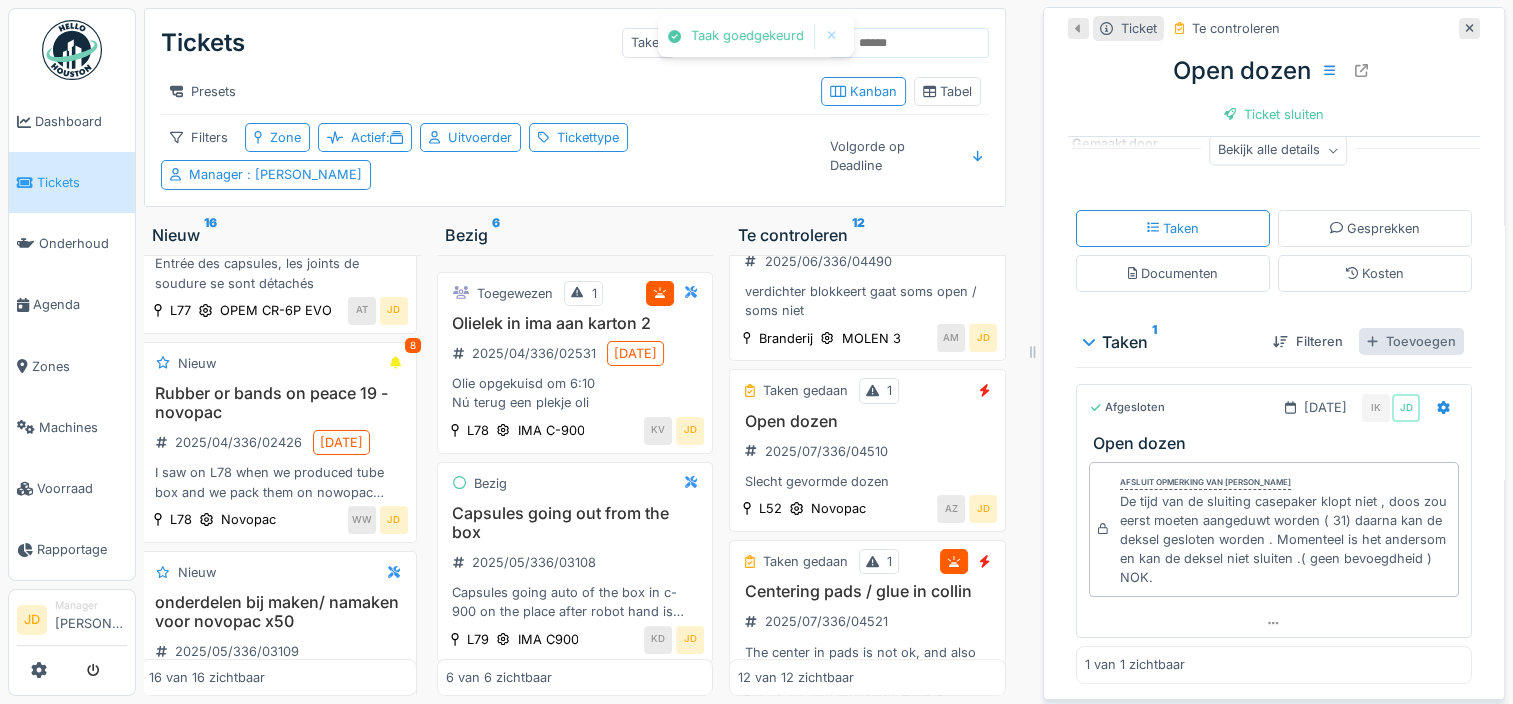 click on "Toevoegen" at bounding box center (1411, 341) 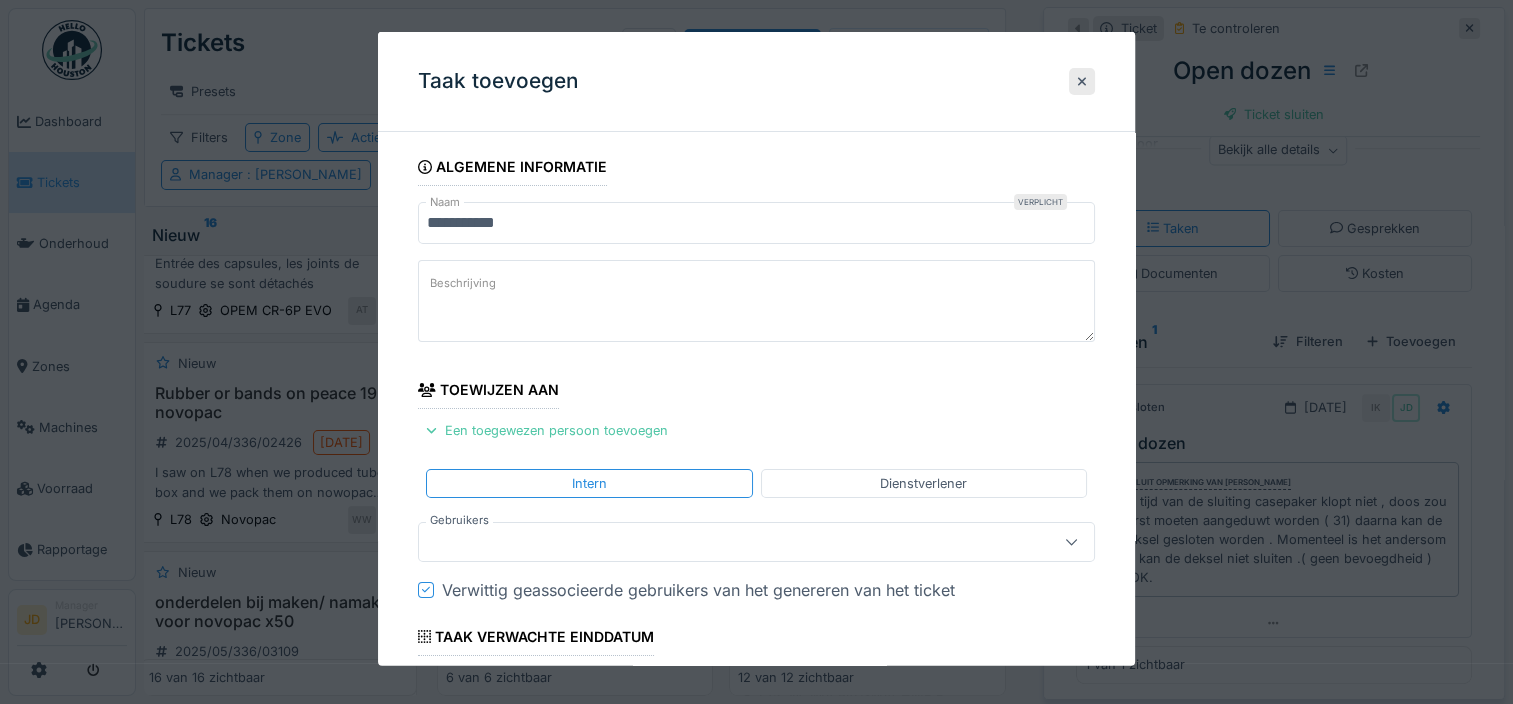 click at bounding box center [722, 541] 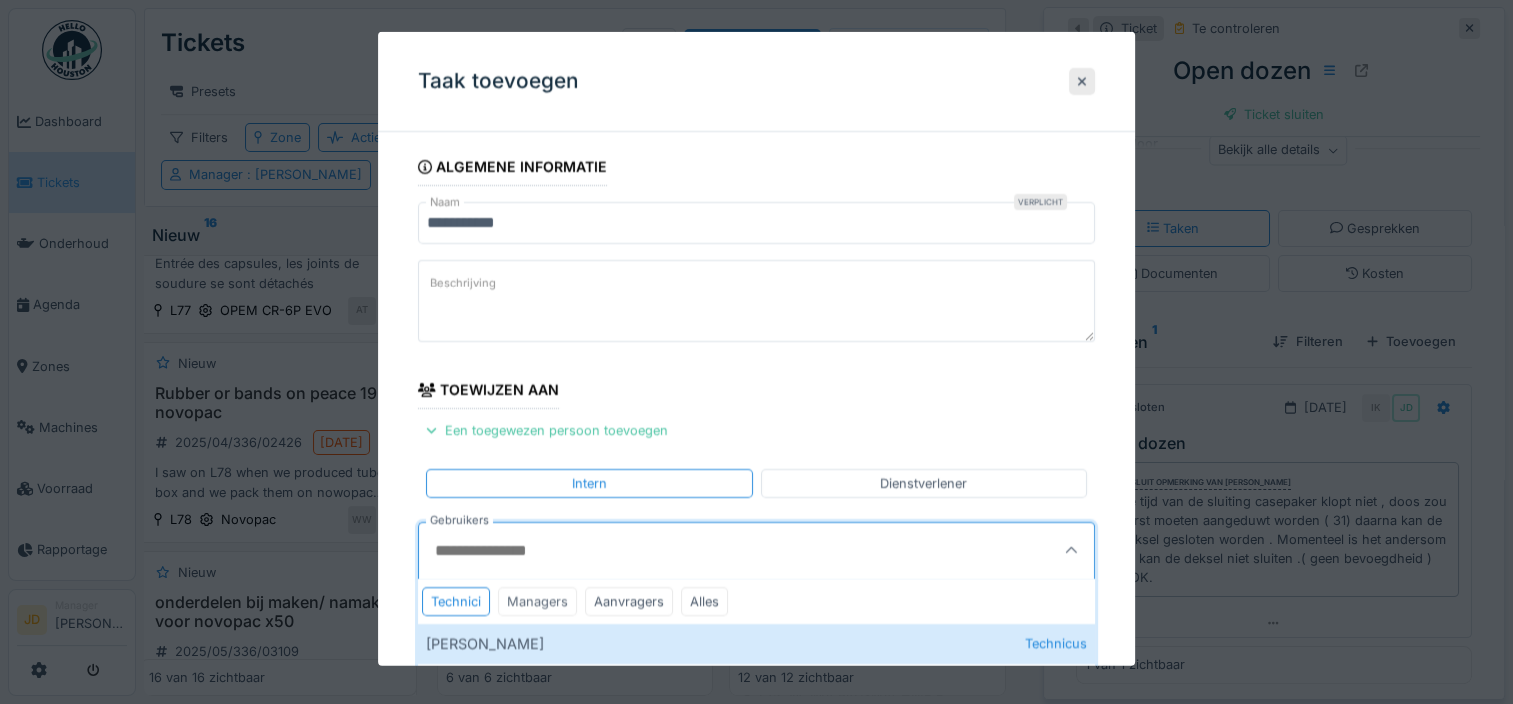 click on "Managers" at bounding box center [537, 600] 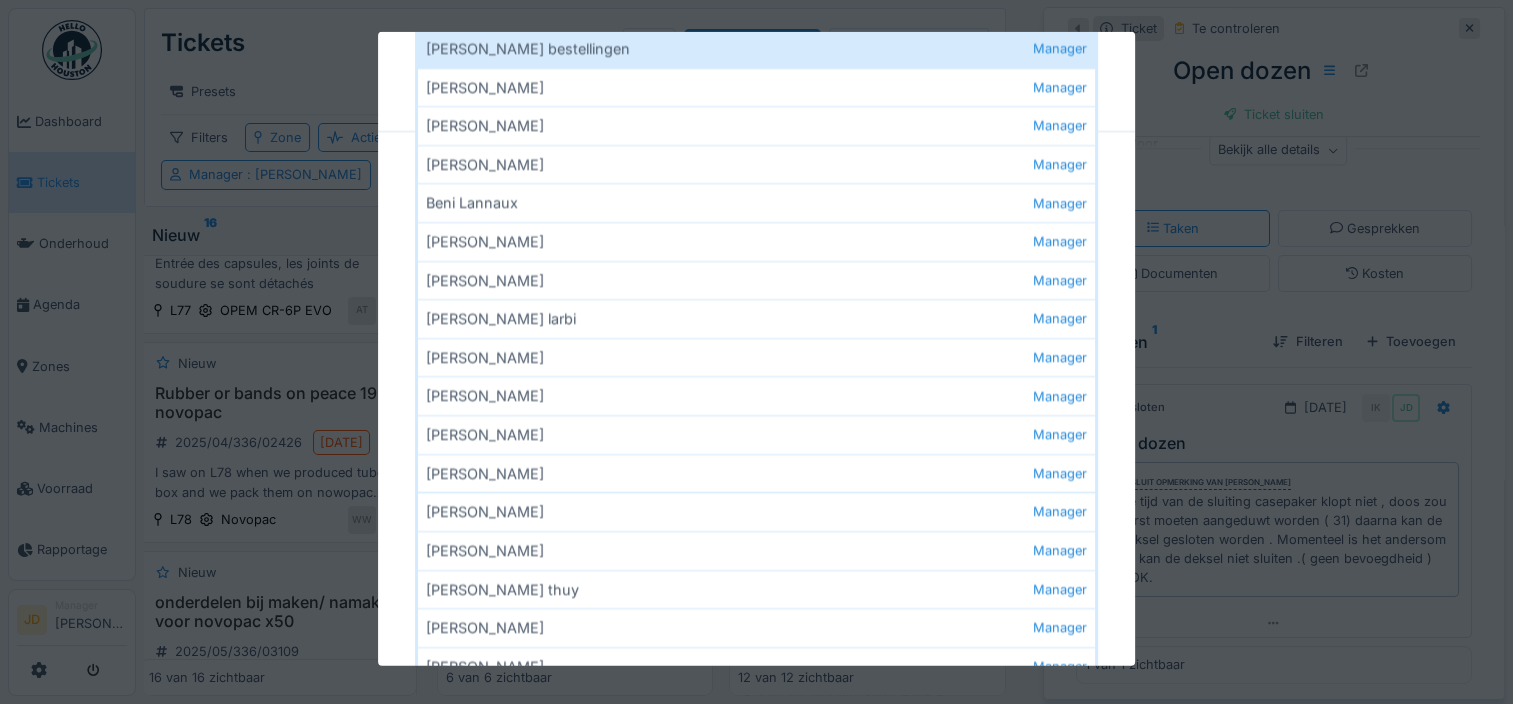 scroll, scrollTop: 622, scrollLeft: 0, axis: vertical 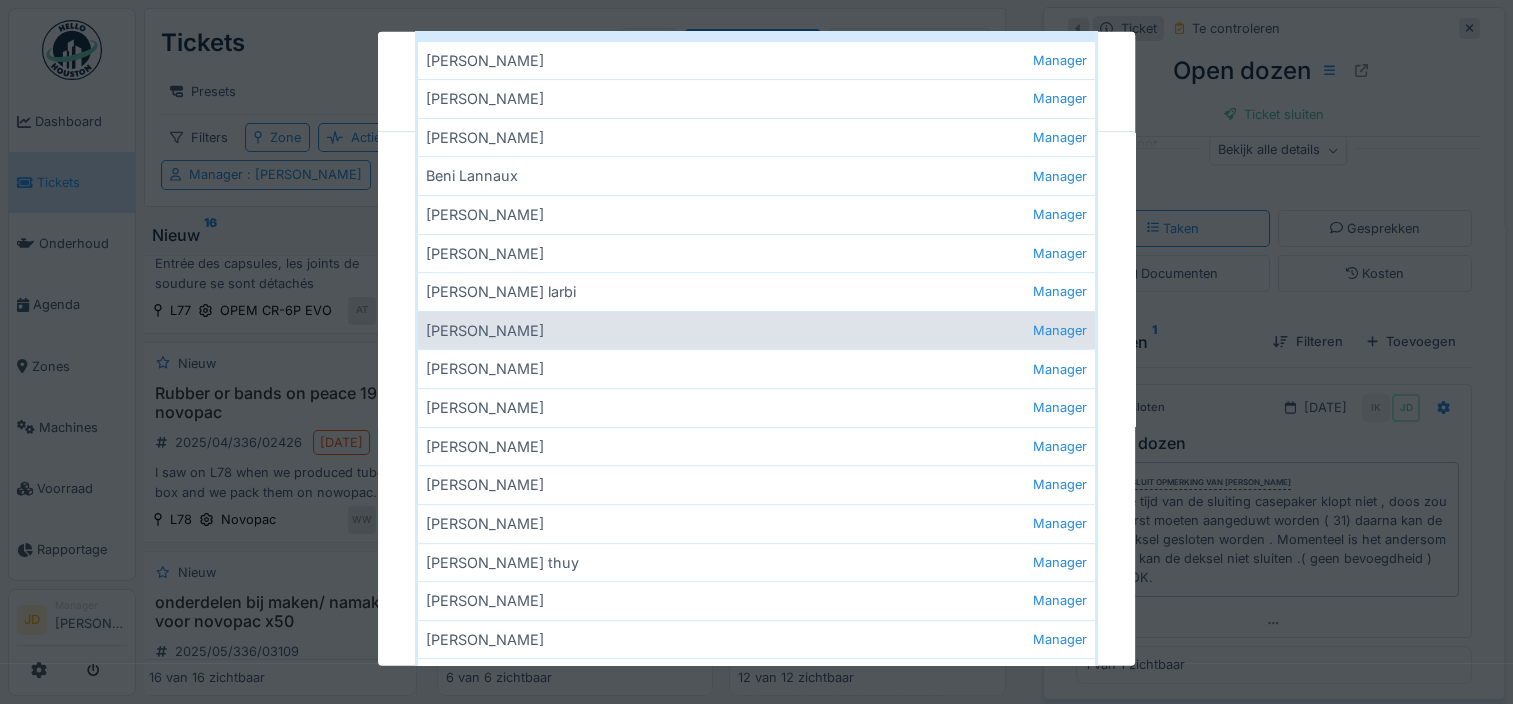 click on "Jasper De wit   Manager" at bounding box center [756, 330] 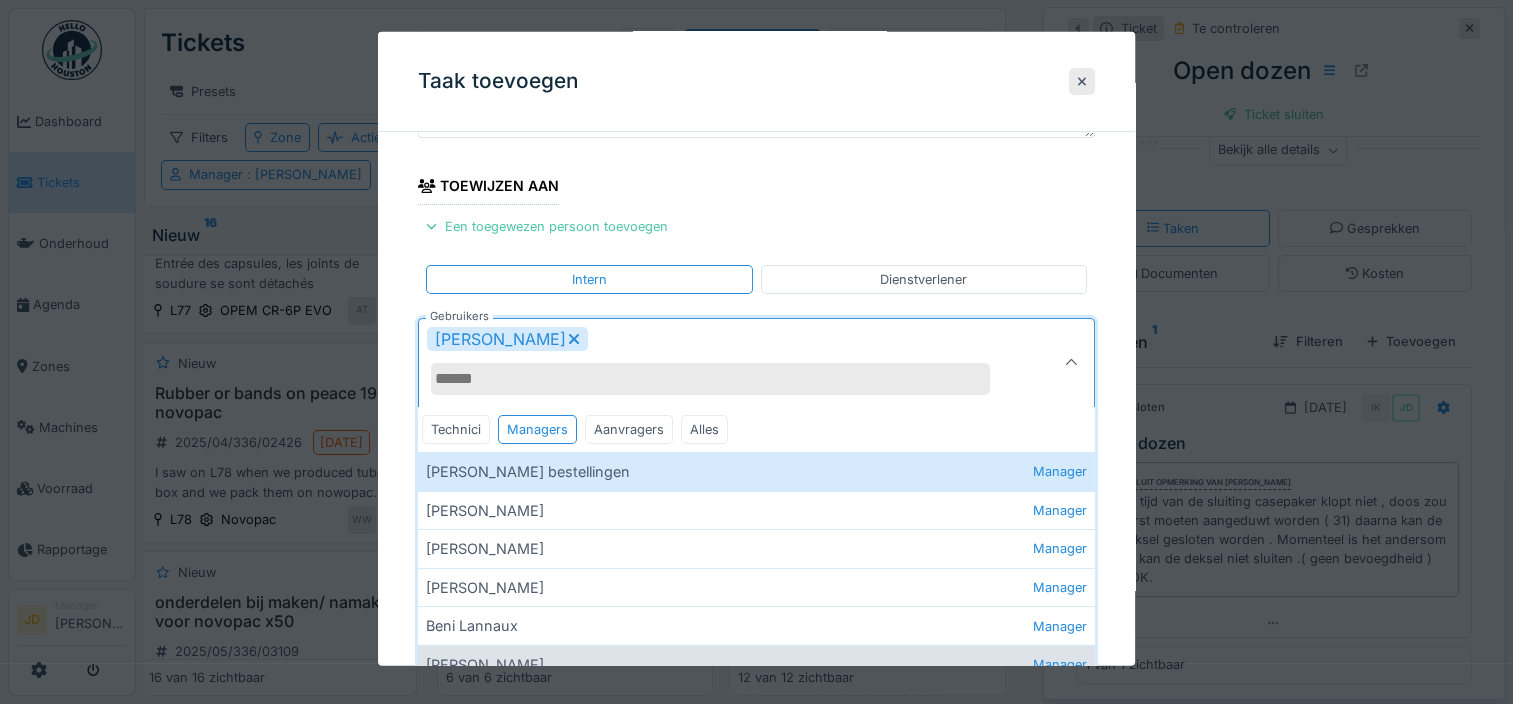 scroll, scrollTop: 203, scrollLeft: 0, axis: vertical 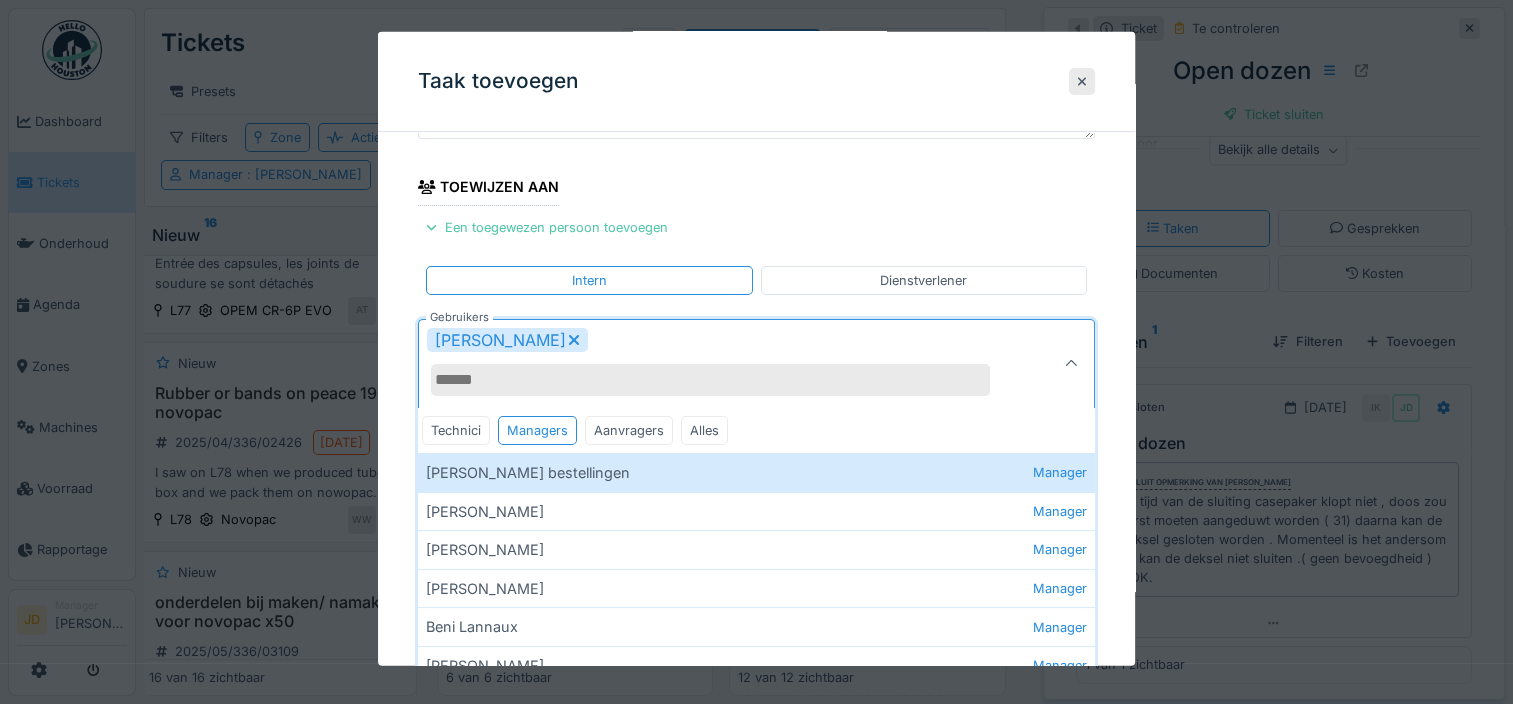 click at bounding box center (1071, 363) 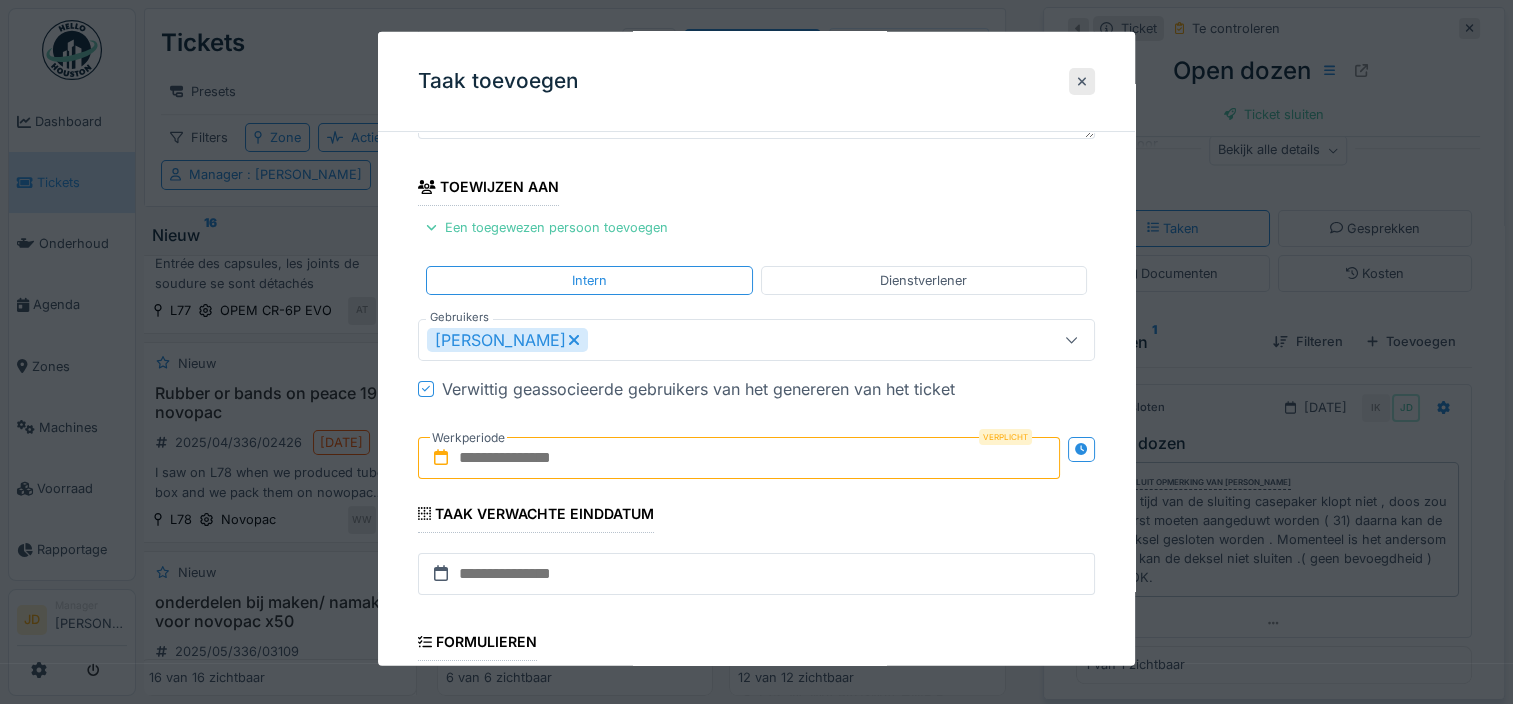 click at bounding box center [739, 457] 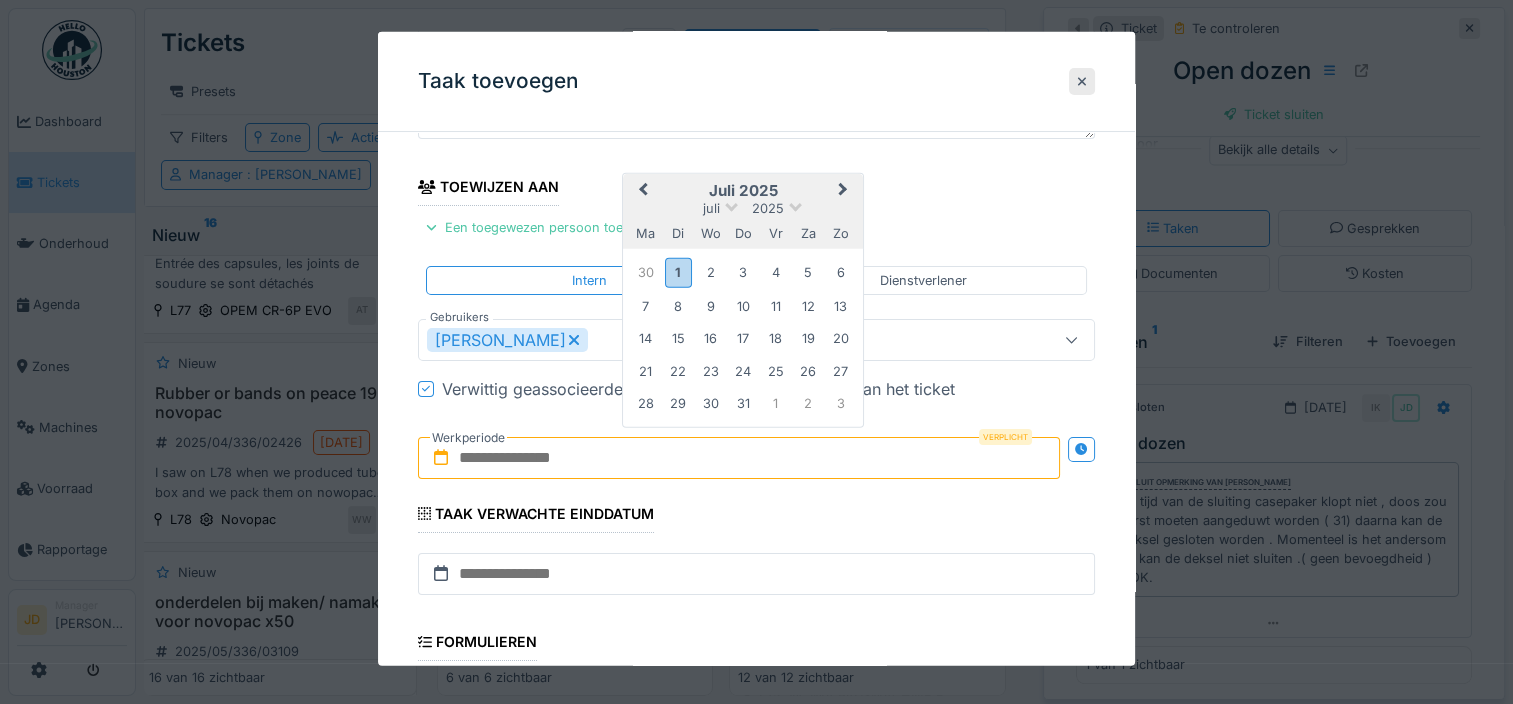 click on "juli 2025" at bounding box center [743, 190] 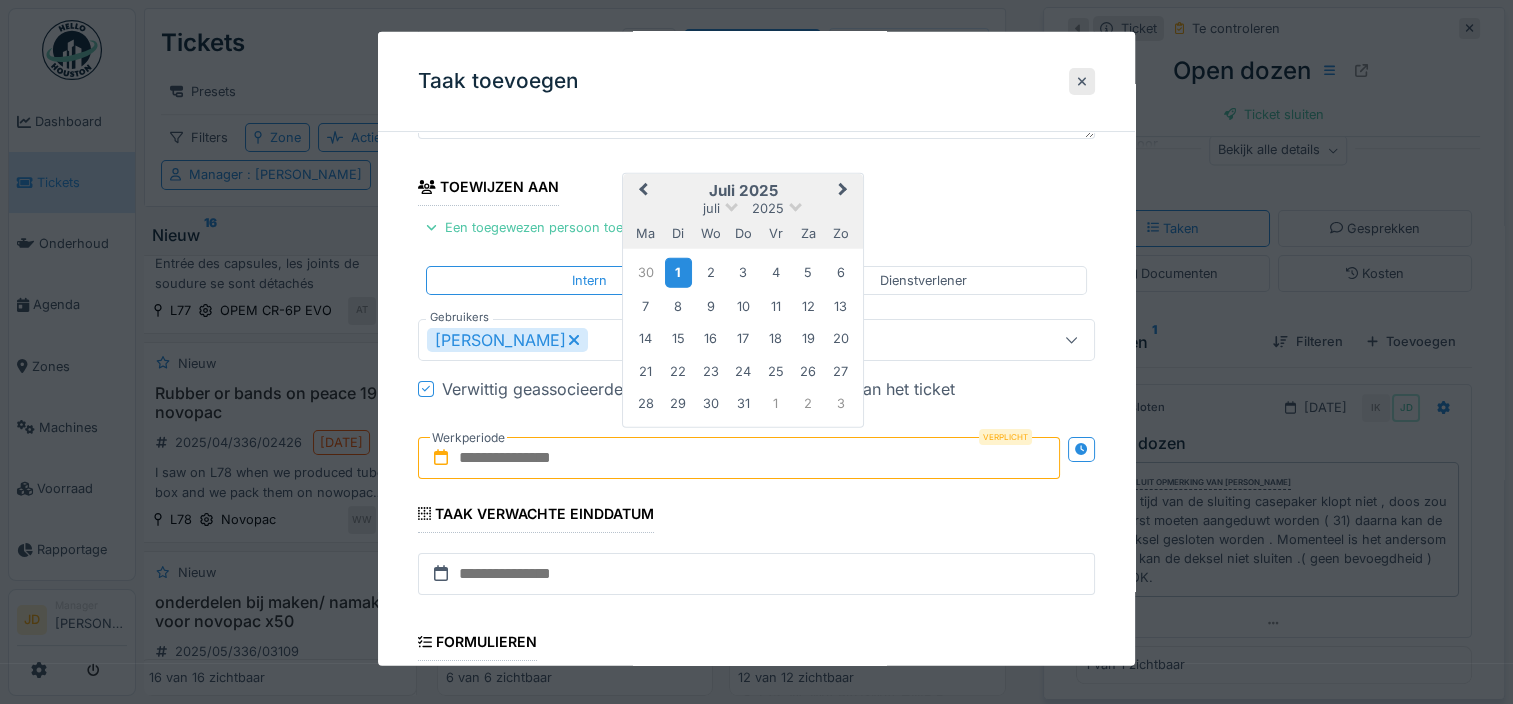 click on "1" at bounding box center [678, 272] 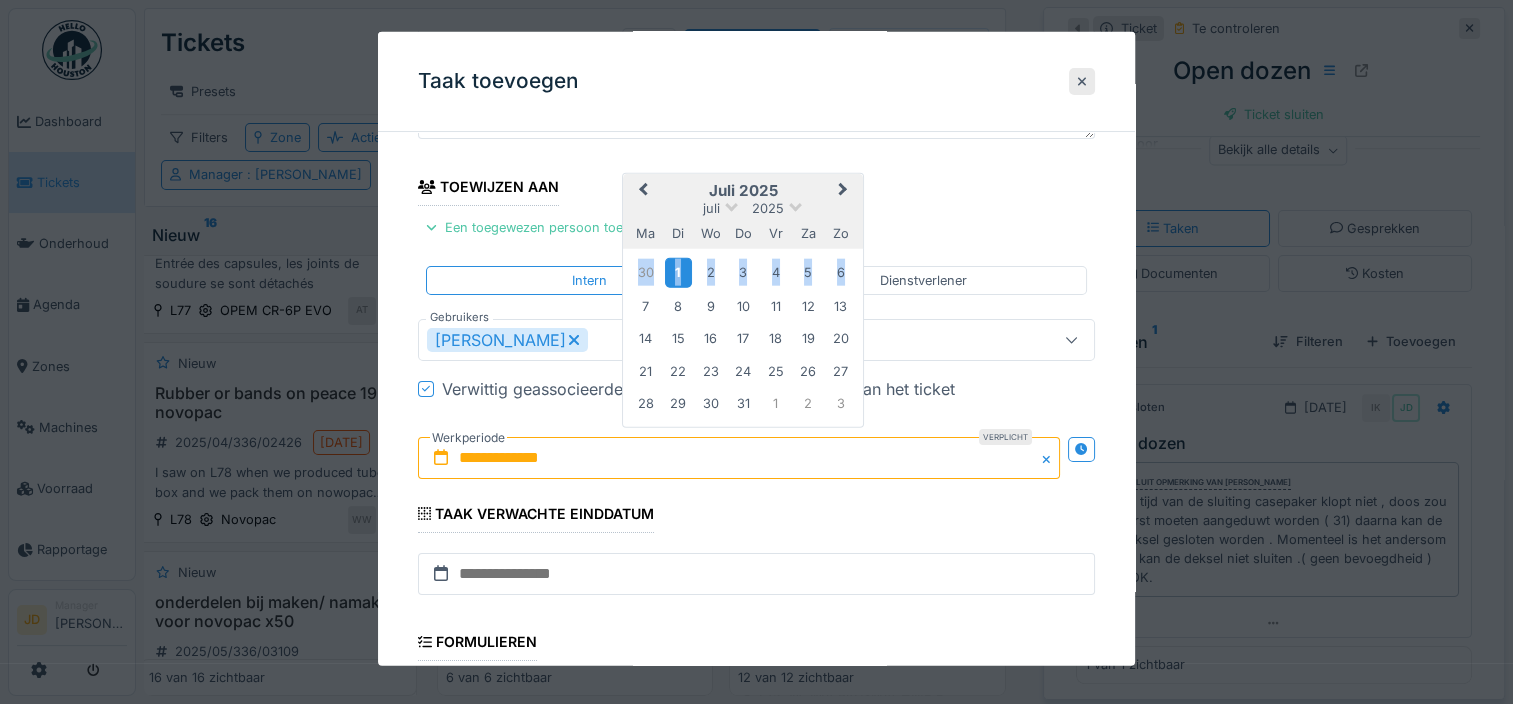 click on "1" at bounding box center [678, 272] 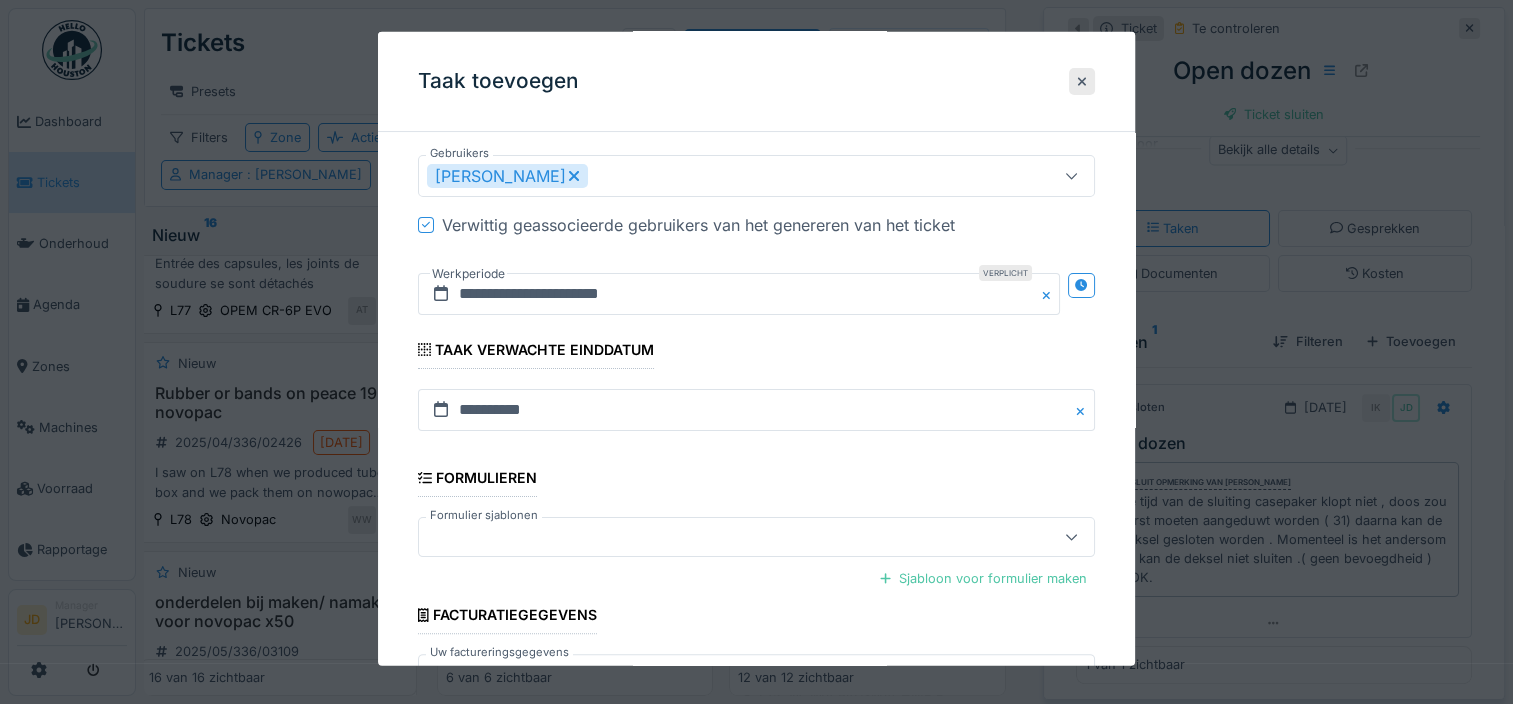 scroll, scrollTop: 505, scrollLeft: 0, axis: vertical 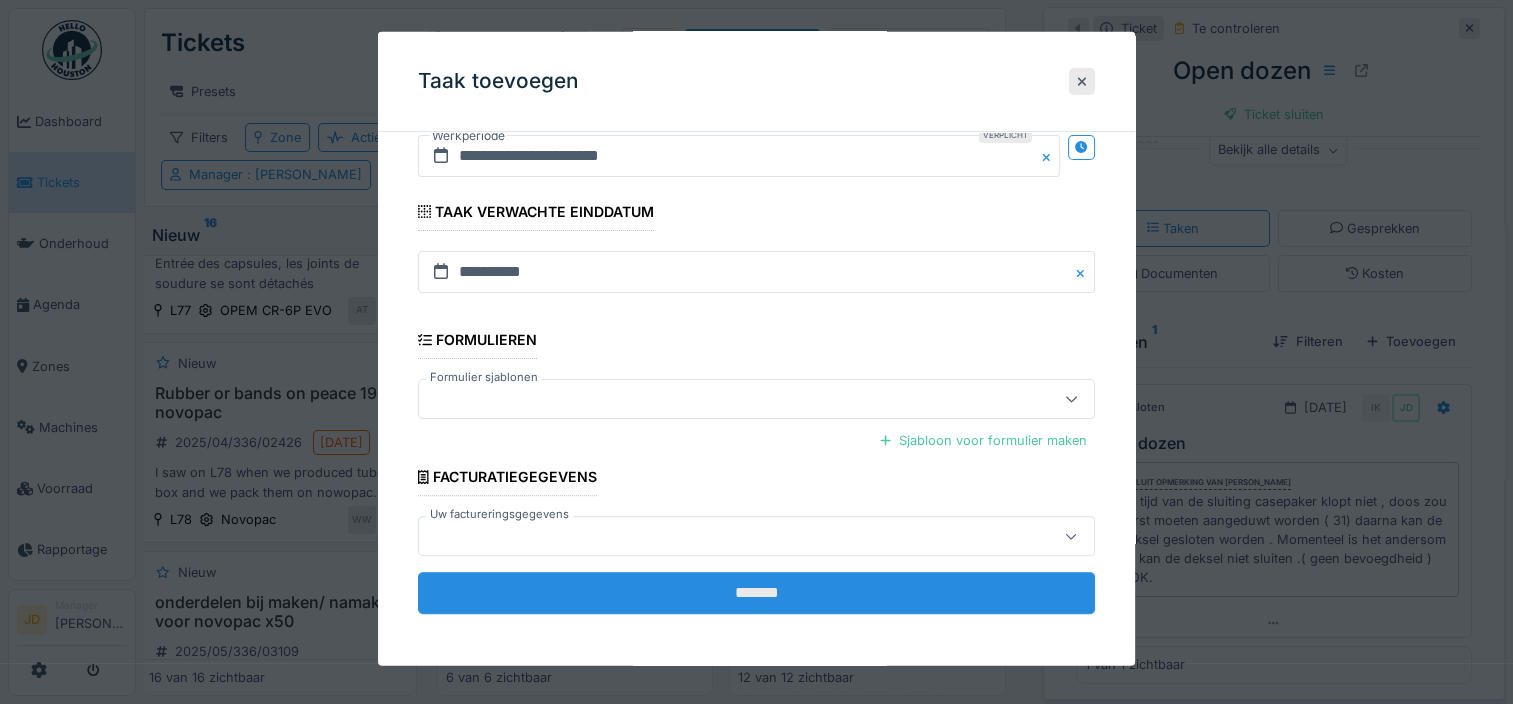 click on "*******" at bounding box center [756, 593] 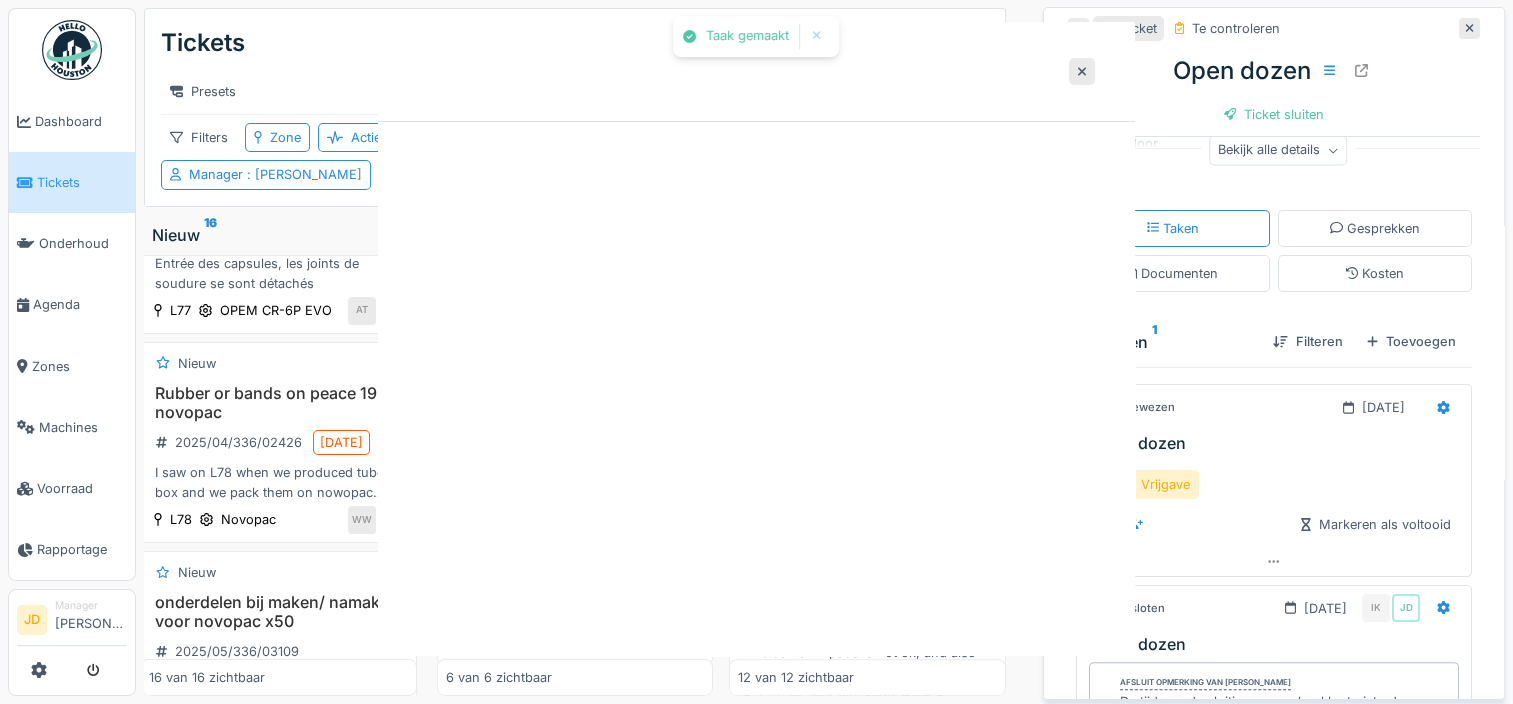 scroll, scrollTop: 0, scrollLeft: 0, axis: both 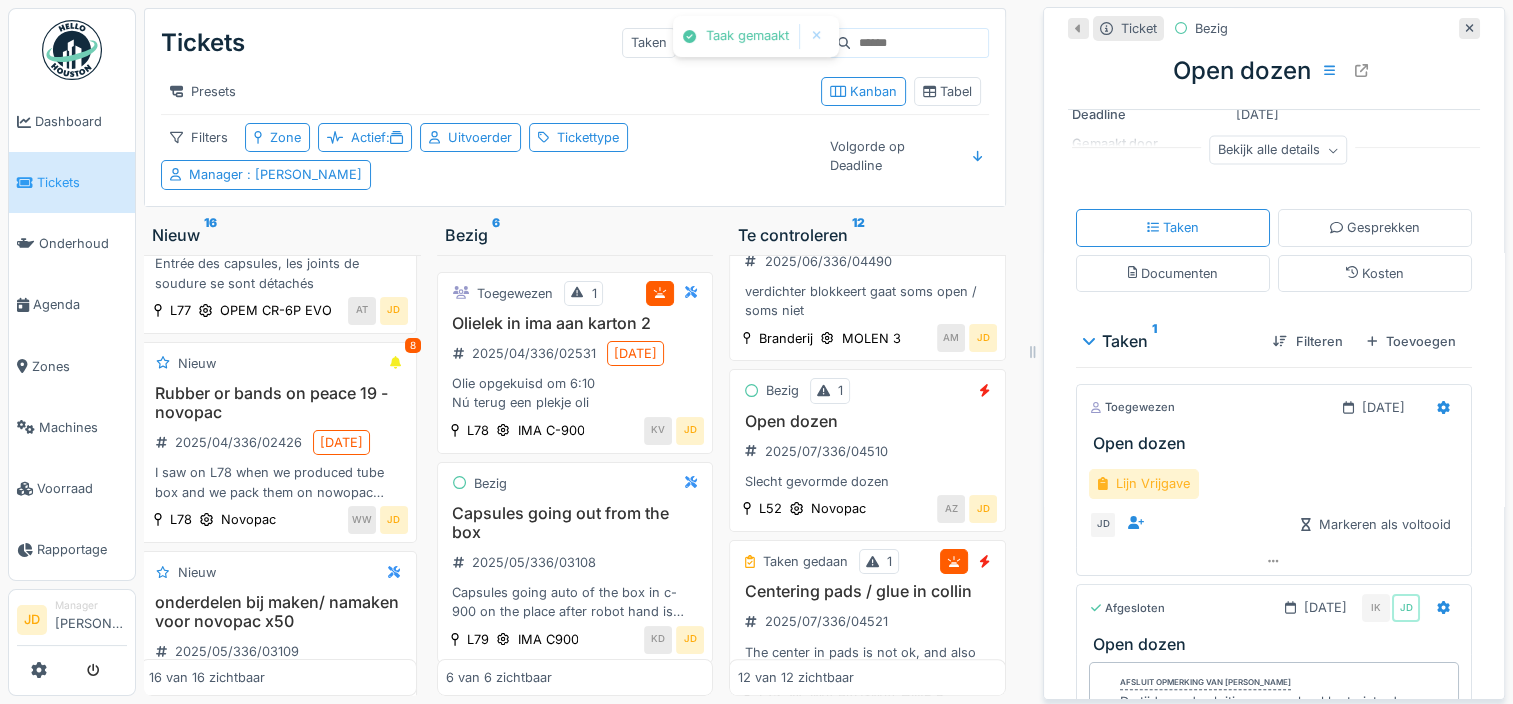 click on "Lijn Vrijgave" at bounding box center [1144, 483] 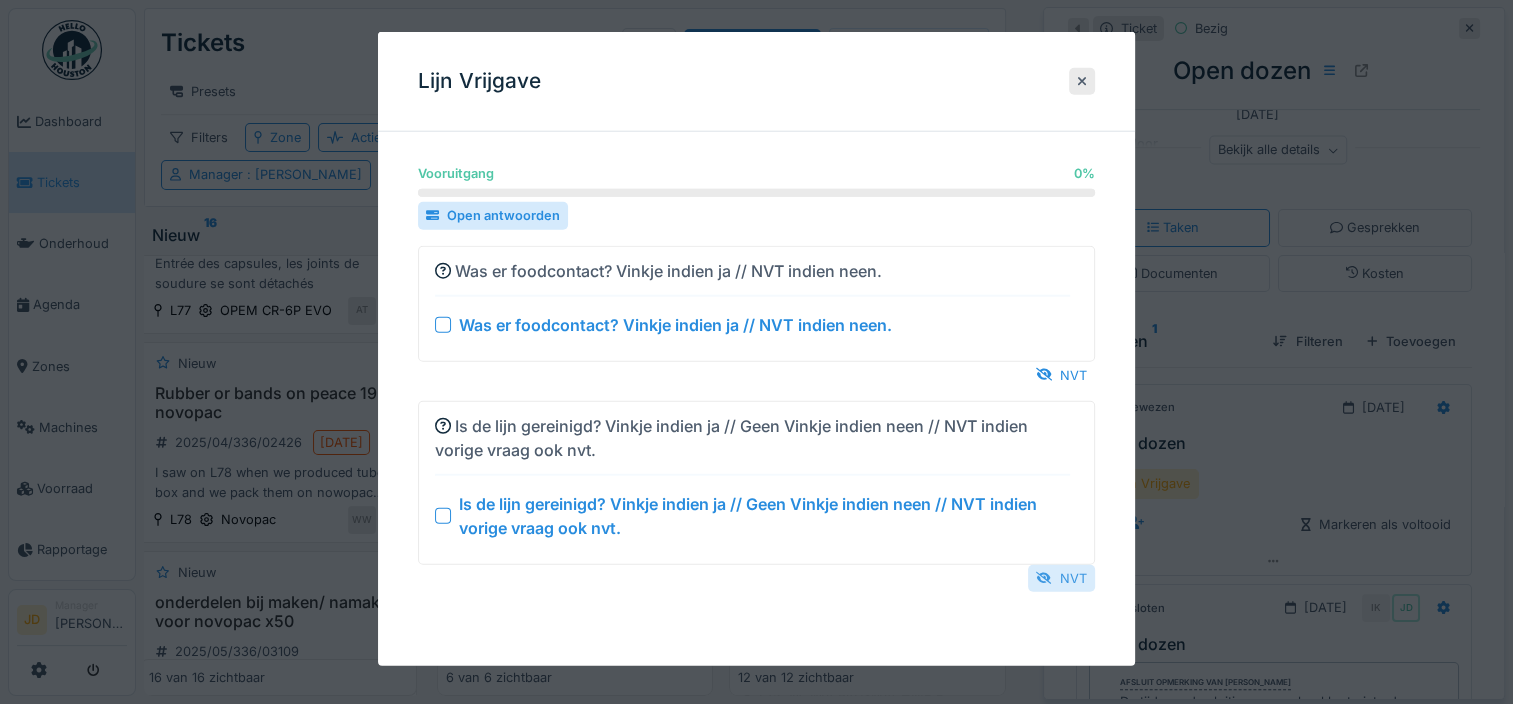 click on "NVT" at bounding box center [1061, 577] 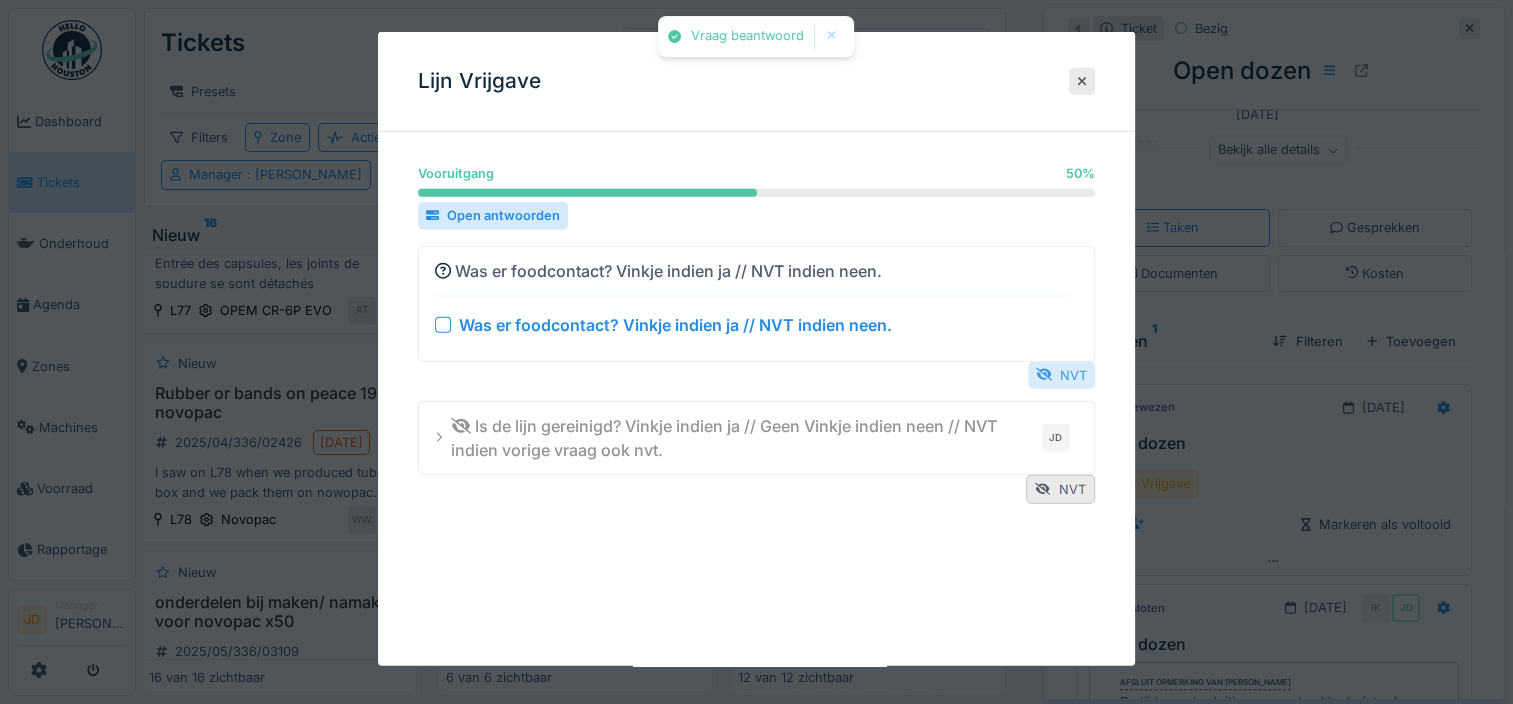 click at bounding box center (1044, 374) 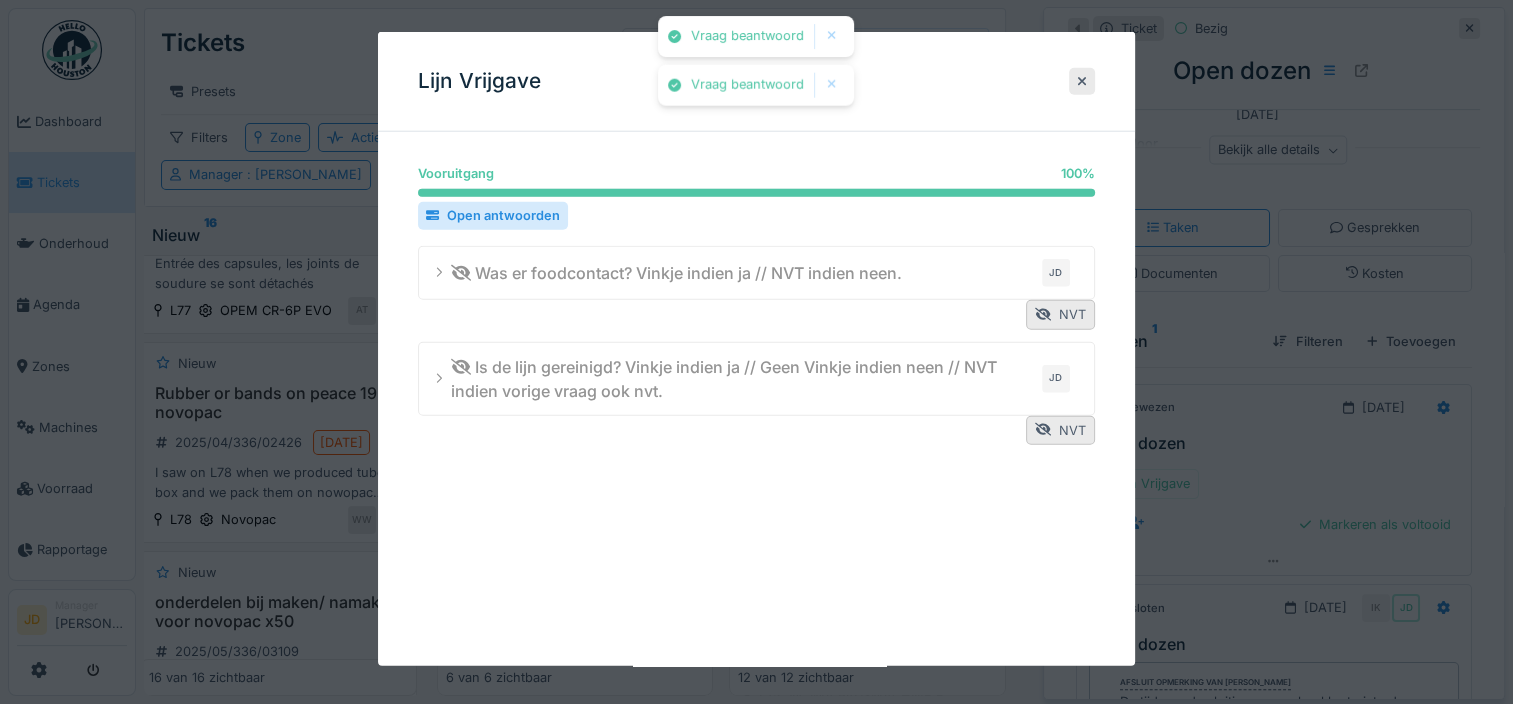 click at bounding box center [756, 352] 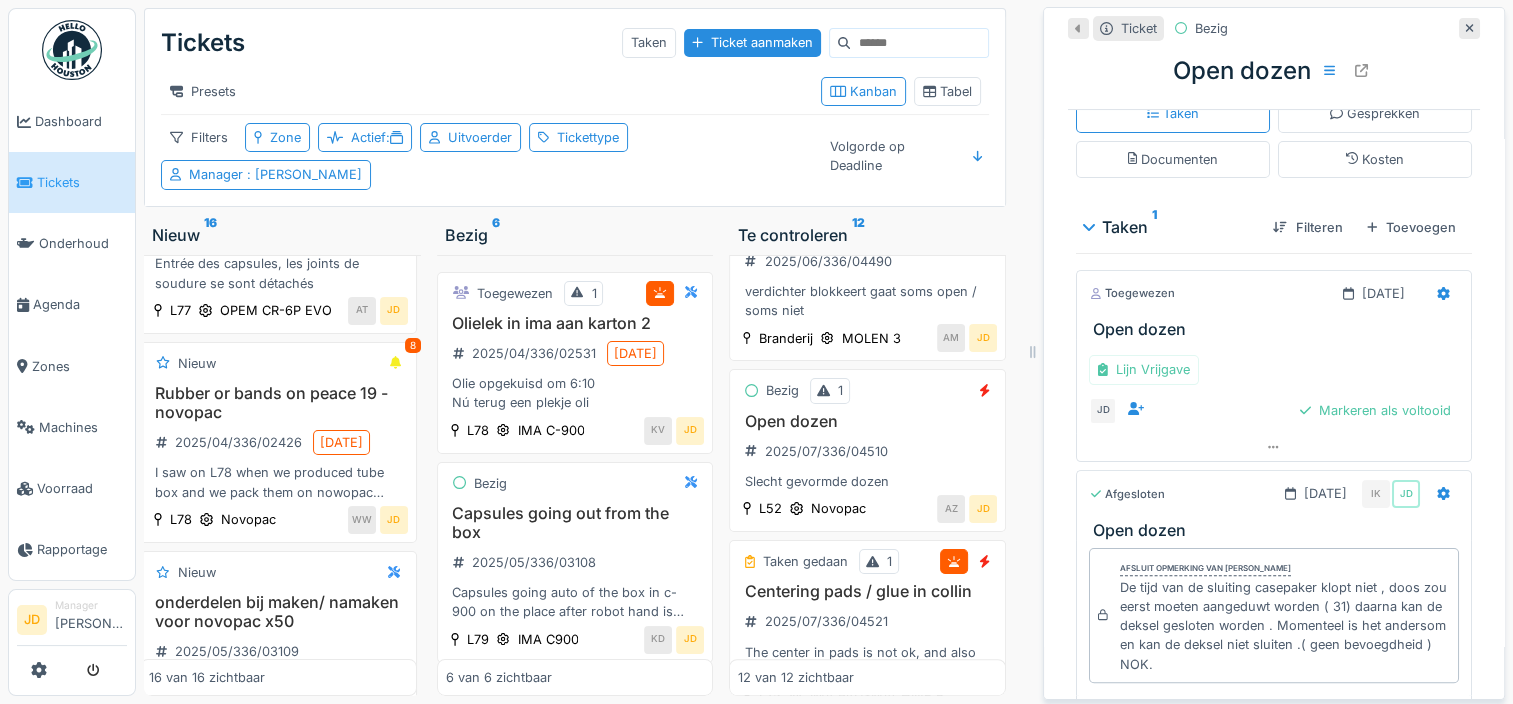 scroll, scrollTop: 378, scrollLeft: 0, axis: vertical 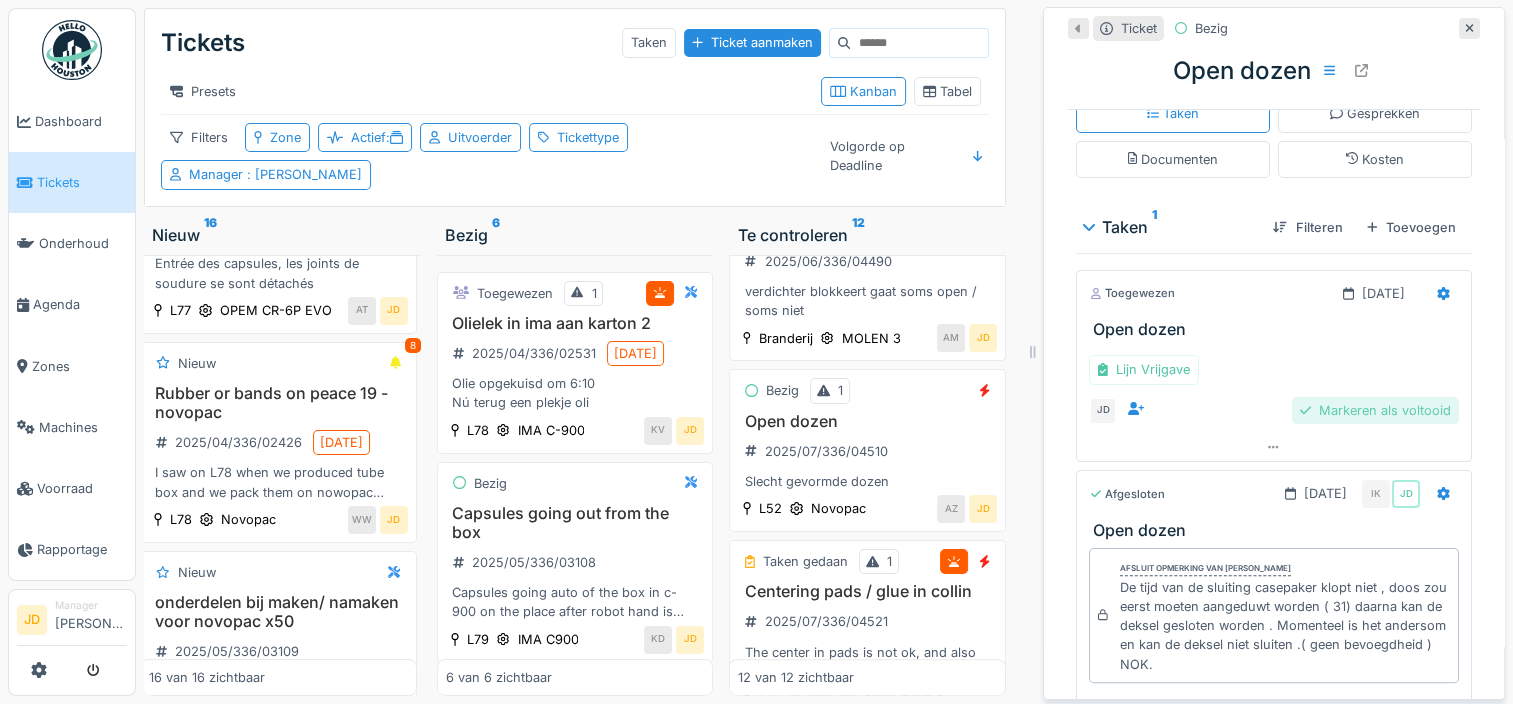 click on "Markeren als voltooid" at bounding box center (1375, 410) 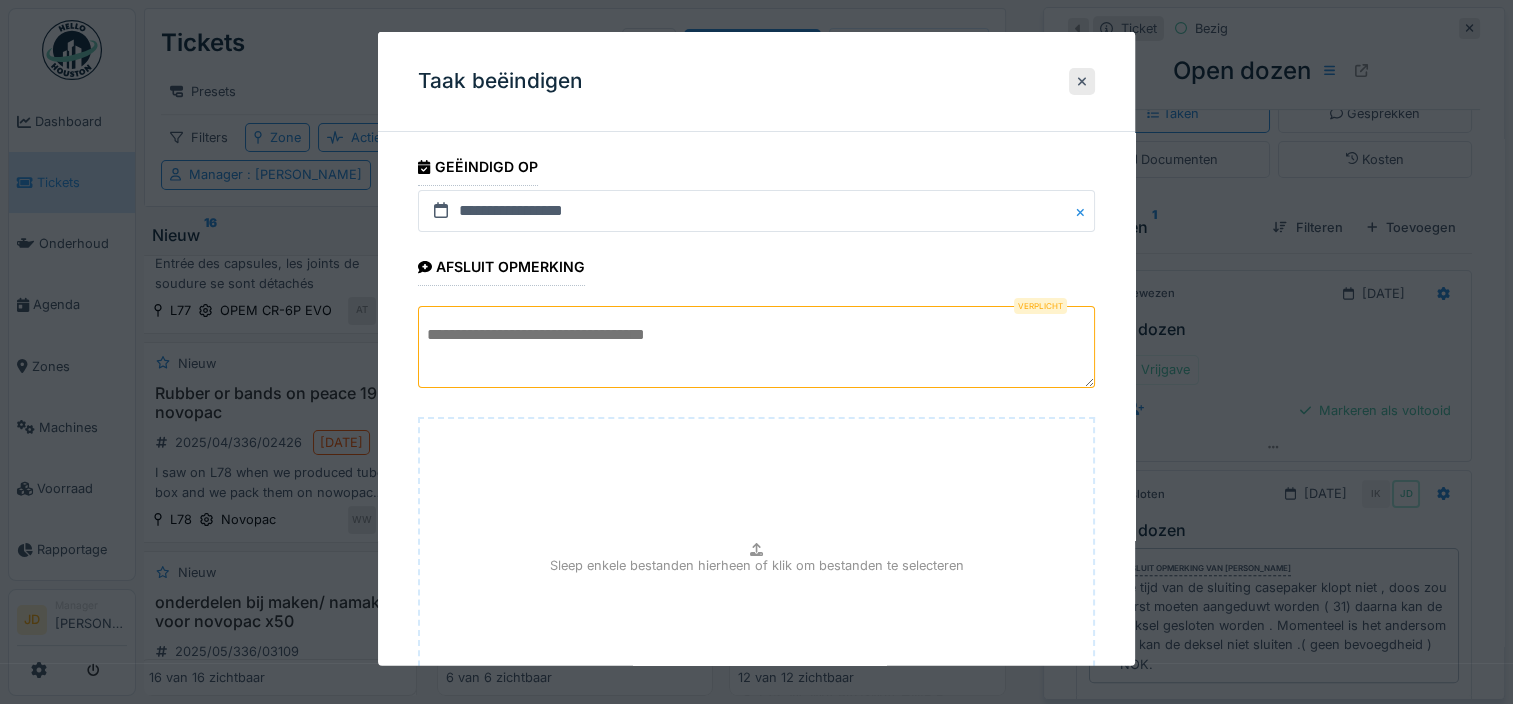 click at bounding box center [756, 347] 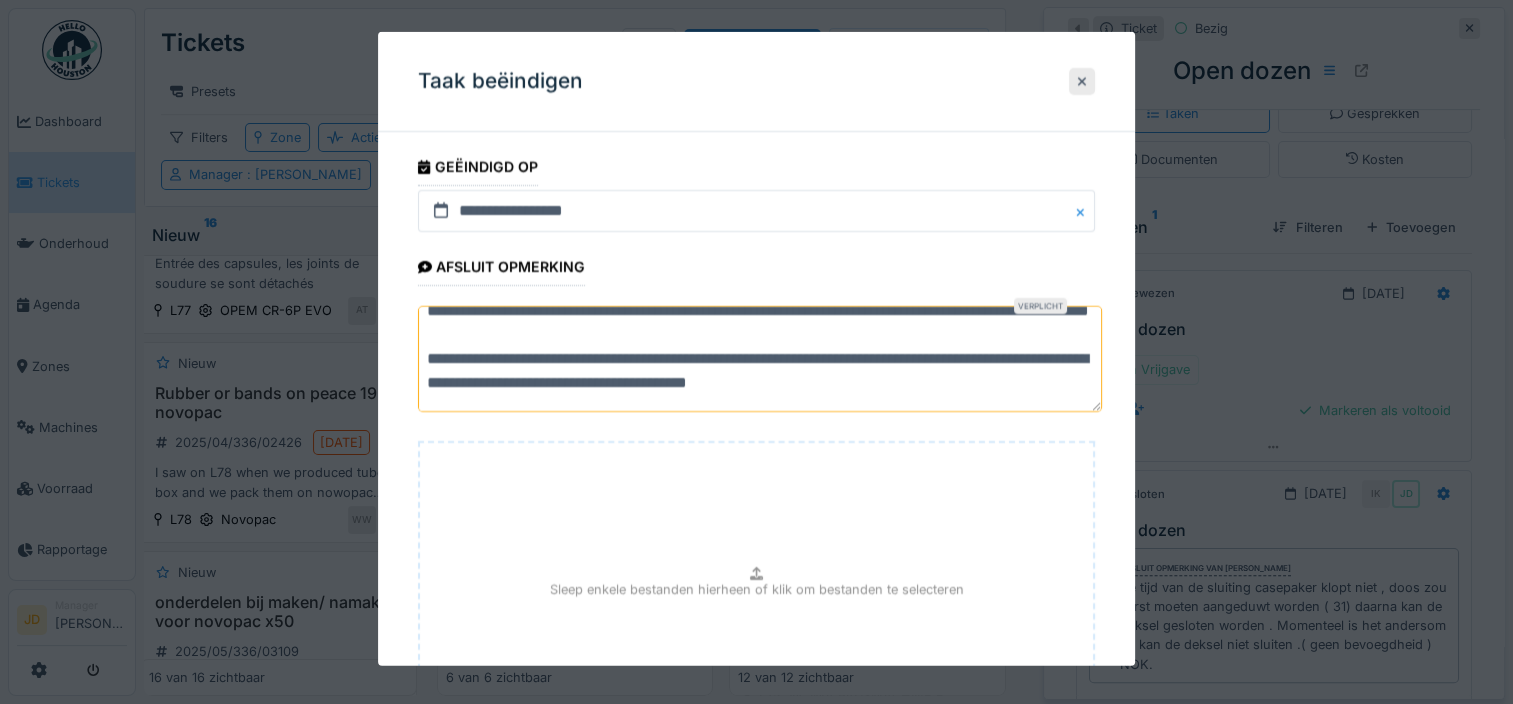 scroll, scrollTop: 0, scrollLeft: 0, axis: both 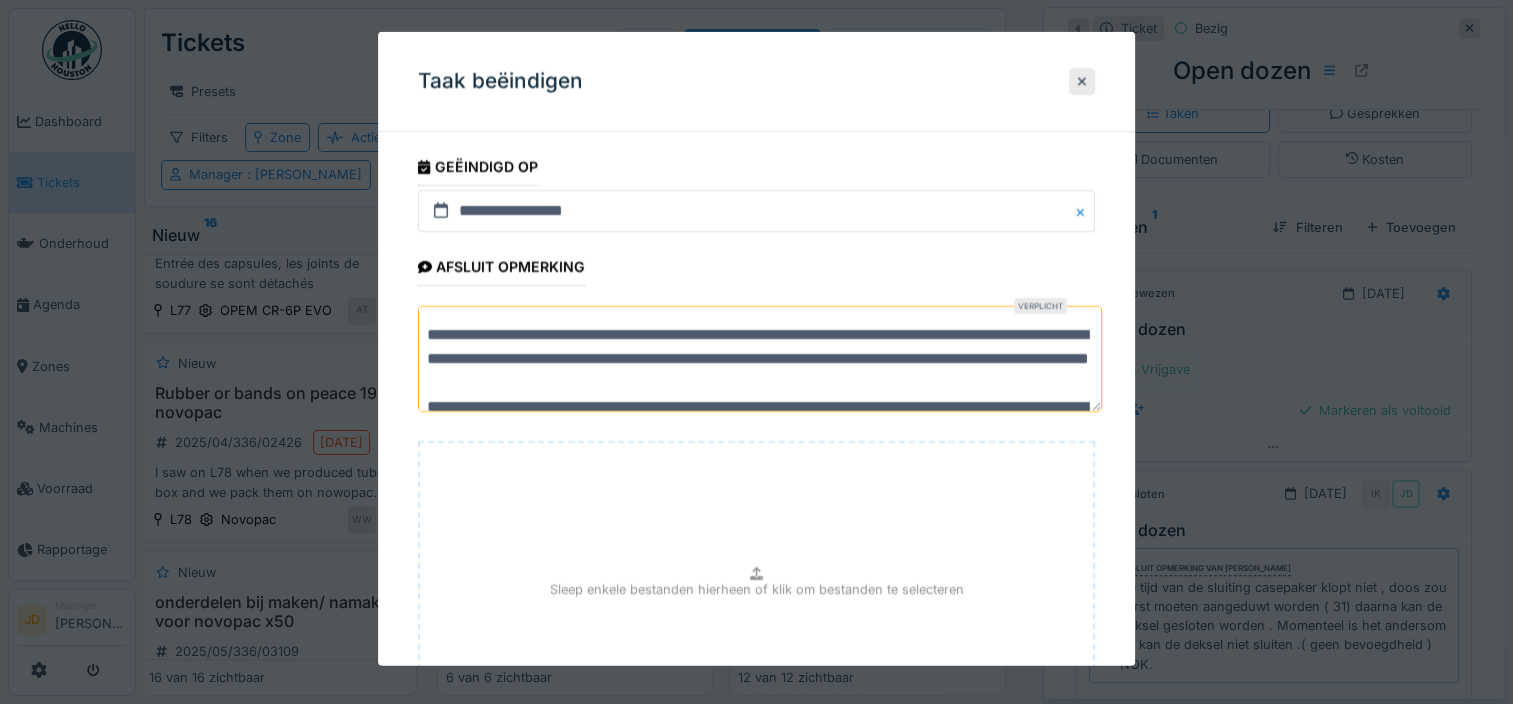 click on "**********" at bounding box center (760, 359) 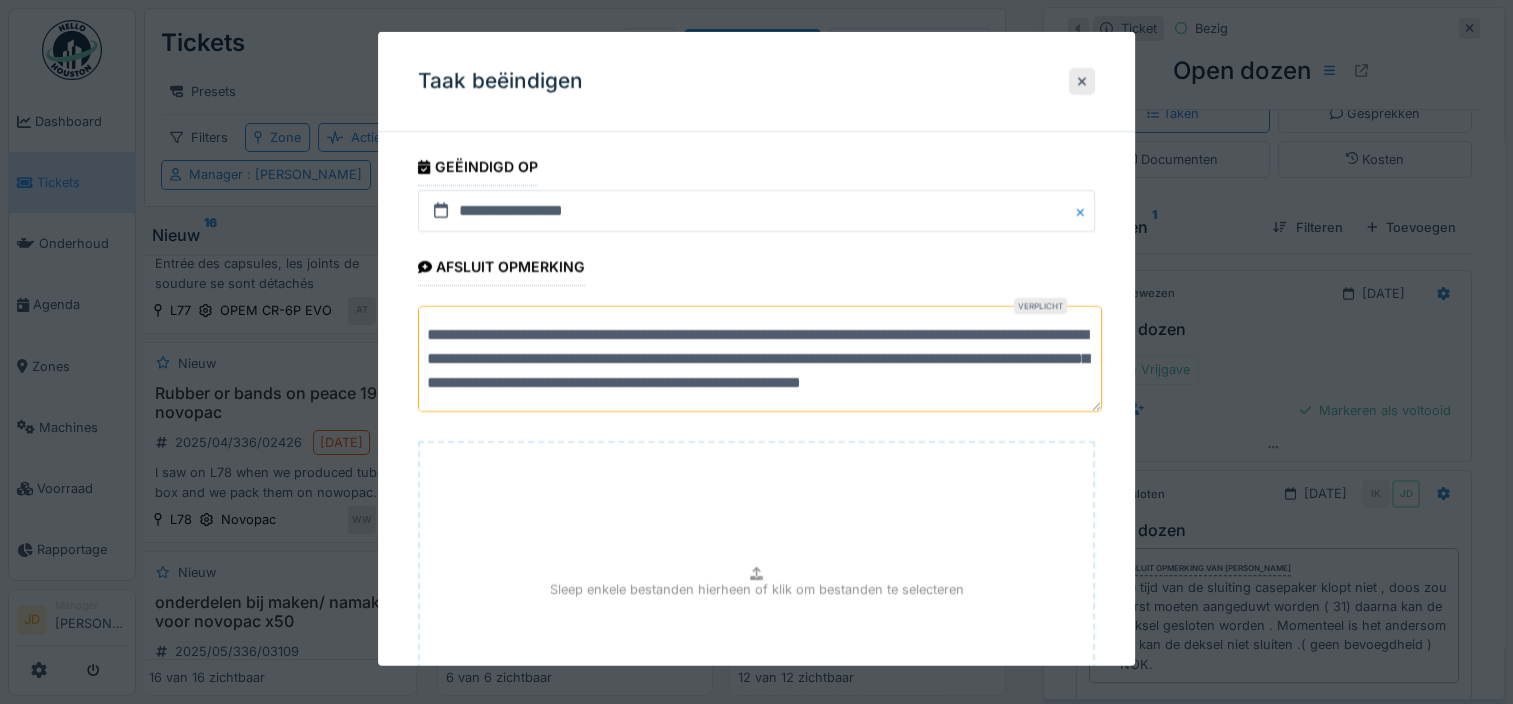 click on "**********" at bounding box center [760, 359] 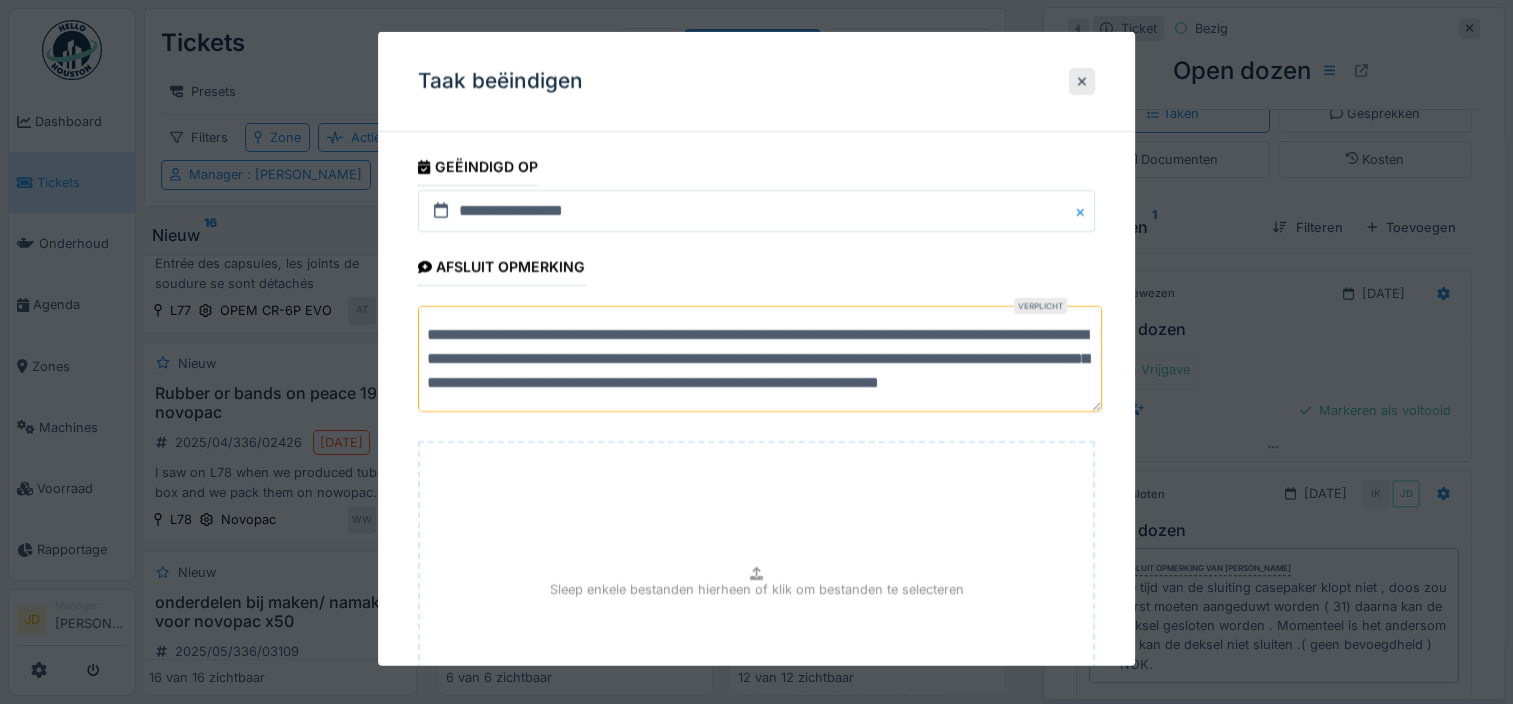 scroll, scrollTop: 6, scrollLeft: 0, axis: vertical 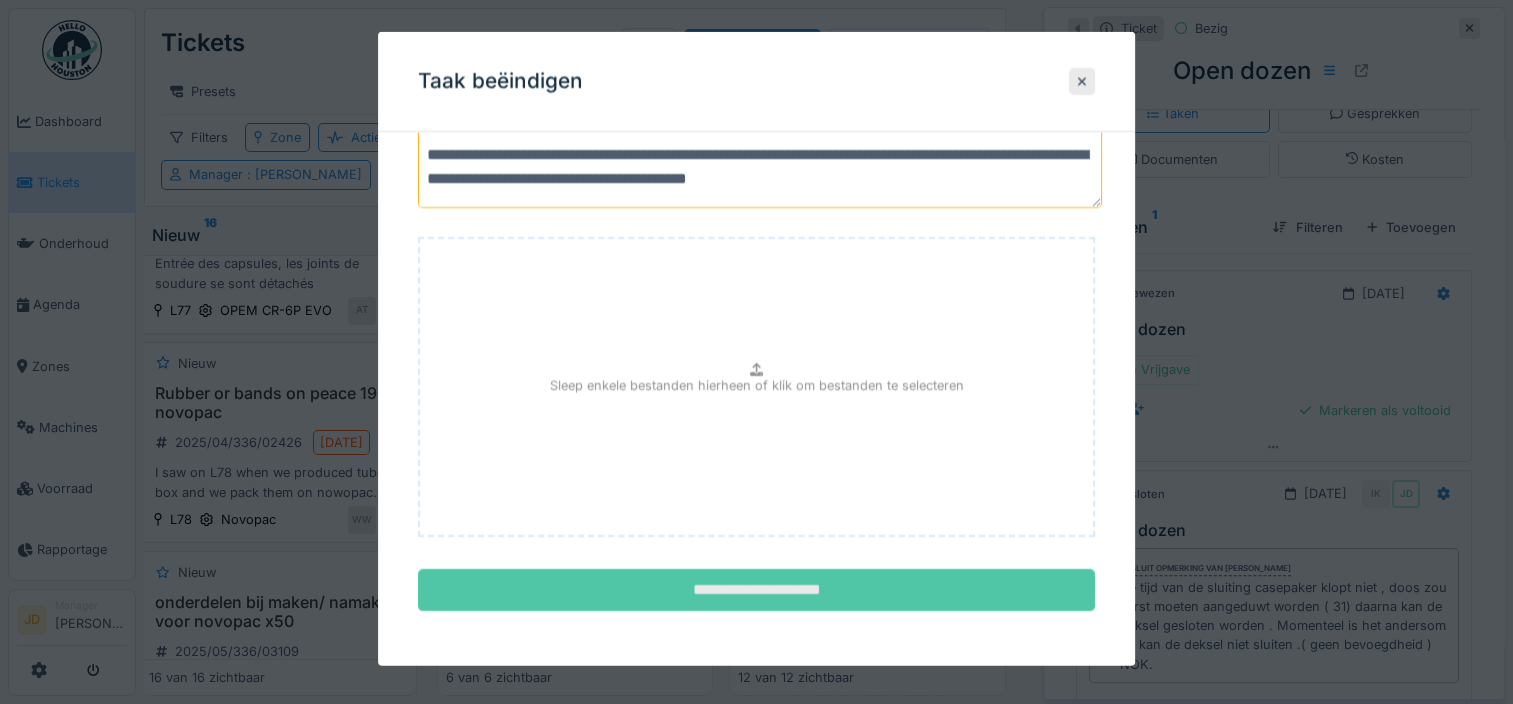 type on "**********" 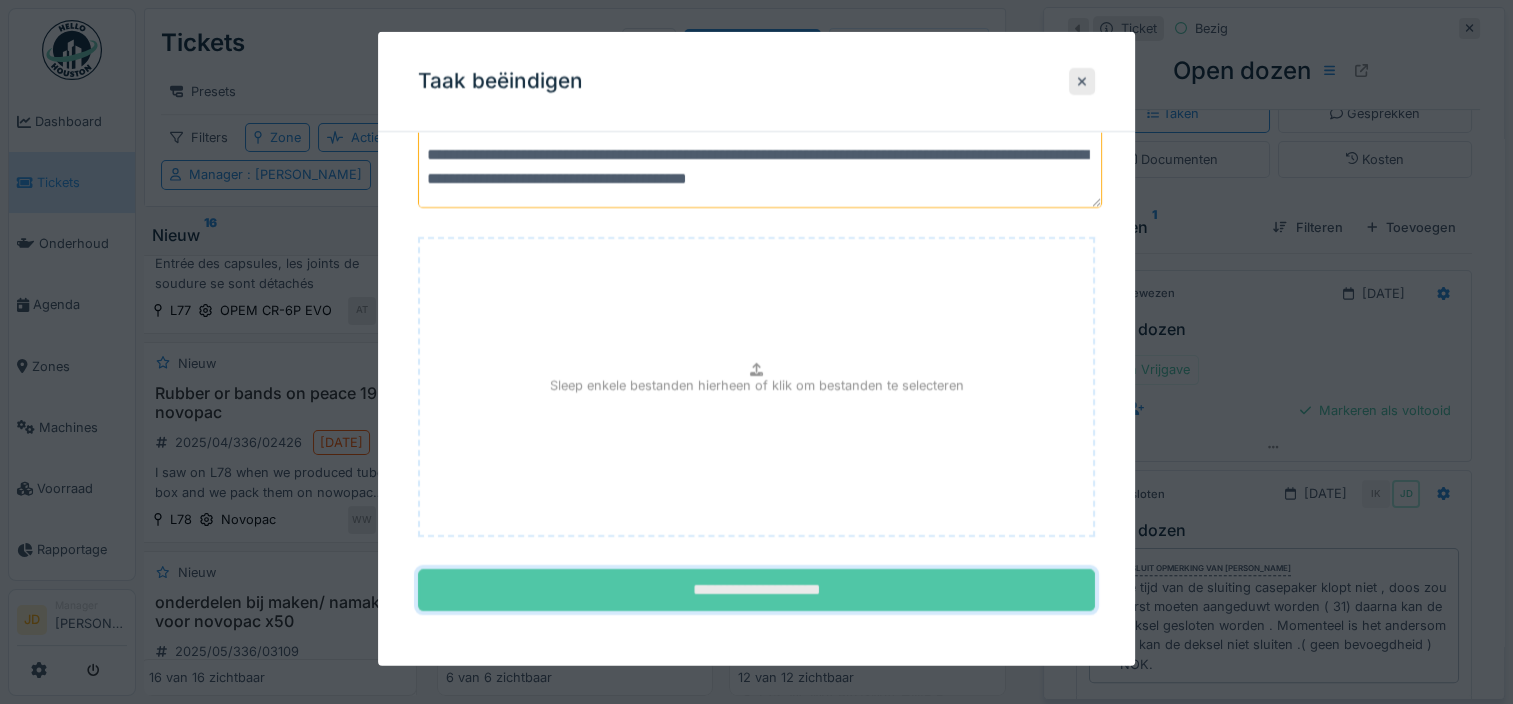 click on "**********" at bounding box center [756, 590] 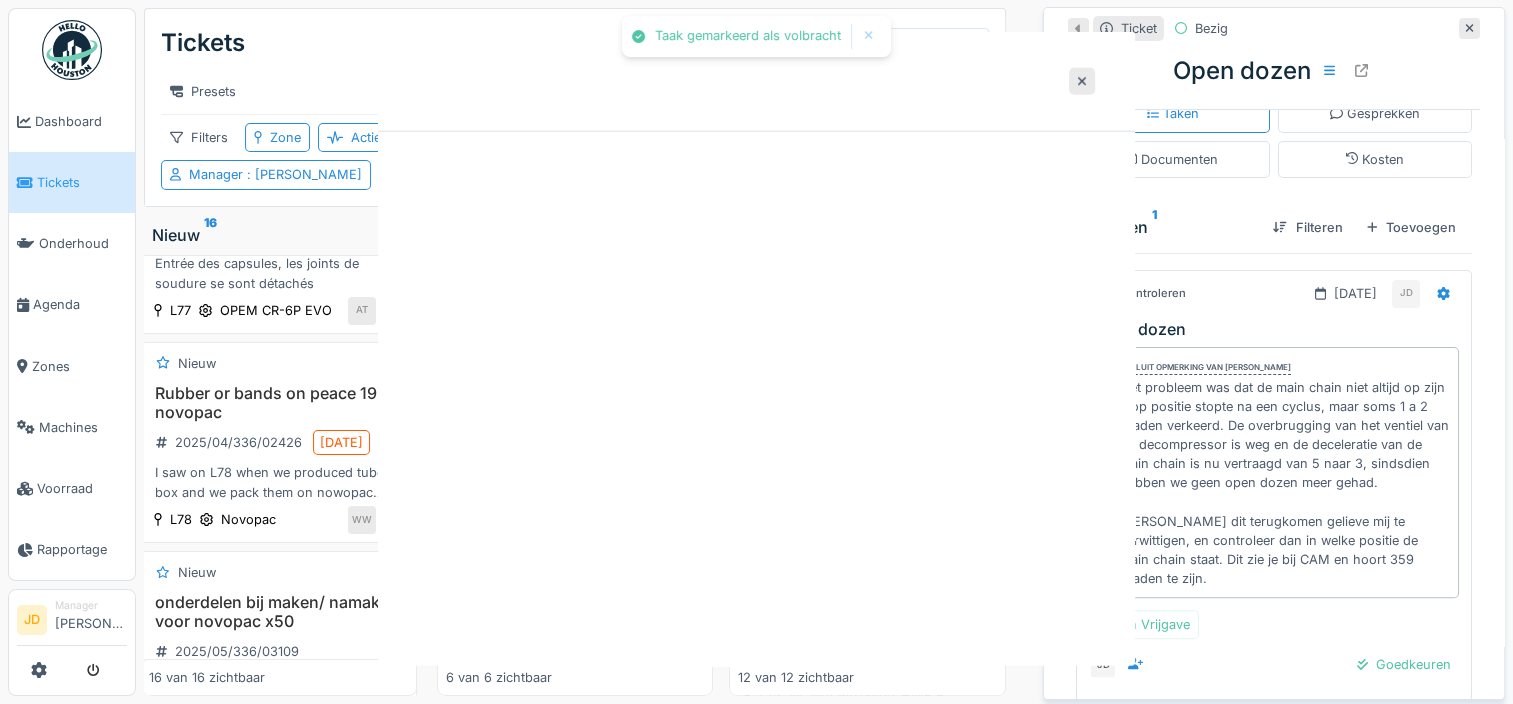 scroll, scrollTop: 0, scrollLeft: 0, axis: both 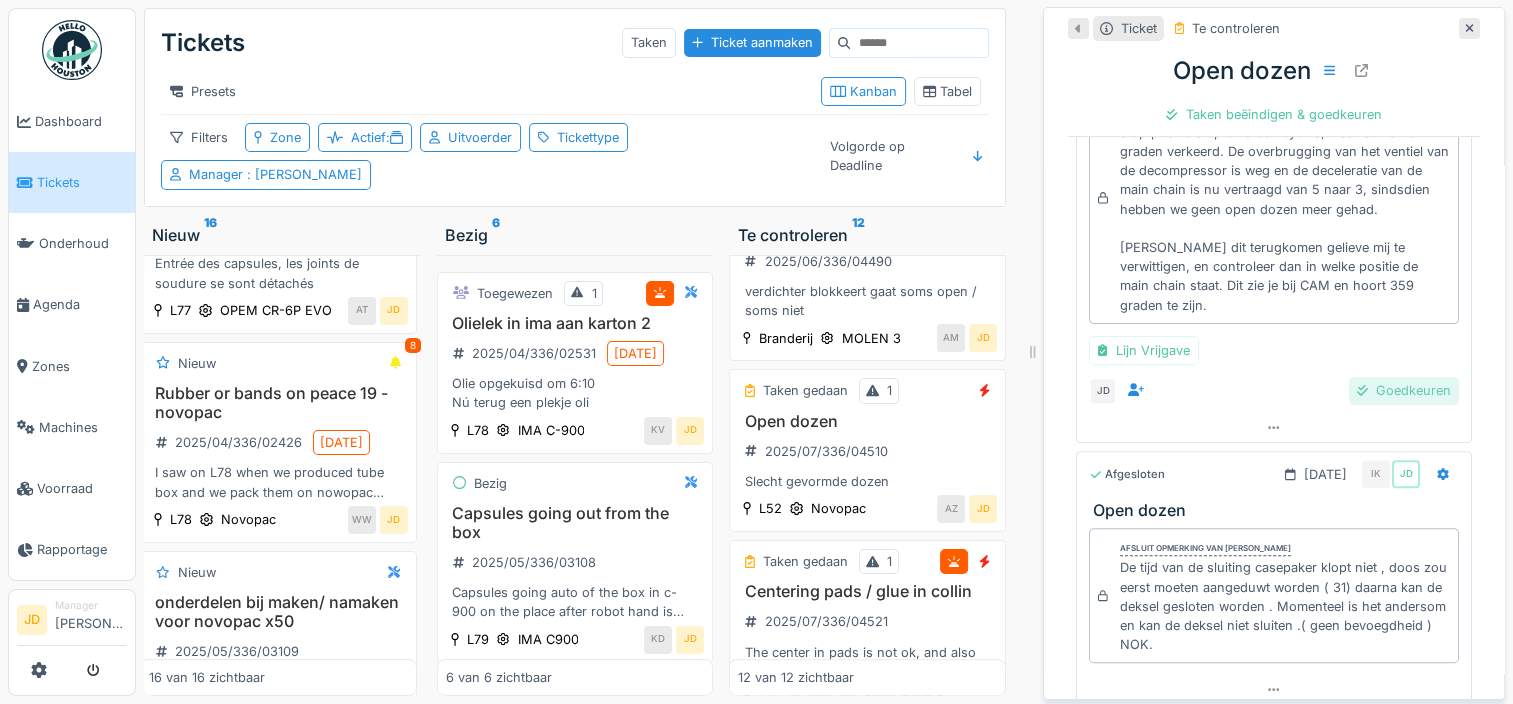 click on "Goedkeuren" at bounding box center [1404, 390] 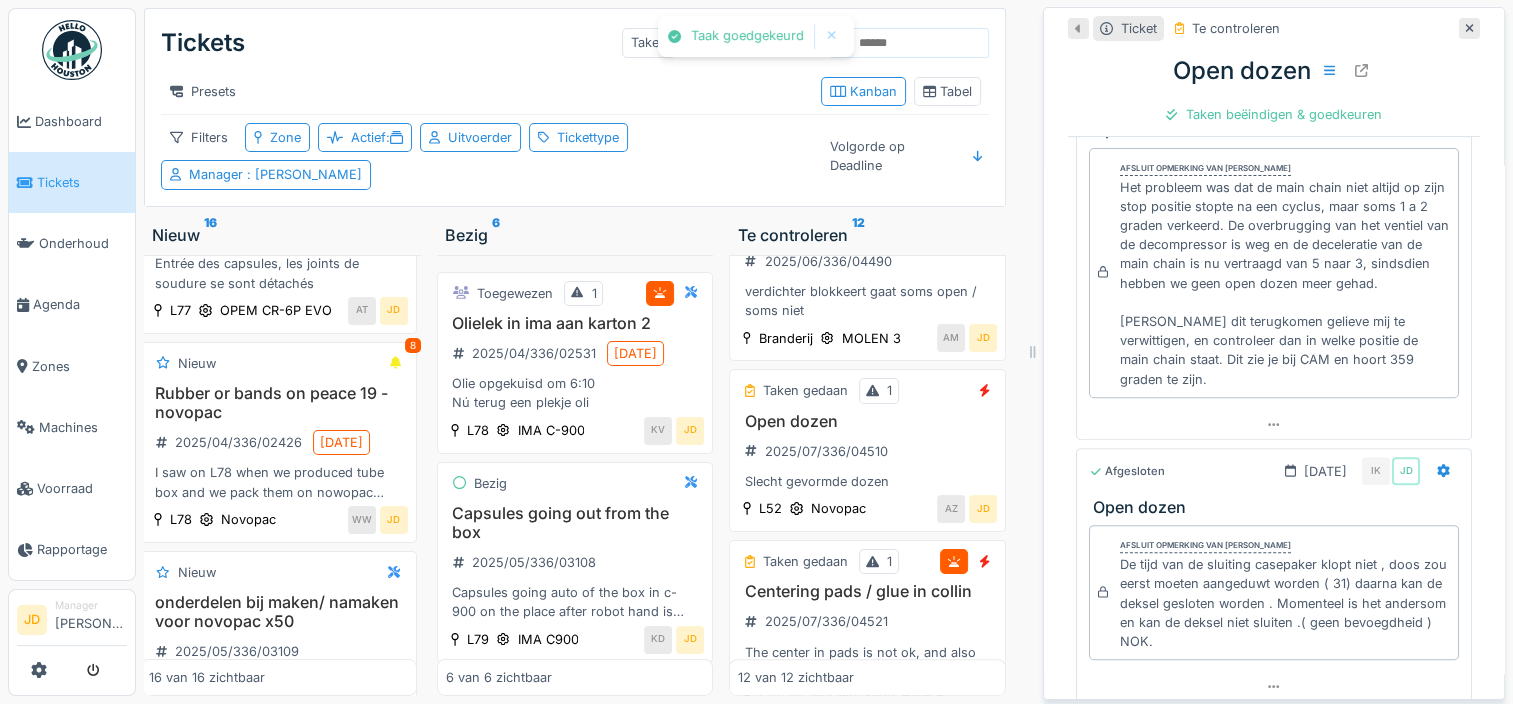 scroll, scrollTop: 14, scrollLeft: 0, axis: vertical 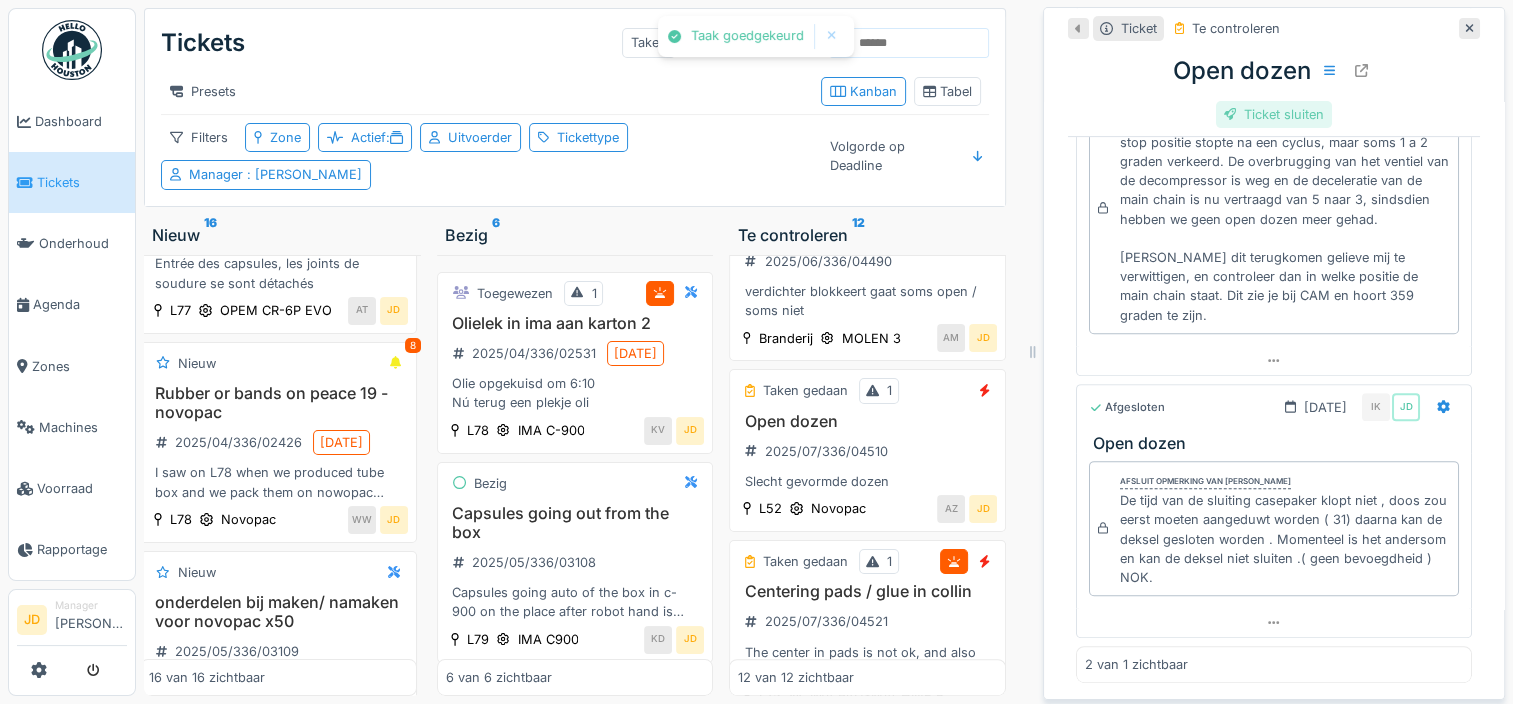 click on "Ticket sluiten" at bounding box center (1274, 114) 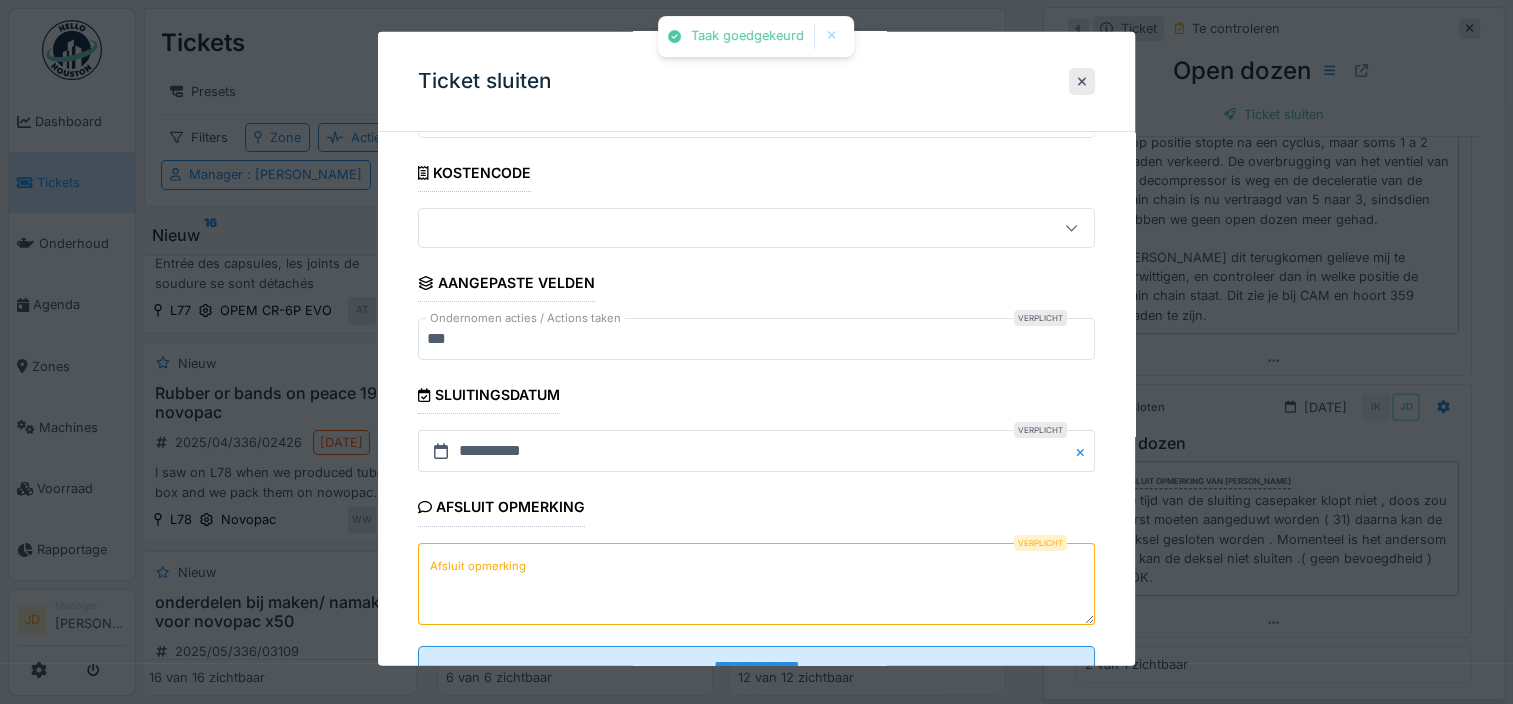 scroll, scrollTop: 179, scrollLeft: 0, axis: vertical 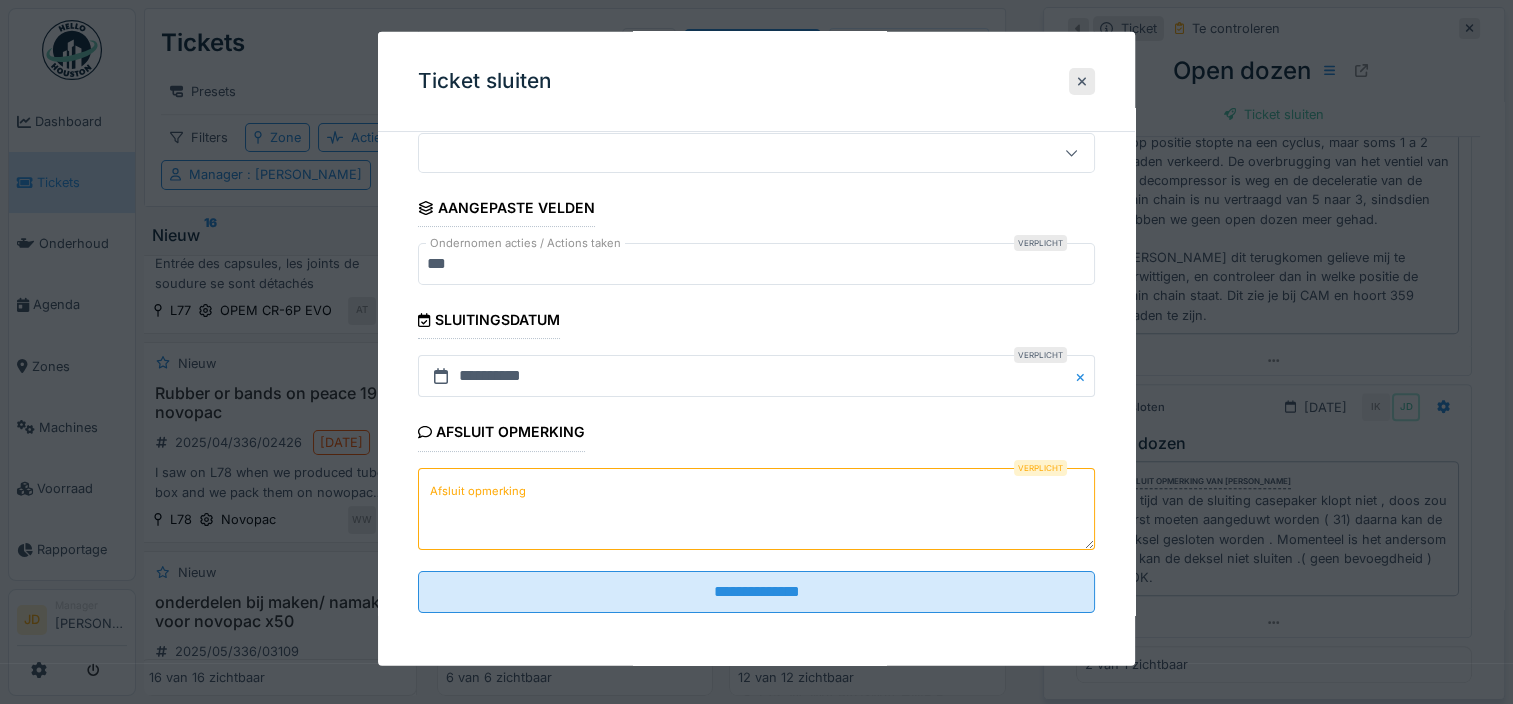 click on "Afsluit opmerking" at bounding box center (756, 508) 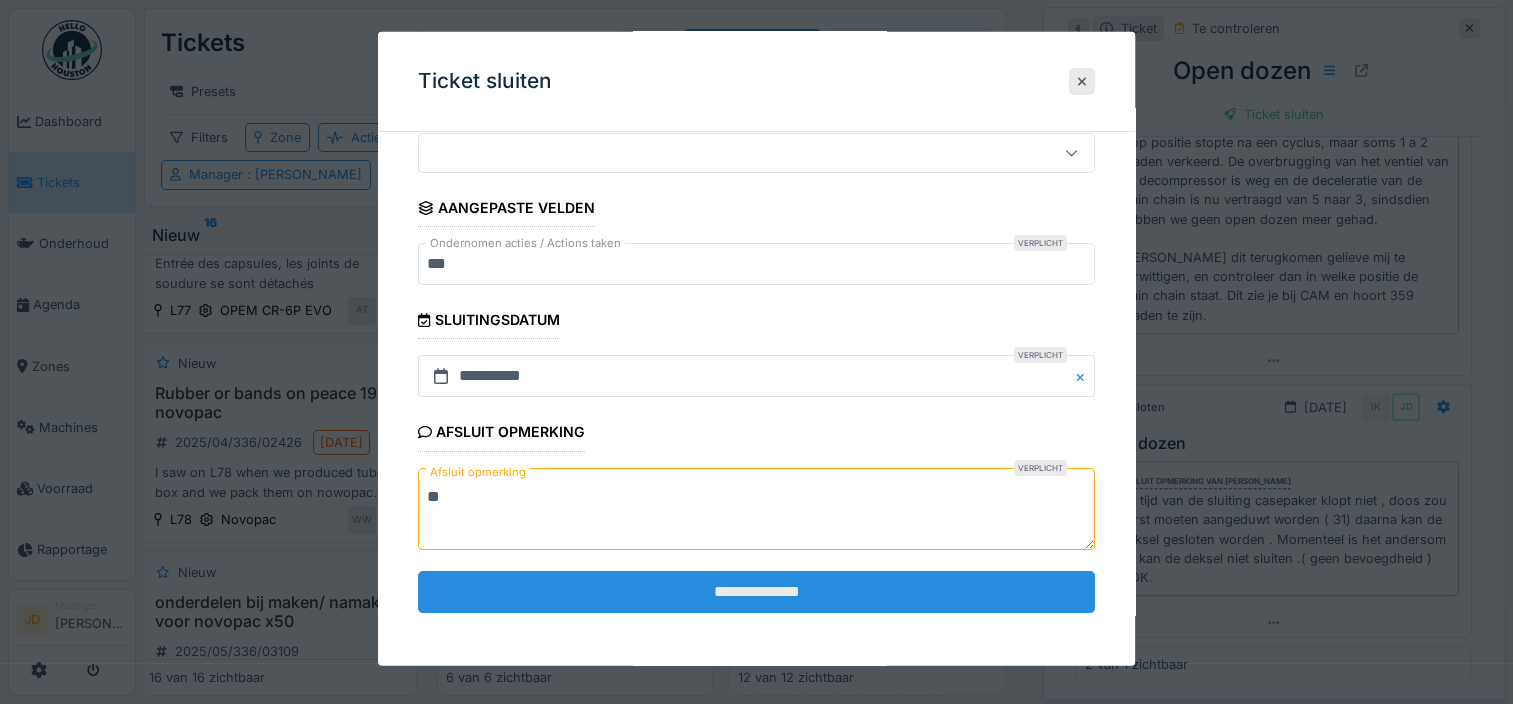 type on "**" 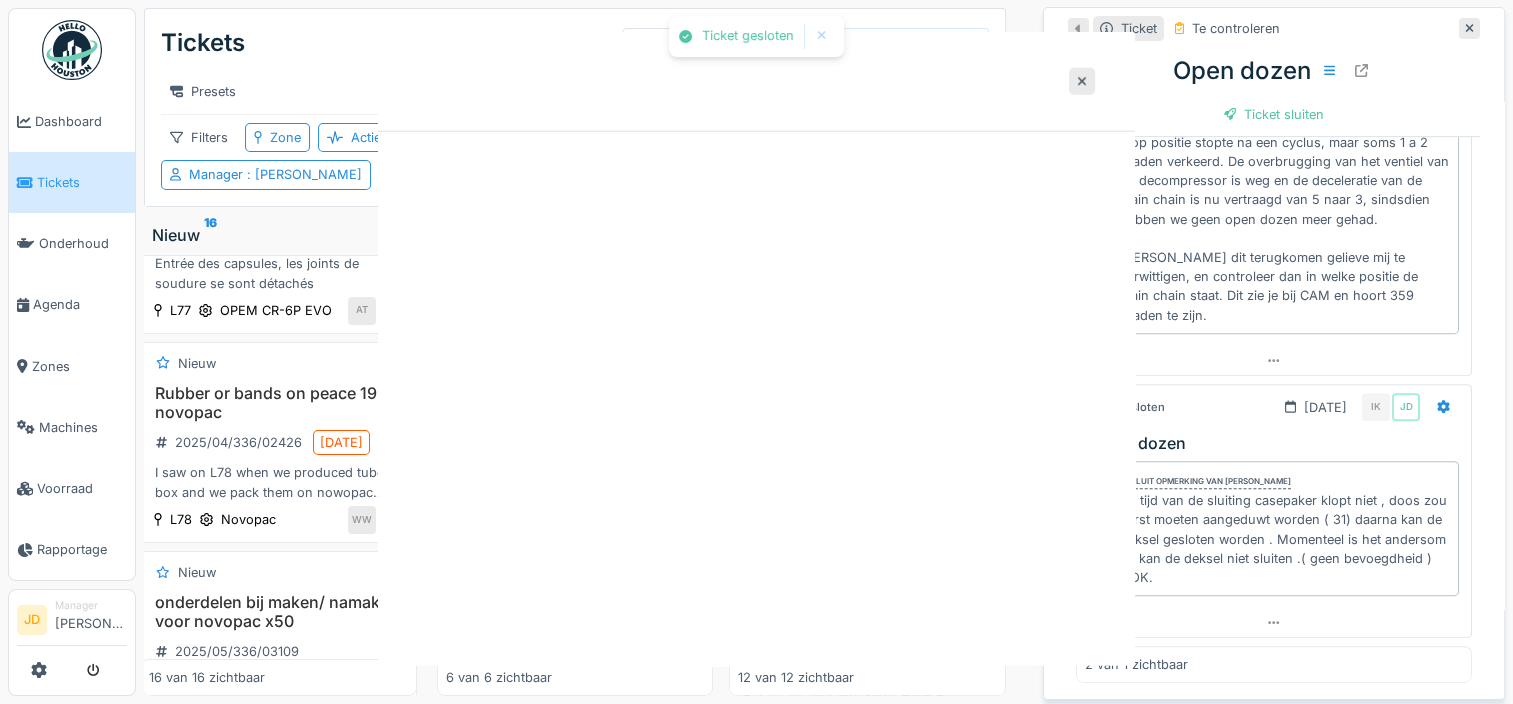 scroll, scrollTop: 0, scrollLeft: 0, axis: both 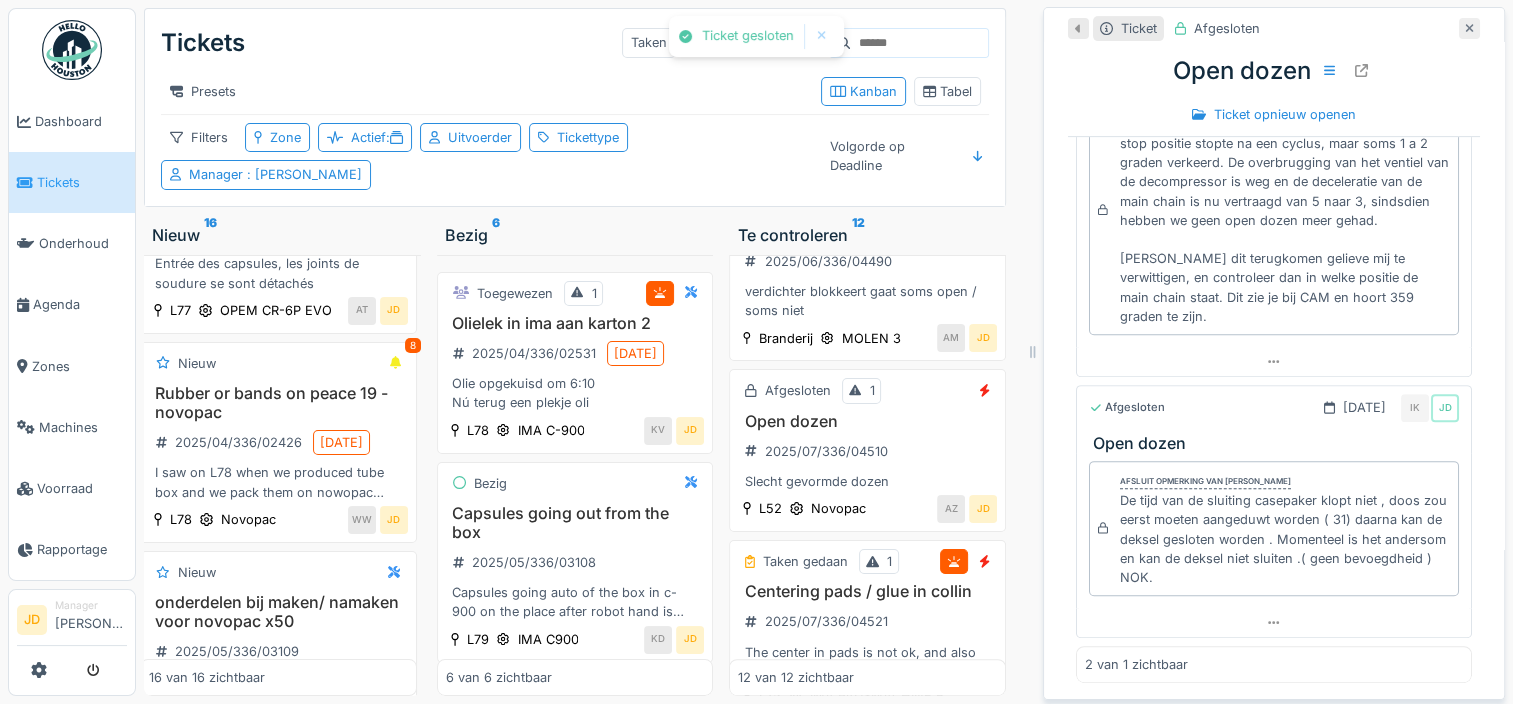 click at bounding box center (1469, 28) 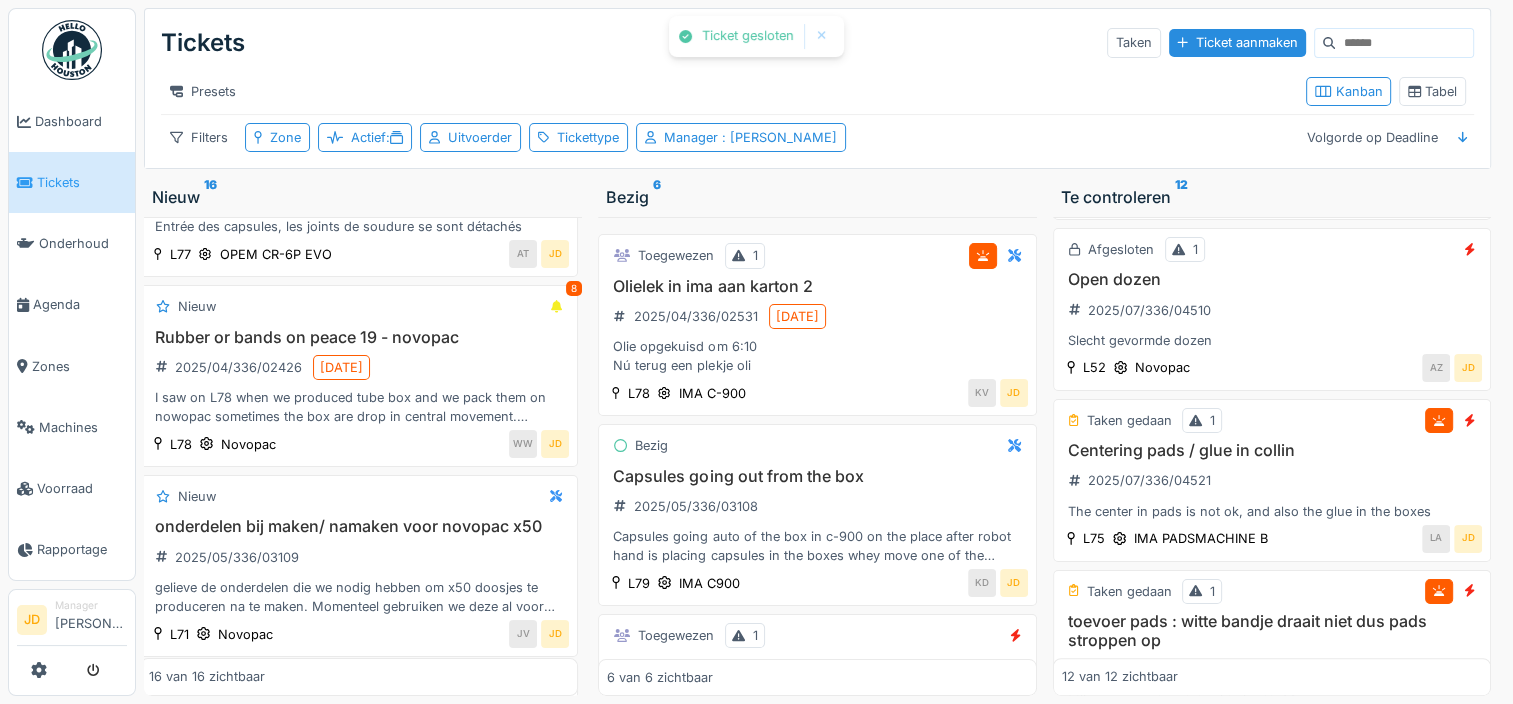 scroll, scrollTop: 120, scrollLeft: 4, axis: both 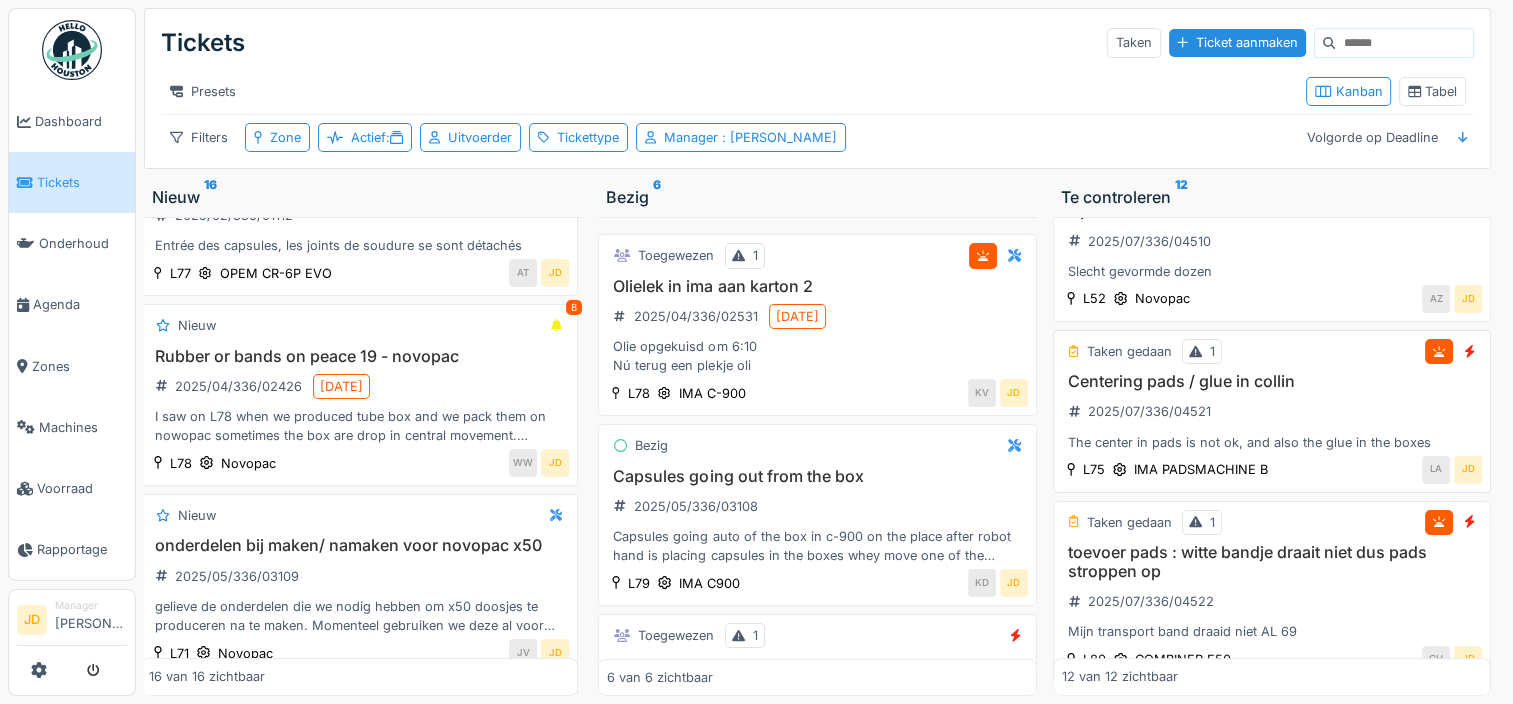 click on "Centering pads / glue in collin 2025/07/336/04521 The center in pads is not ok, and also the glue in the boxes" at bounding box center [1272, 412] 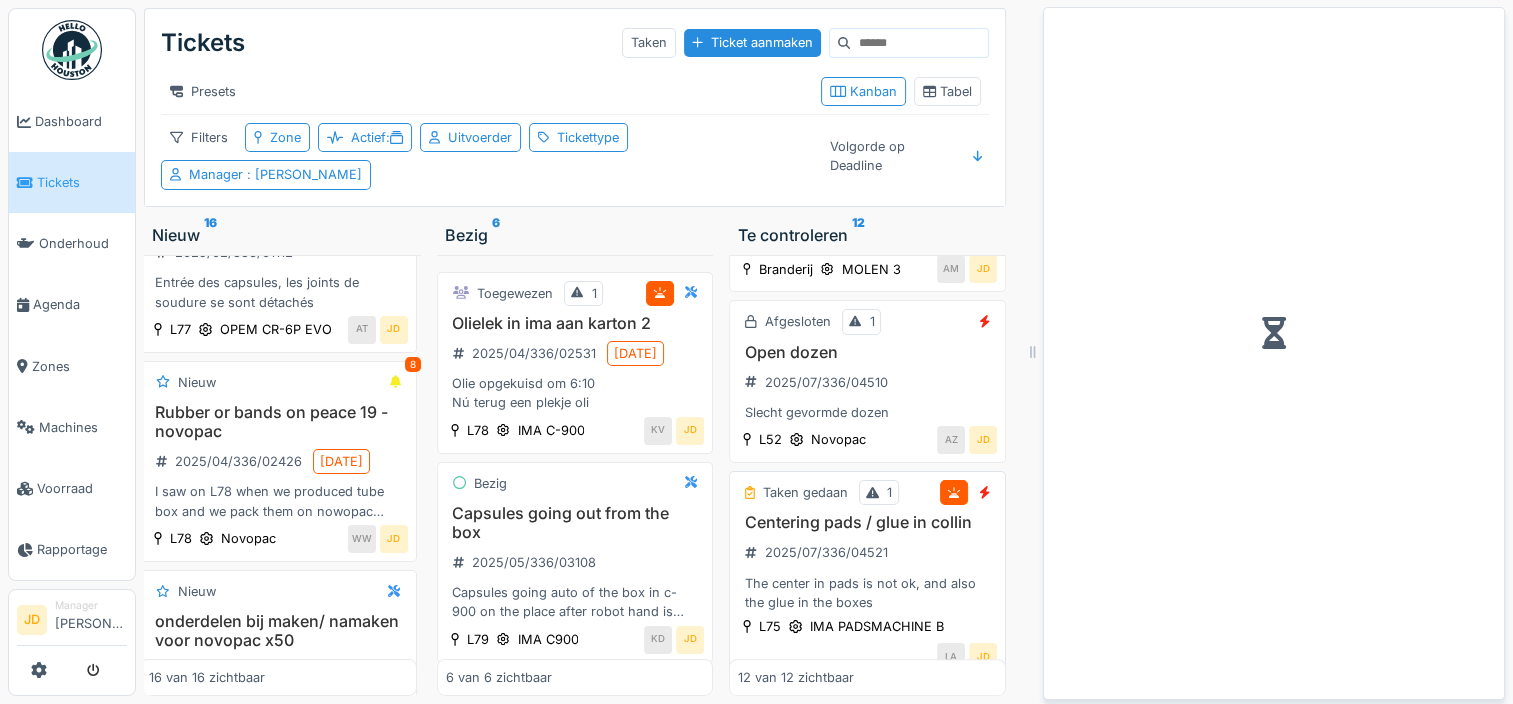 scroll, scrollTop: 139, scrollLeft: 4, axis: both 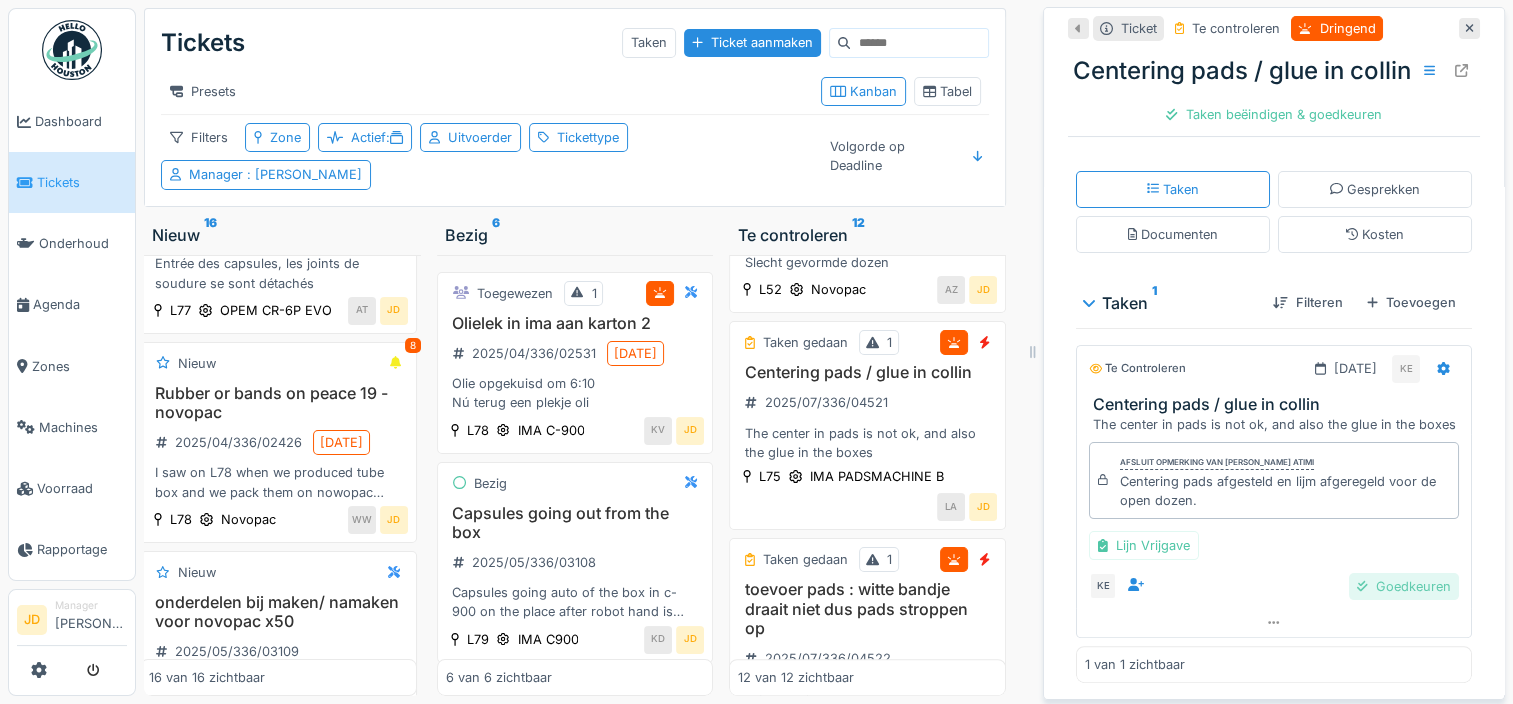 click at bounding box center [1362, 586] 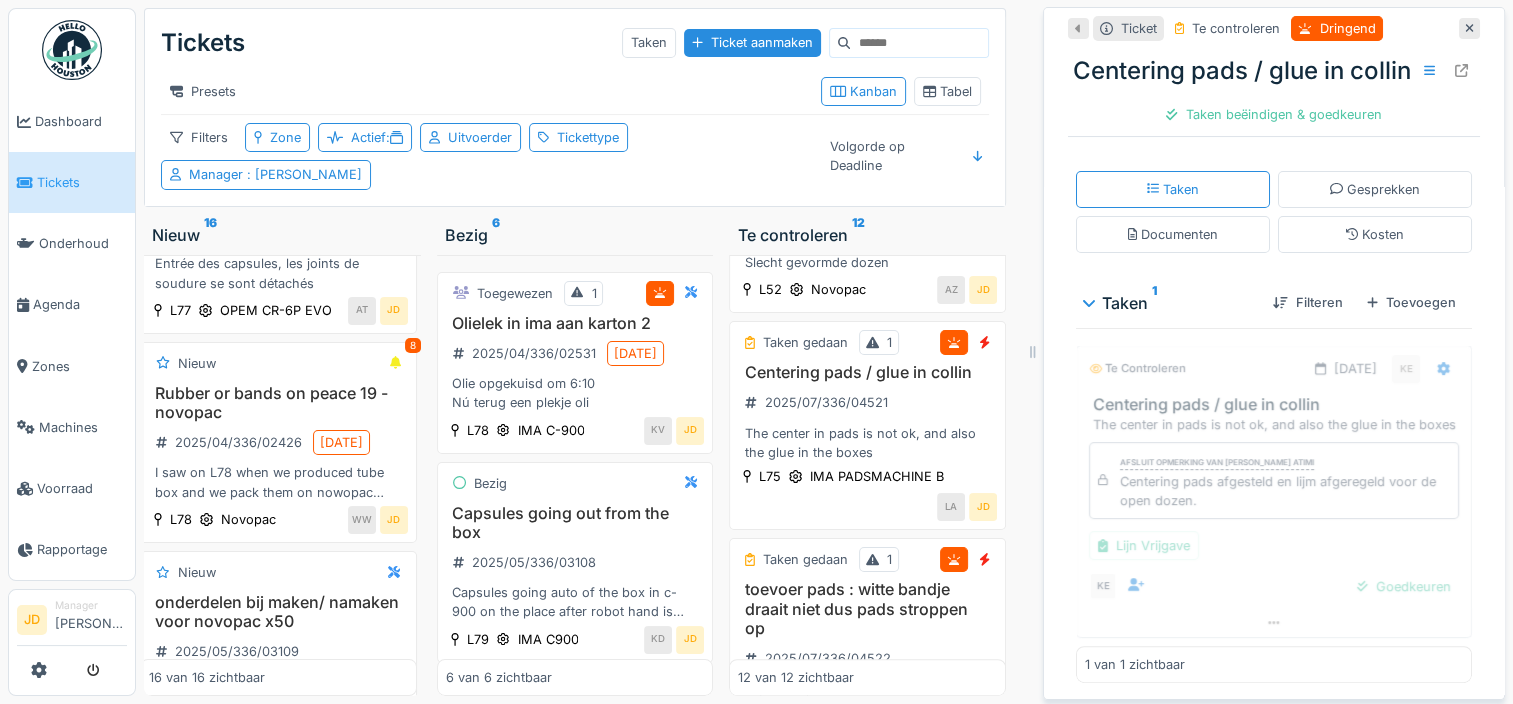scroll, scrollTop: 269, scrollLeft: 0, axis: vertical 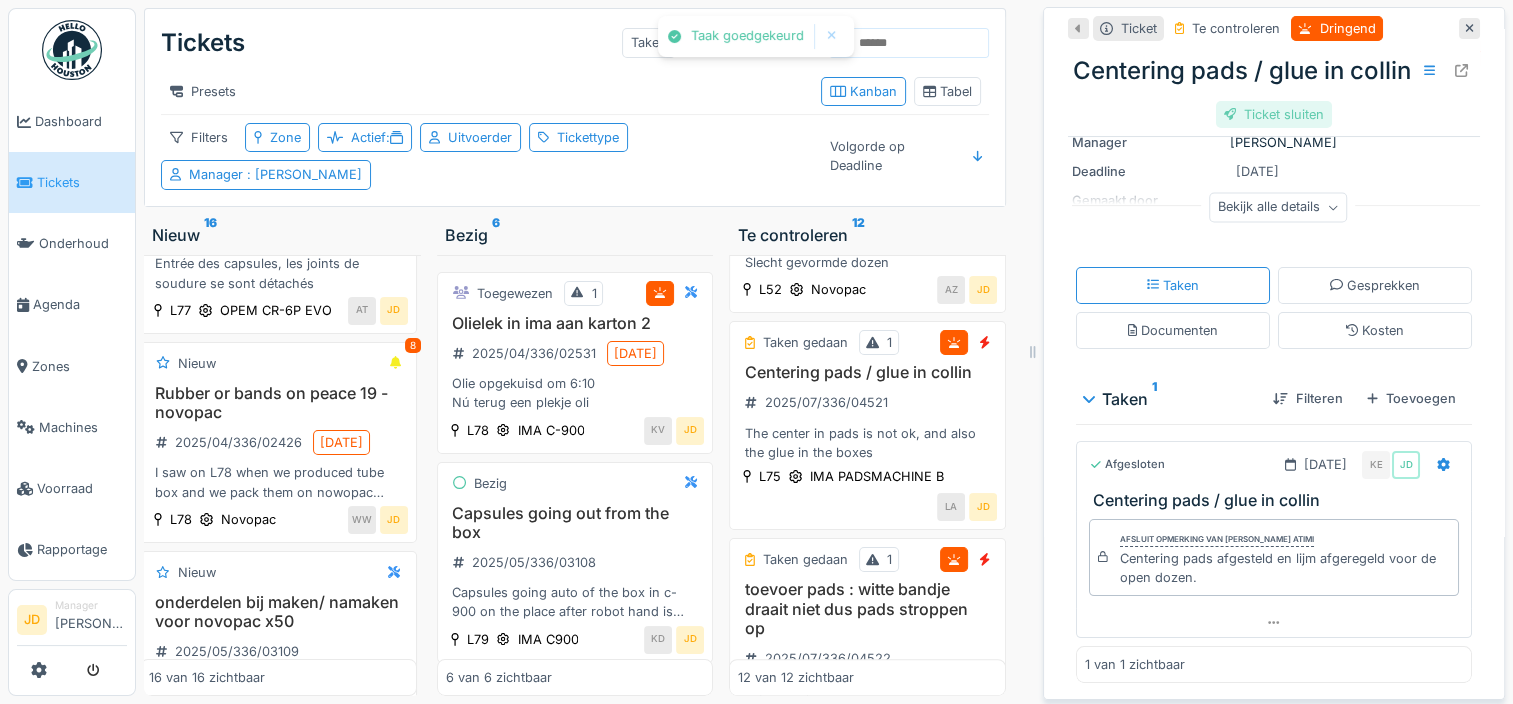 click on "Ticket sluiten" at bounding box center (1274, 114) 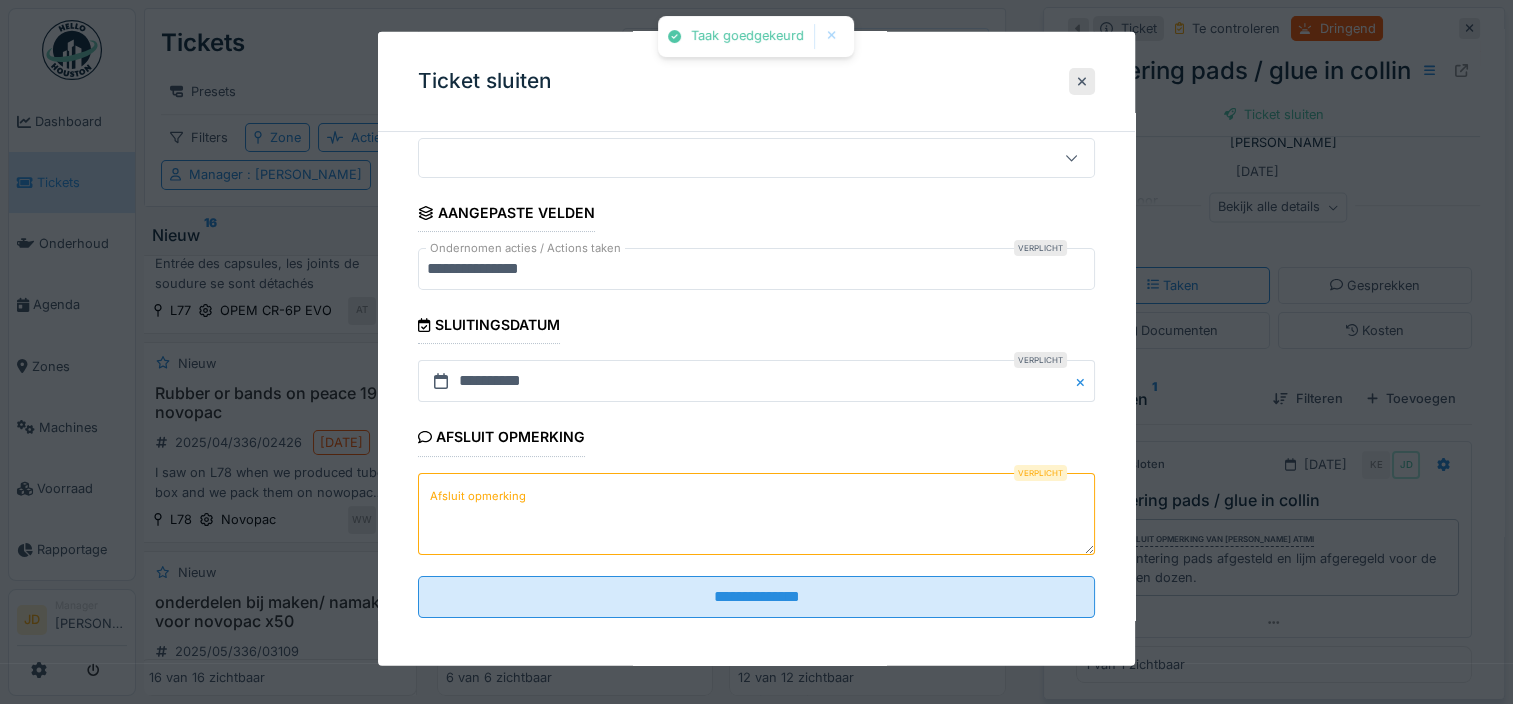 scroll, scrollTop: 179, scrollLeft: 0, axis: vertical 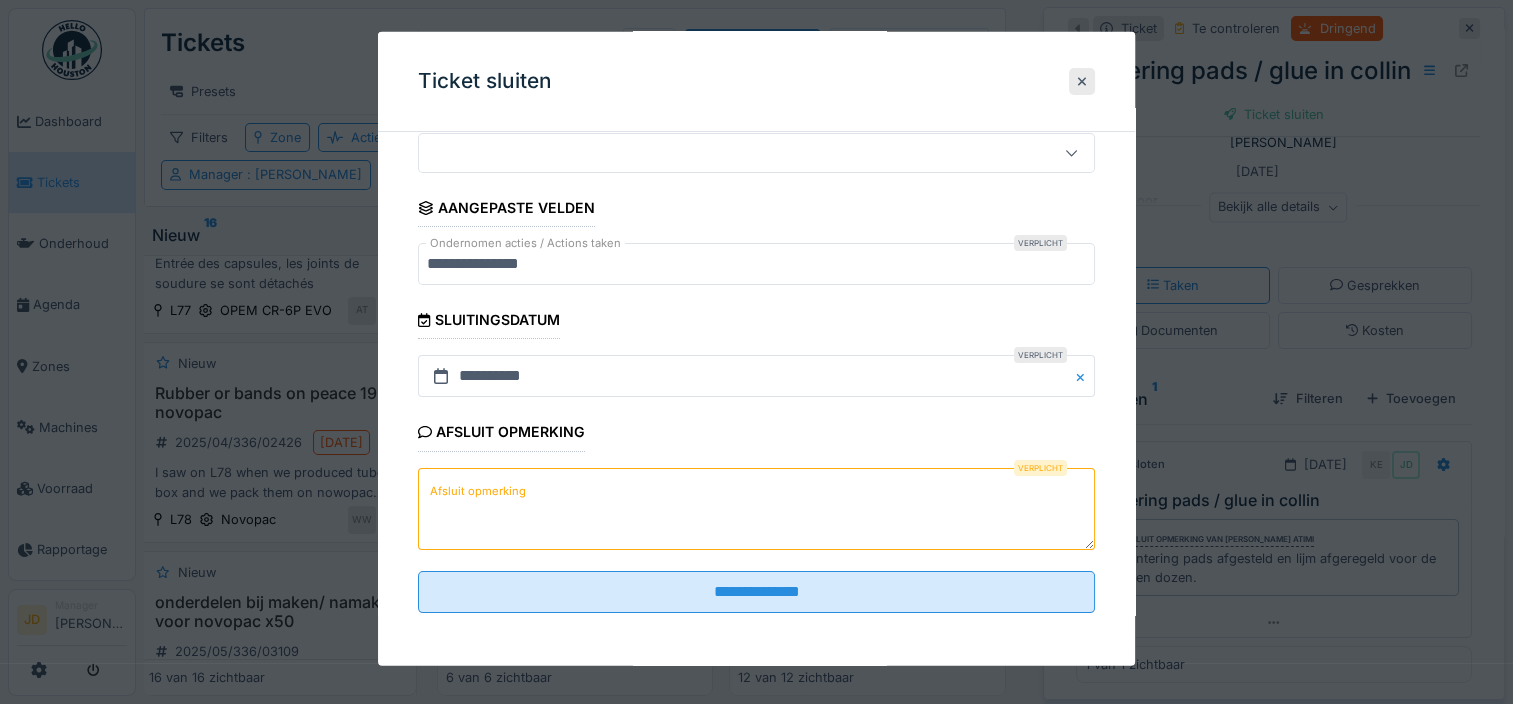 click on "Afsluit opmerking" at bounding box center (756, 508) 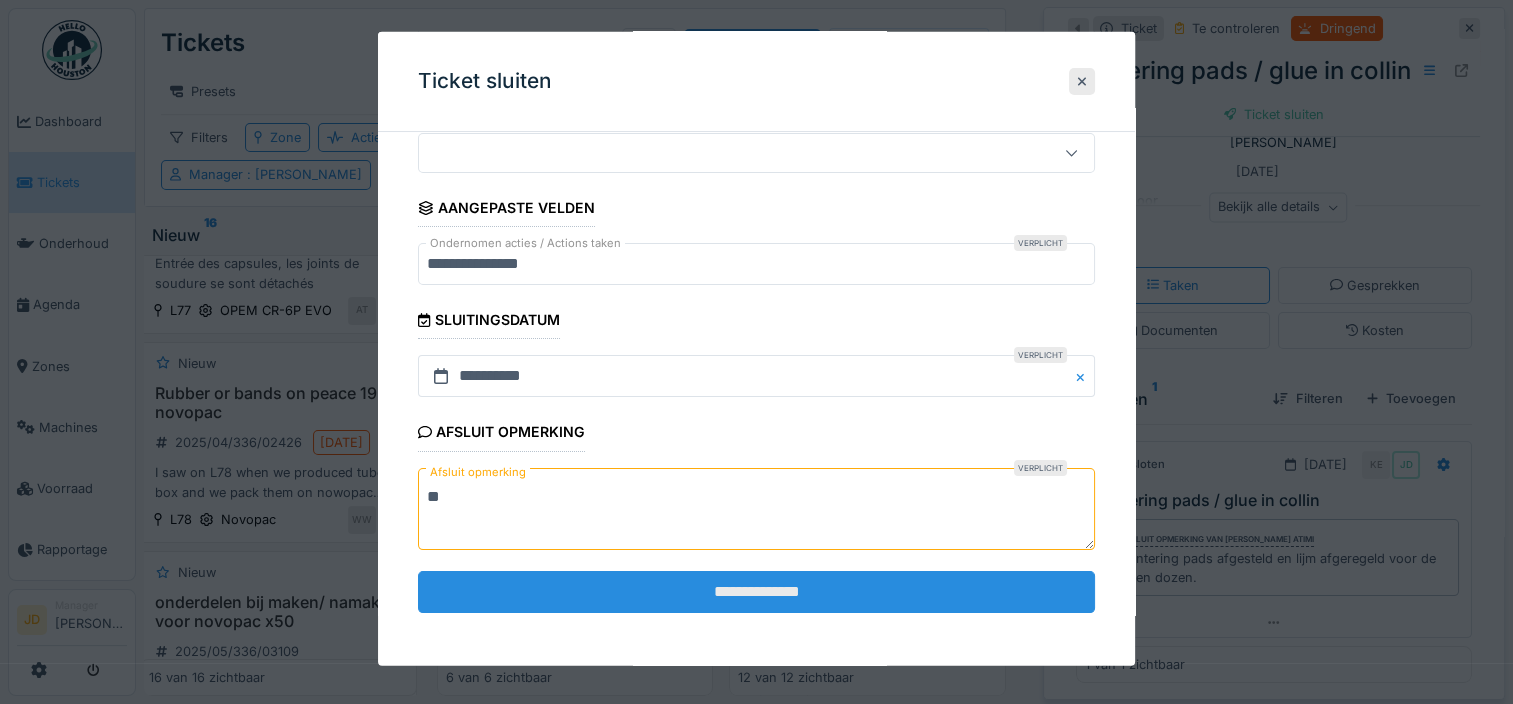 type on "**" 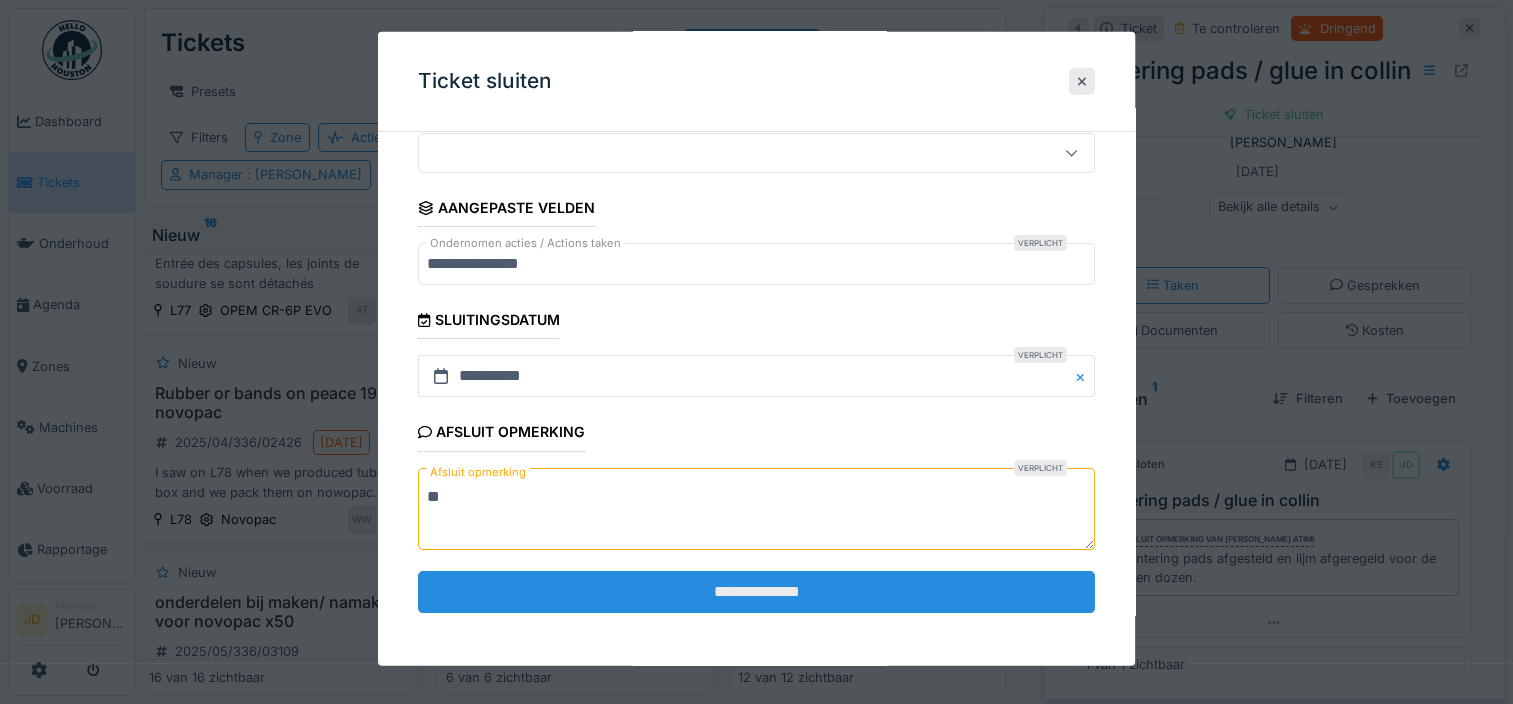click on "**********" at bounding box center (756, 591) 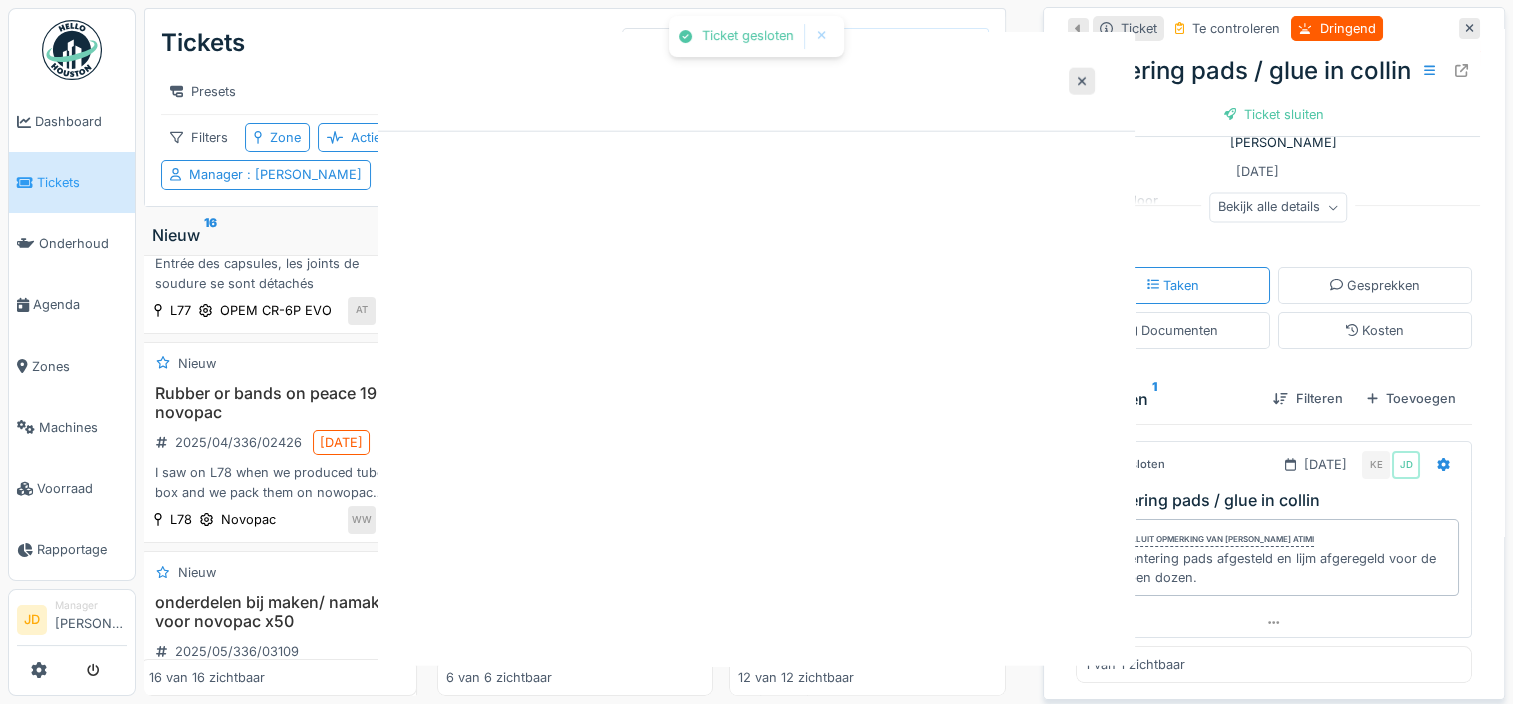 scroll, scrollTop: 0, scrollLeft: 0, axis: both 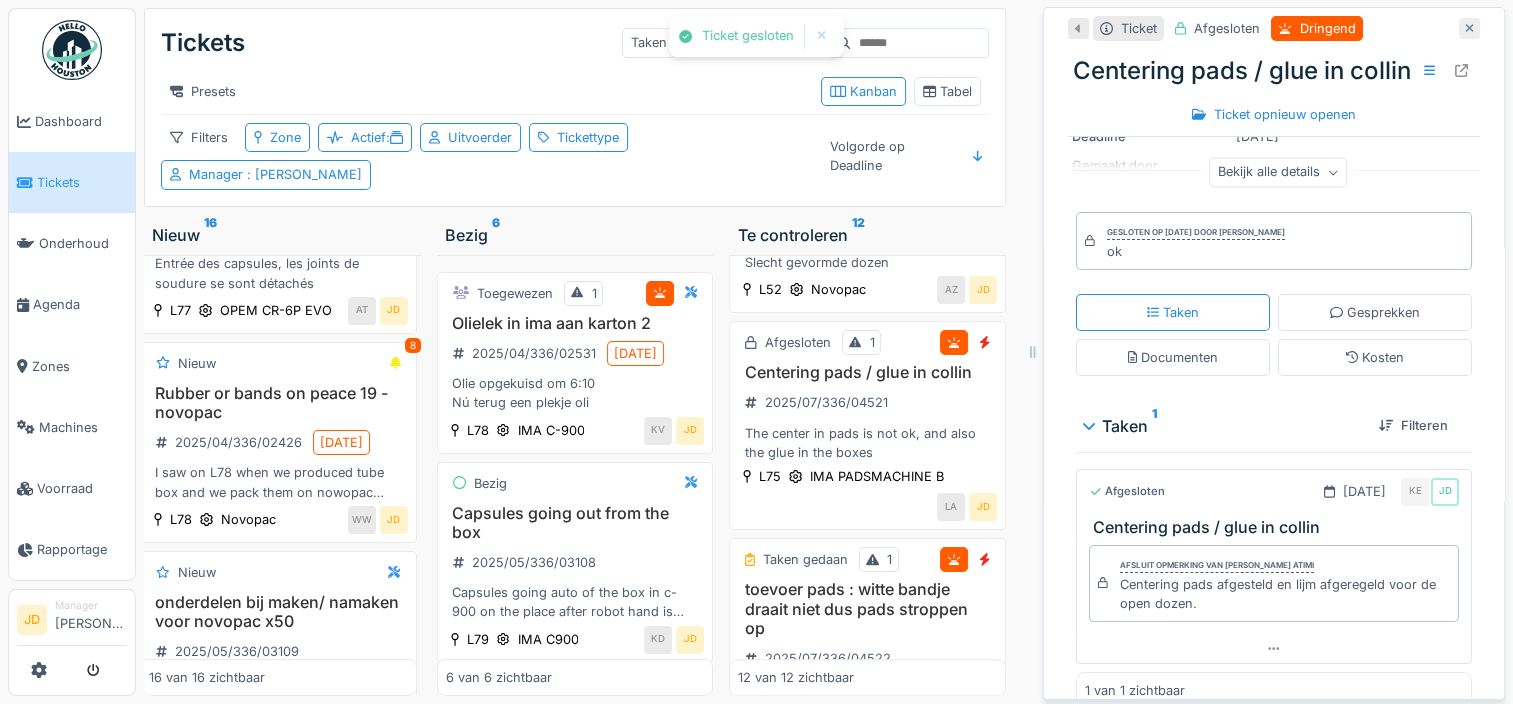 click at bounding box center (1469, 28) 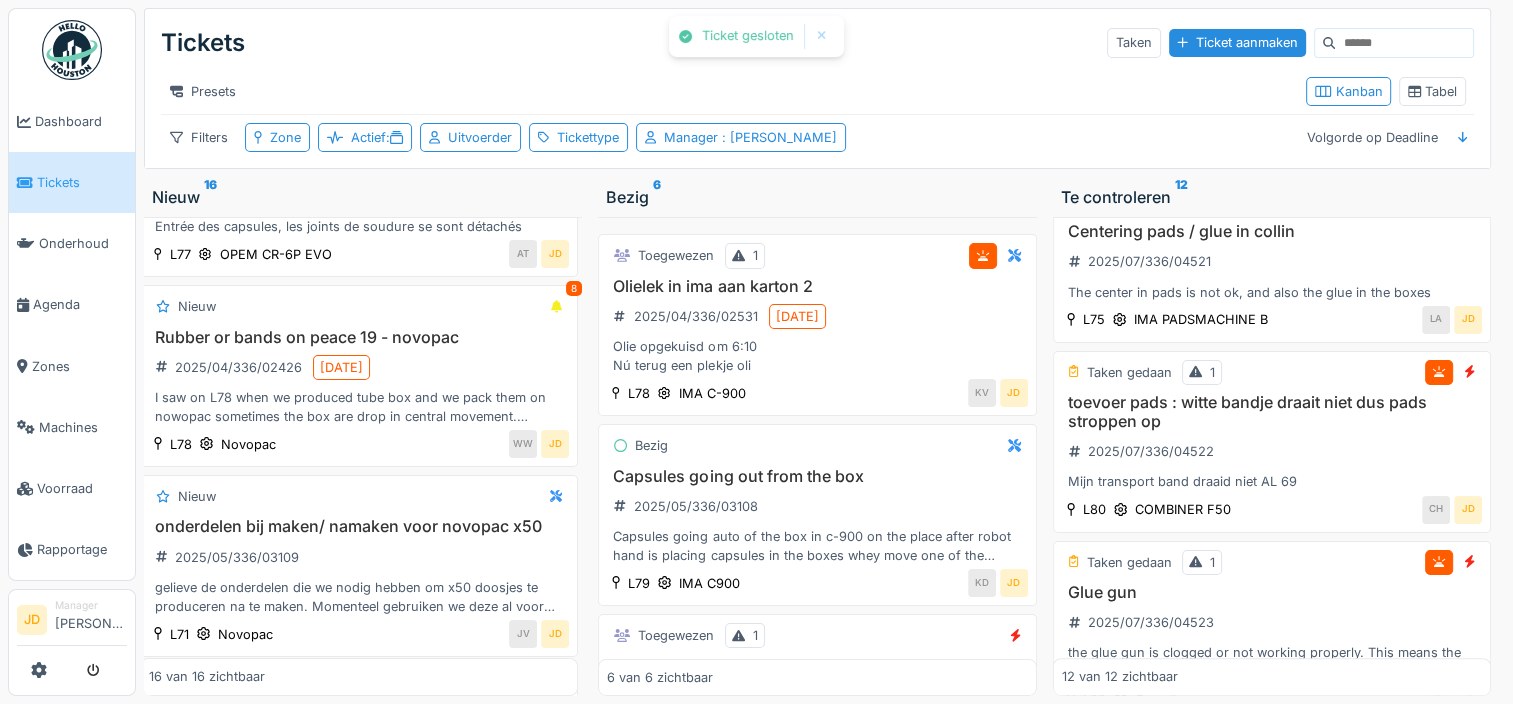 scroll, scrollTop: 120, scrollLeft: 4, axis: both 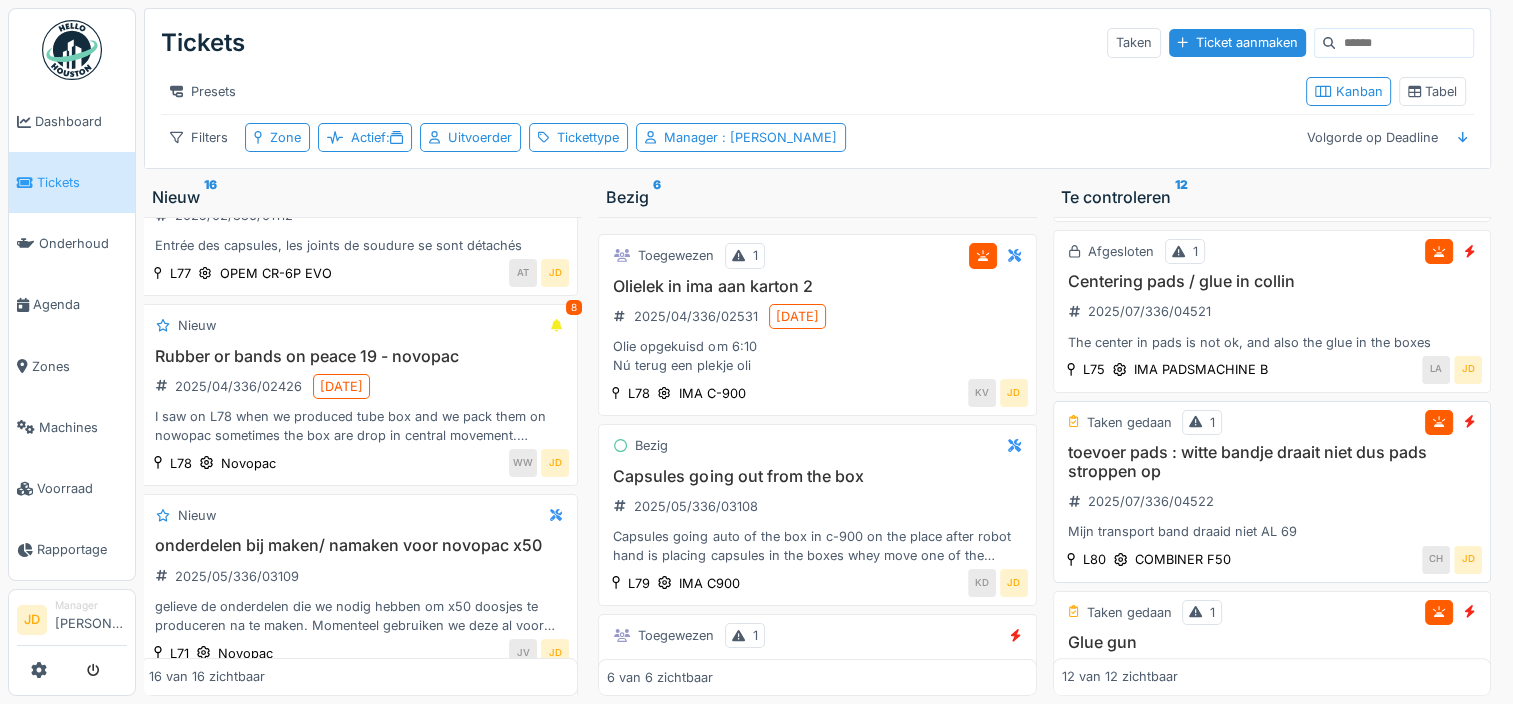 click on "toevoer pads : witte bandje draait niet dus pads stroppen op" at bounding box center [1272, 462] 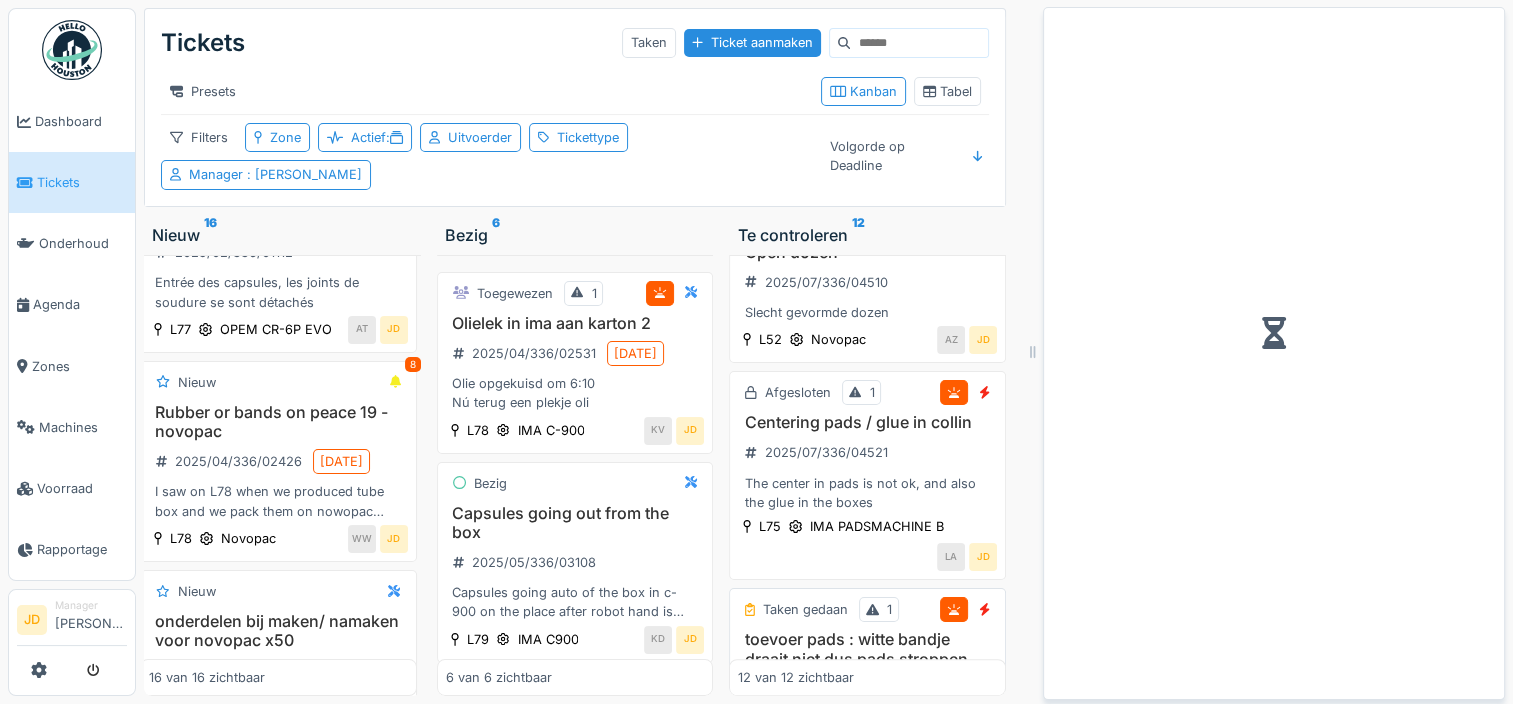 scroll, scrollTop: 139, scrollLeft: 4, axis: both 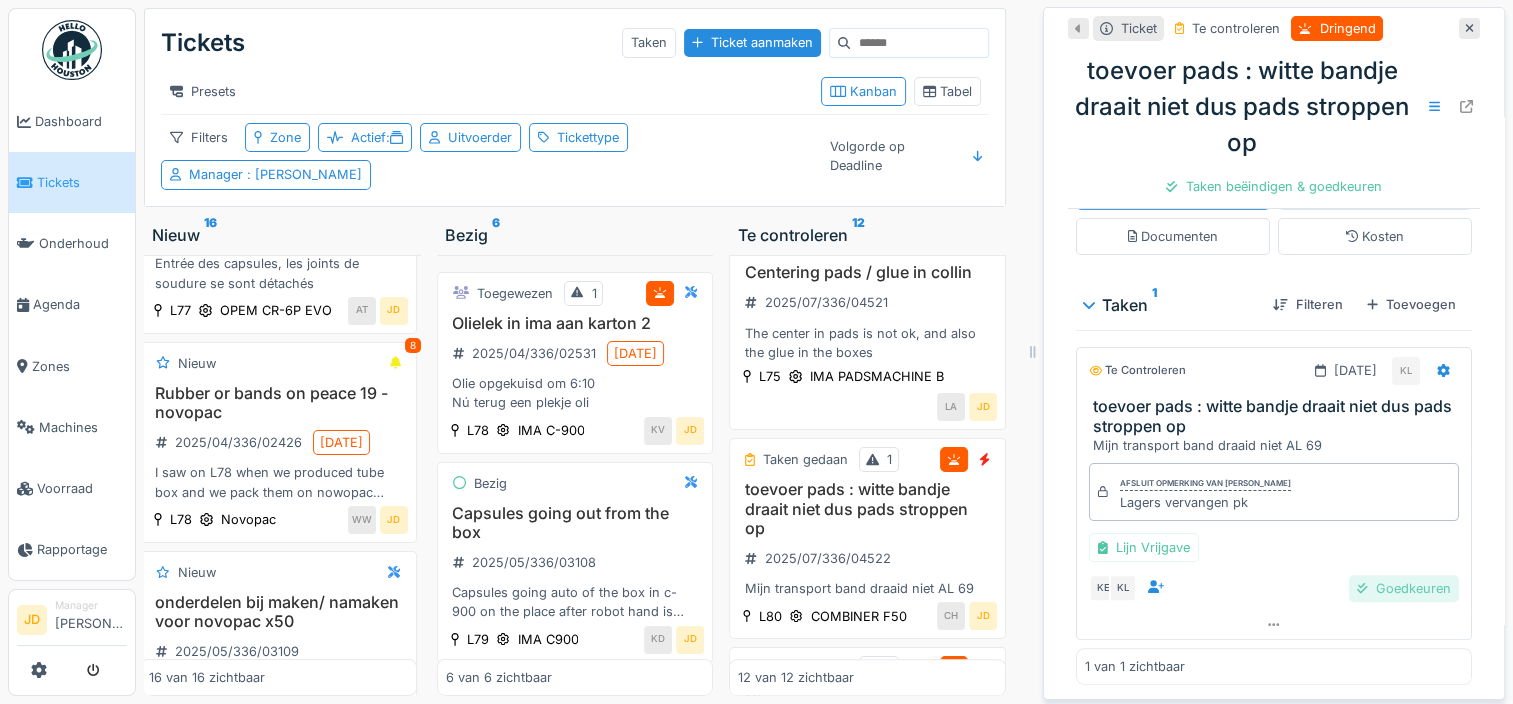 click on "Goedkeuren" at bounding box center (1404, 588) 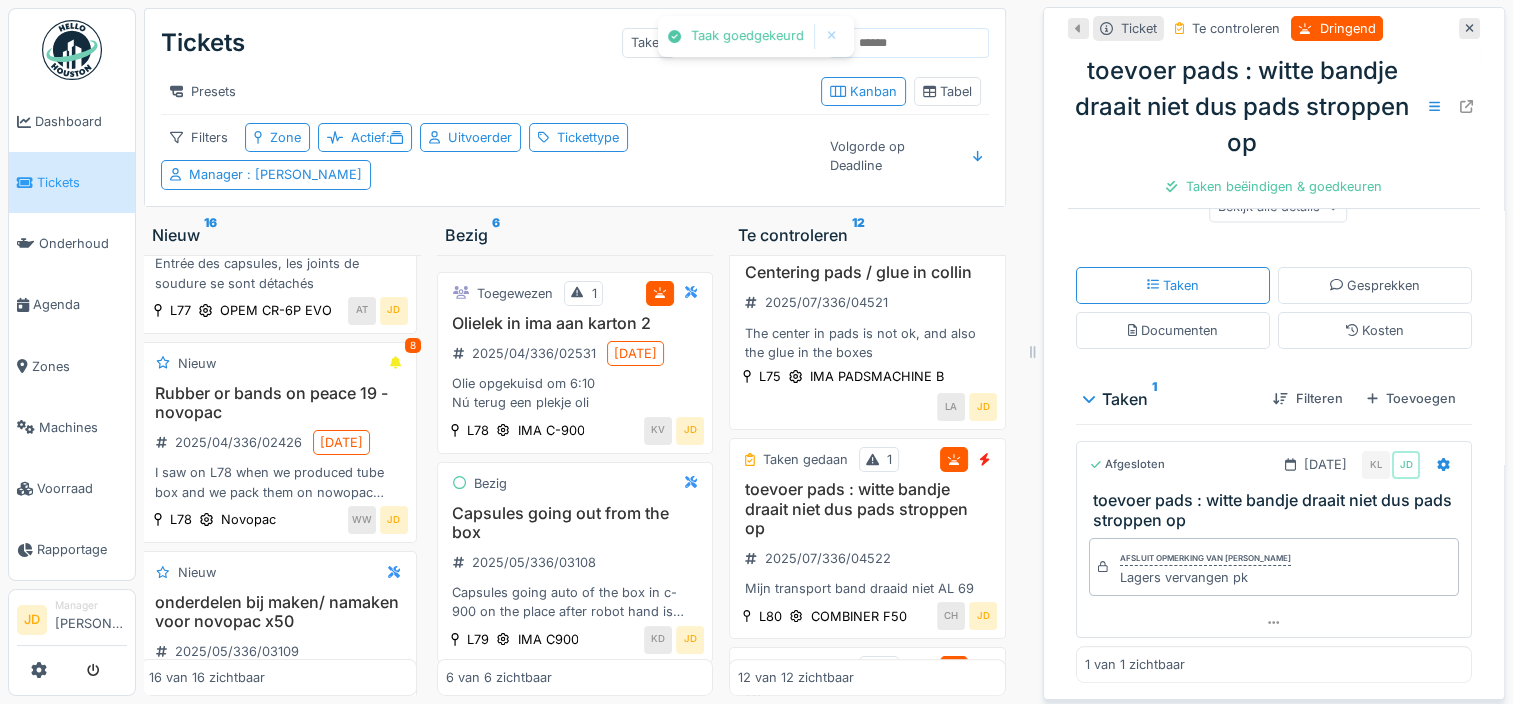 scroll 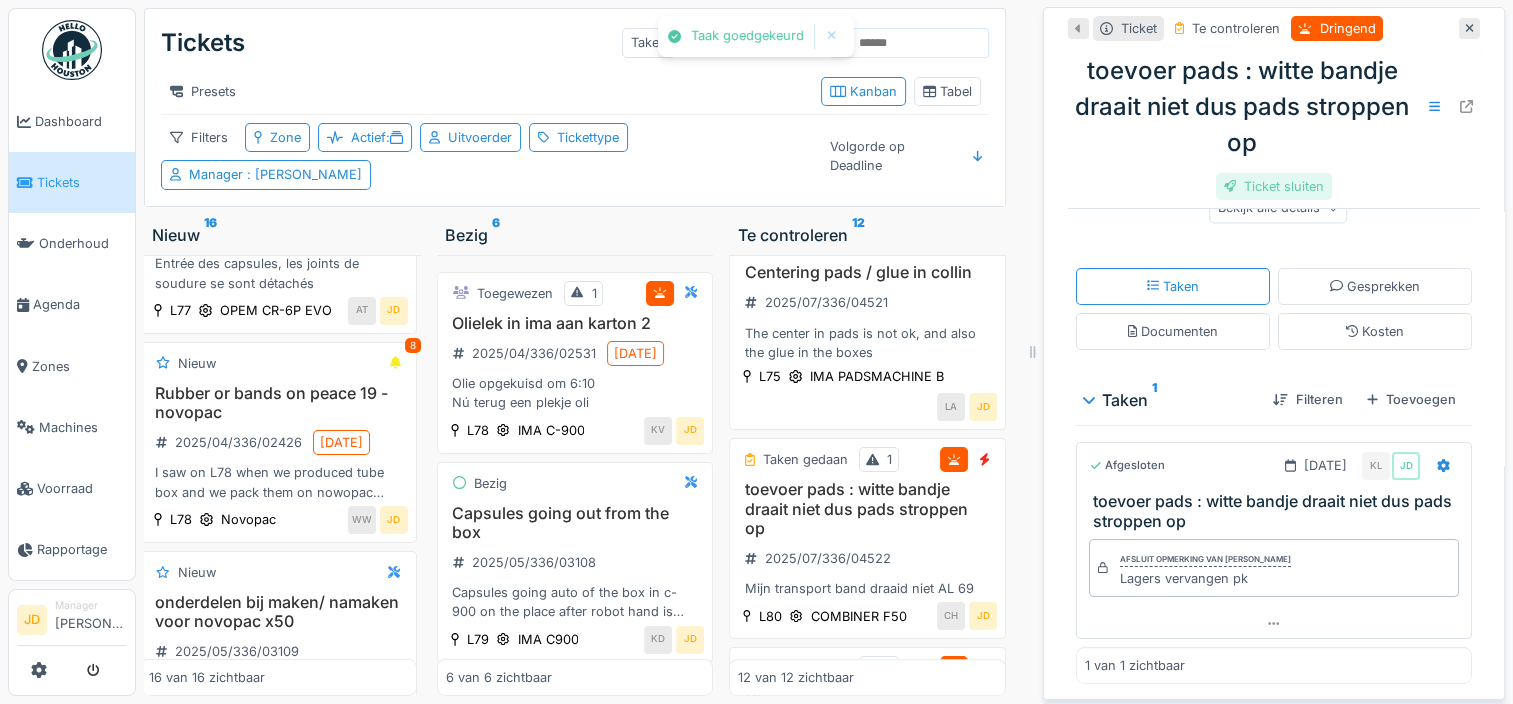 click on "Ticket sluiten" at bounding box center [1274, 186] 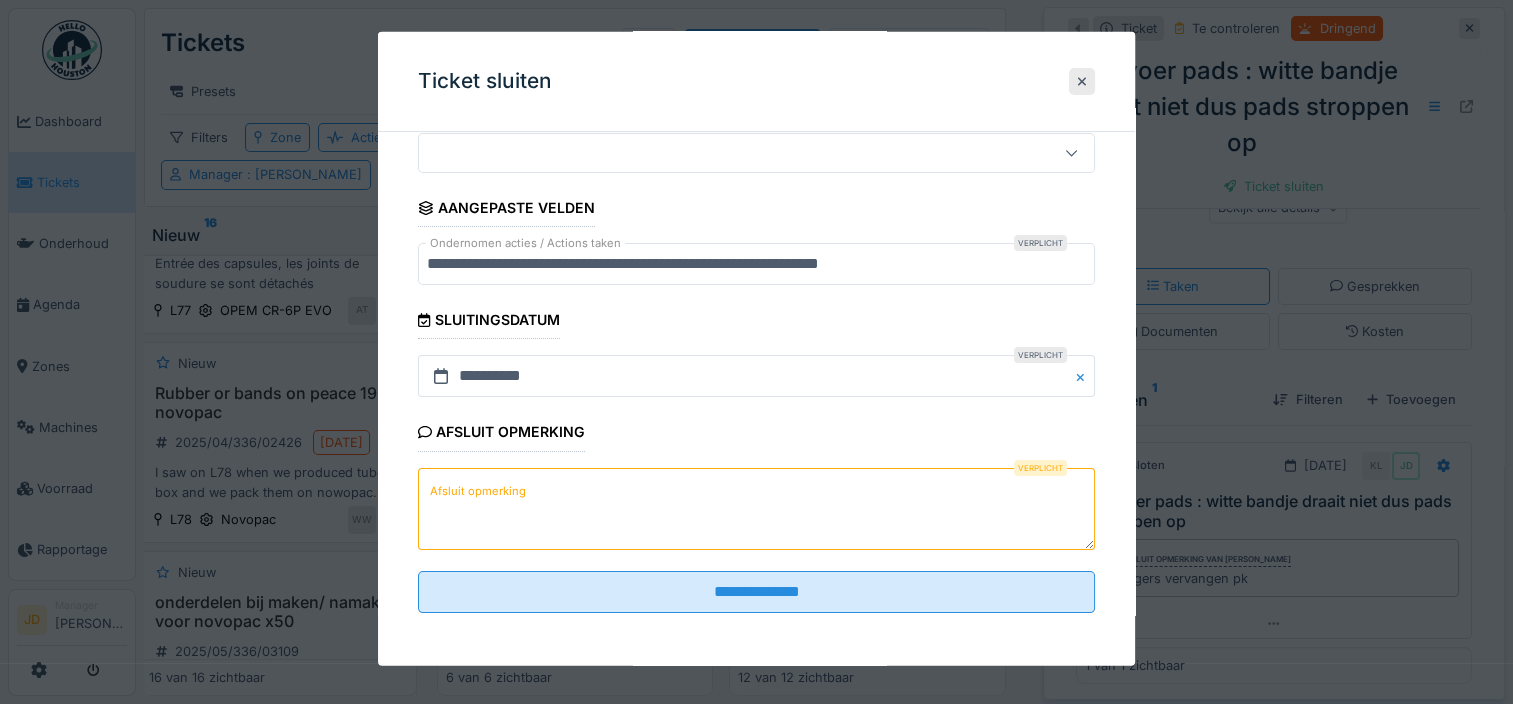 click on "Afsluit opmerking" at bounding box center [756, 508] 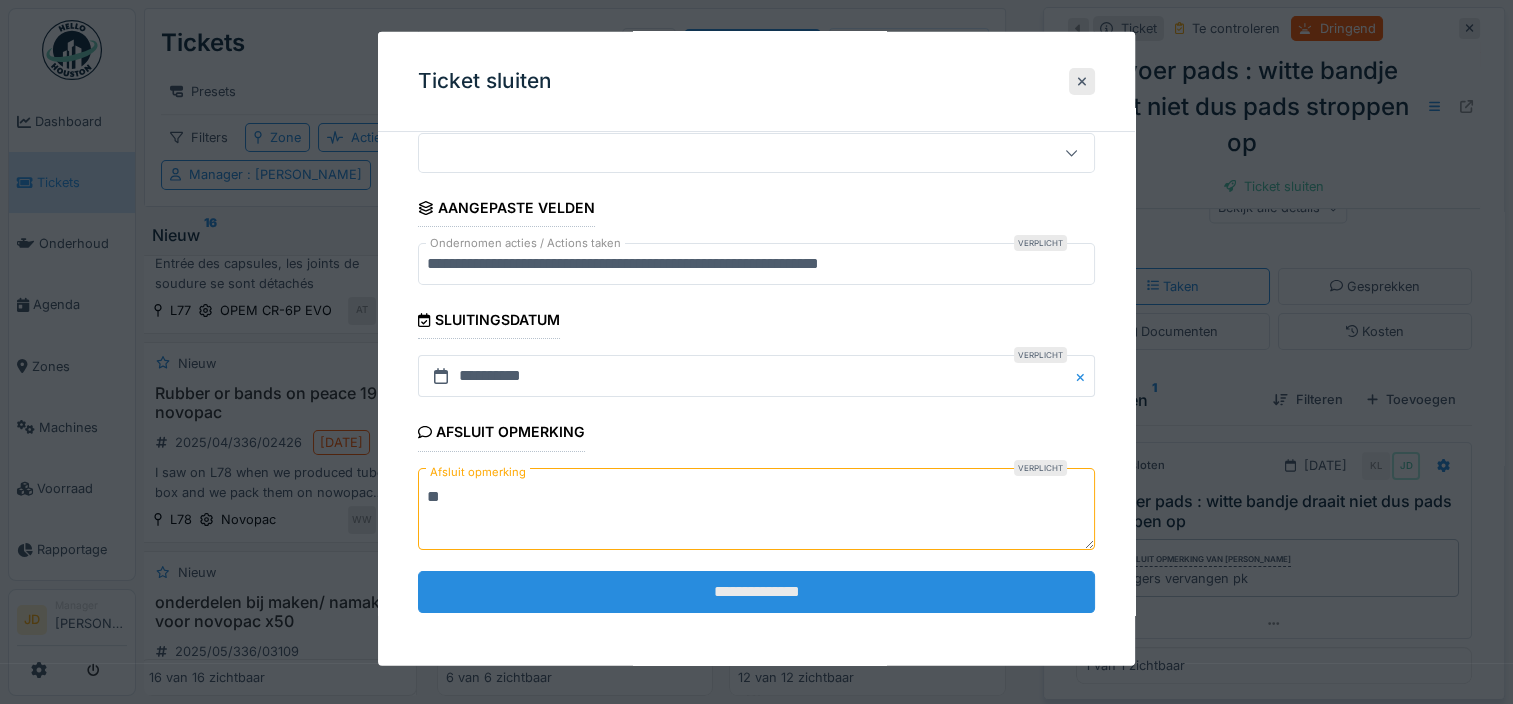 type on "**" 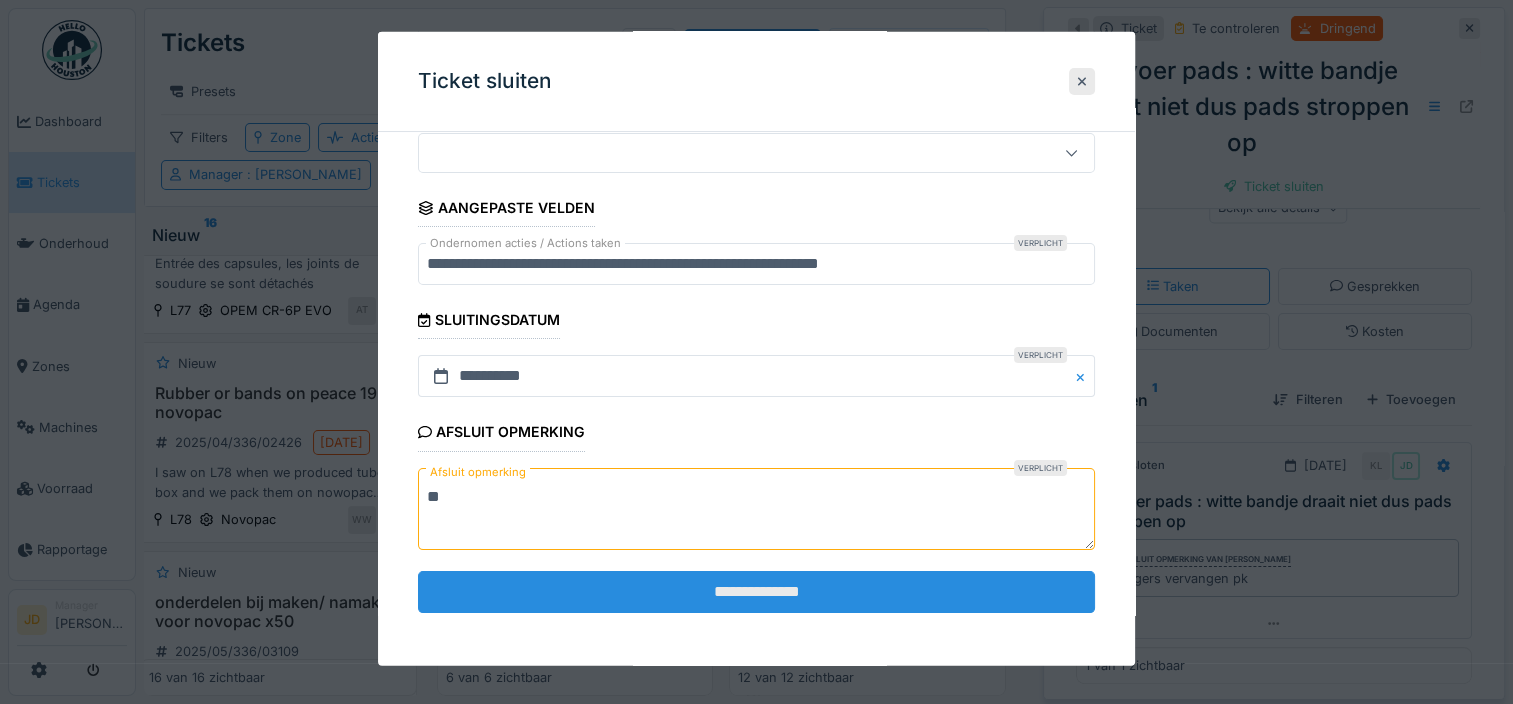 click on "**********" at bounding box center [756, 591] 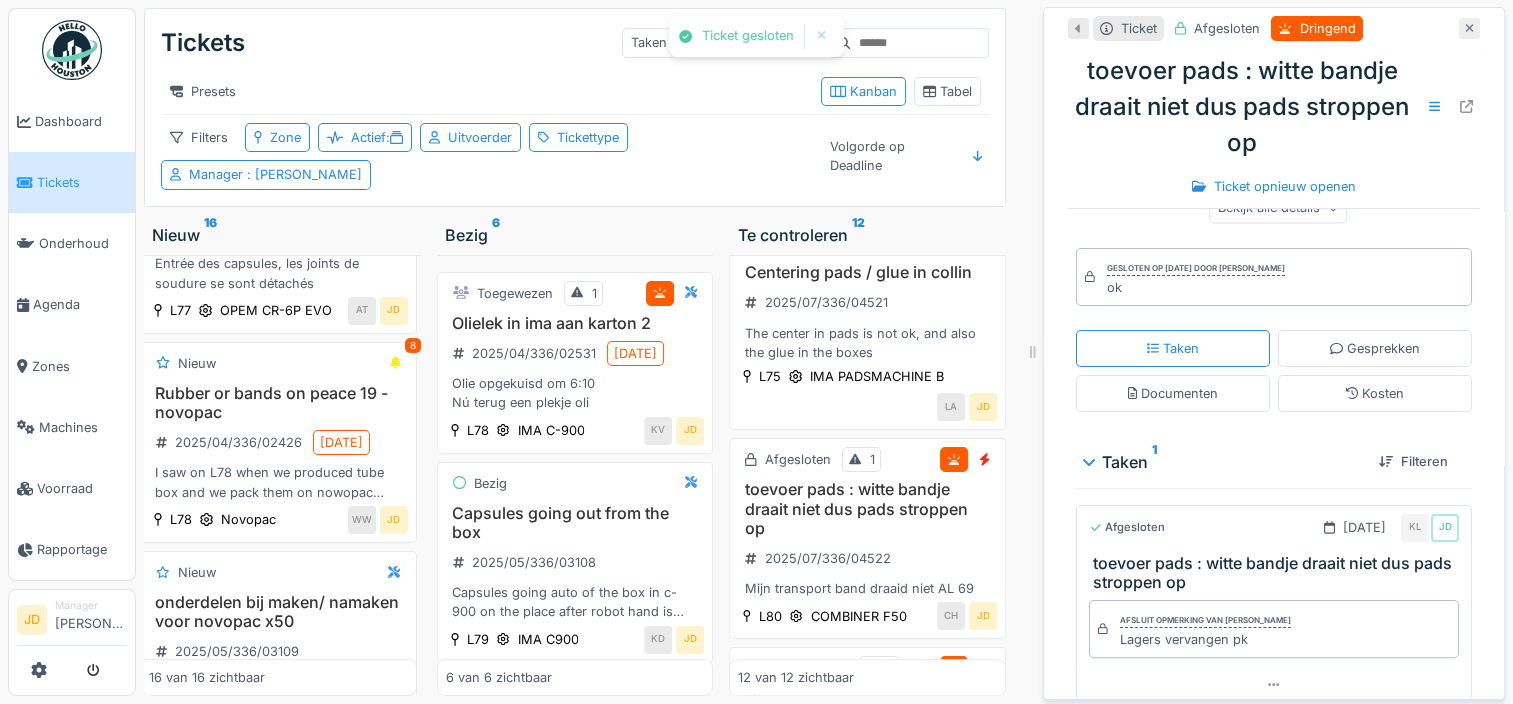 click 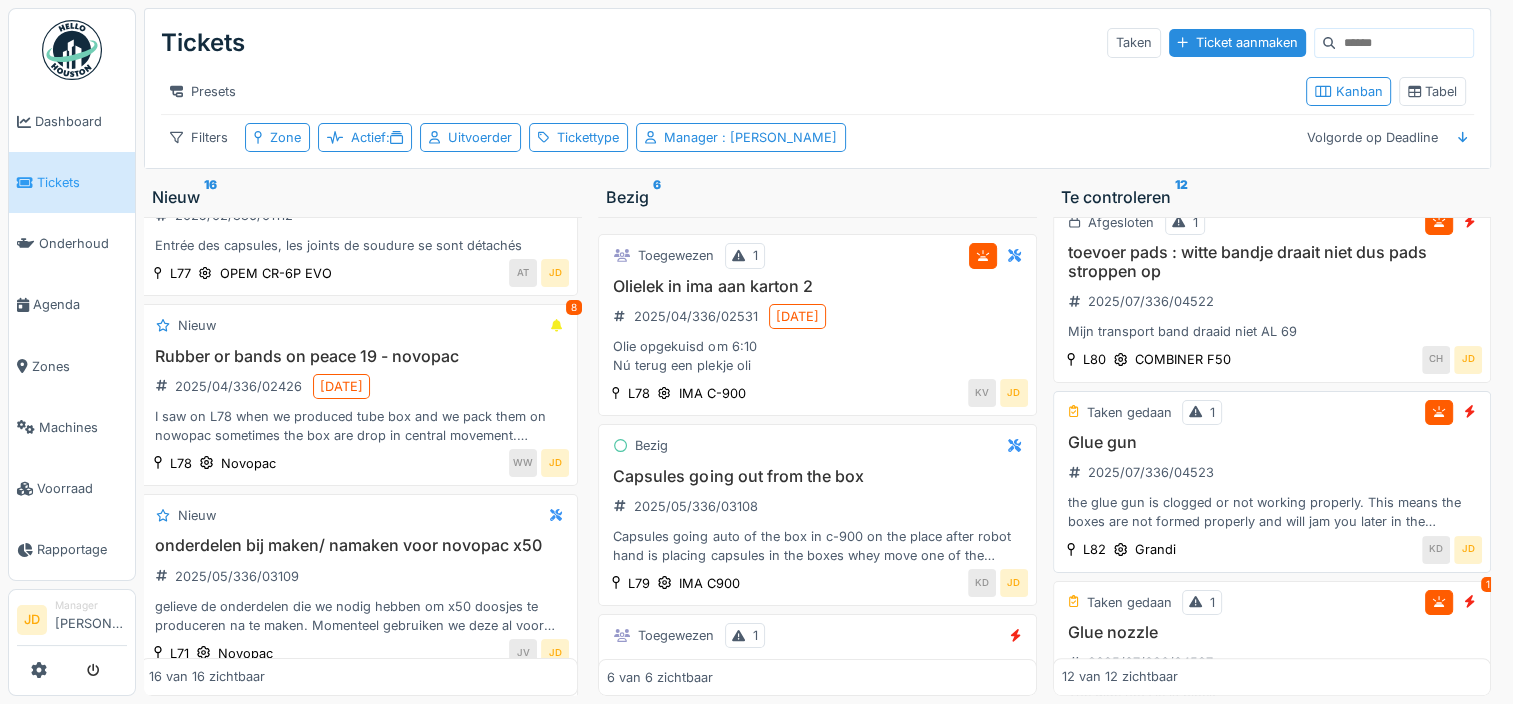 click on "Glue gun" at bounding box center [1272, 442] 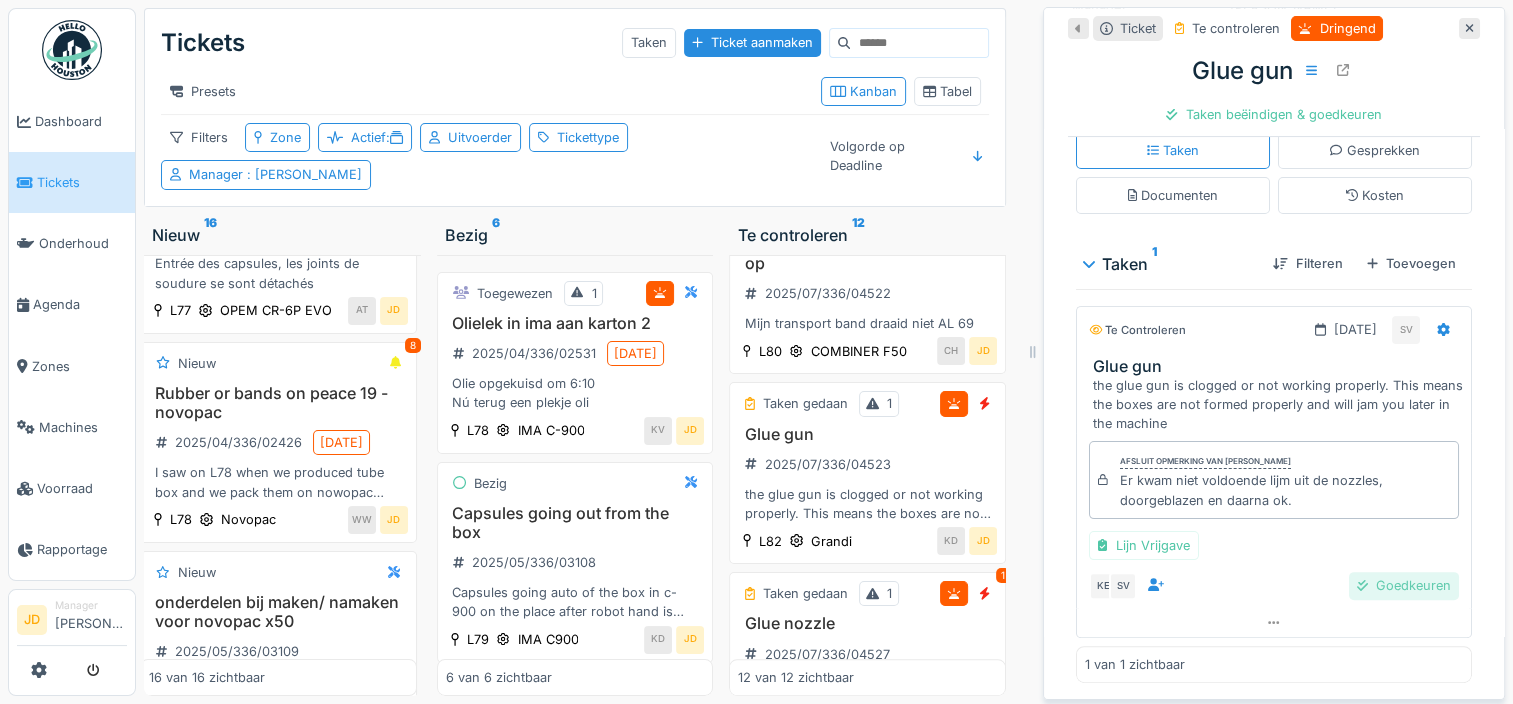 click on "Goedkeuren" at bounding box center [1404, 585] 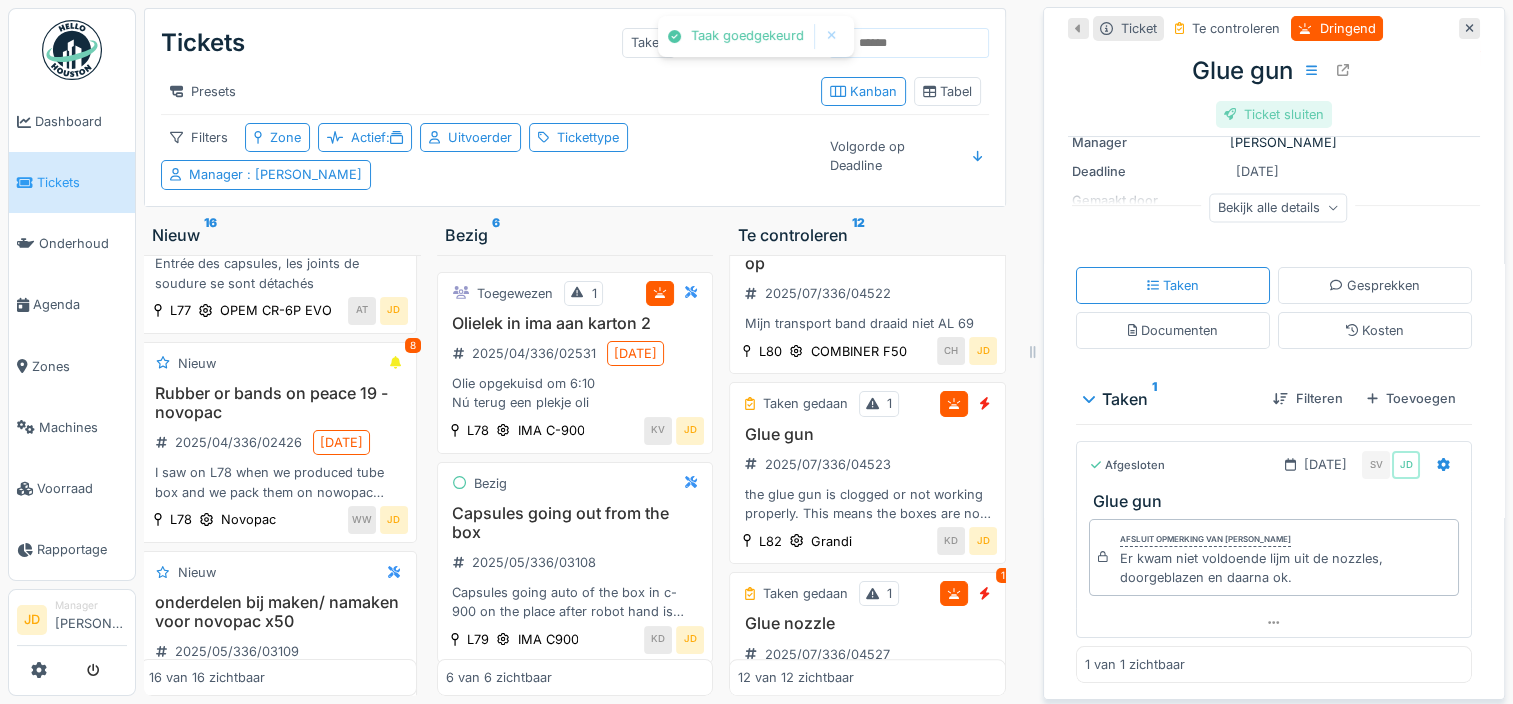 click on "Ticket sluiten" at bounding box center (1274, 114) 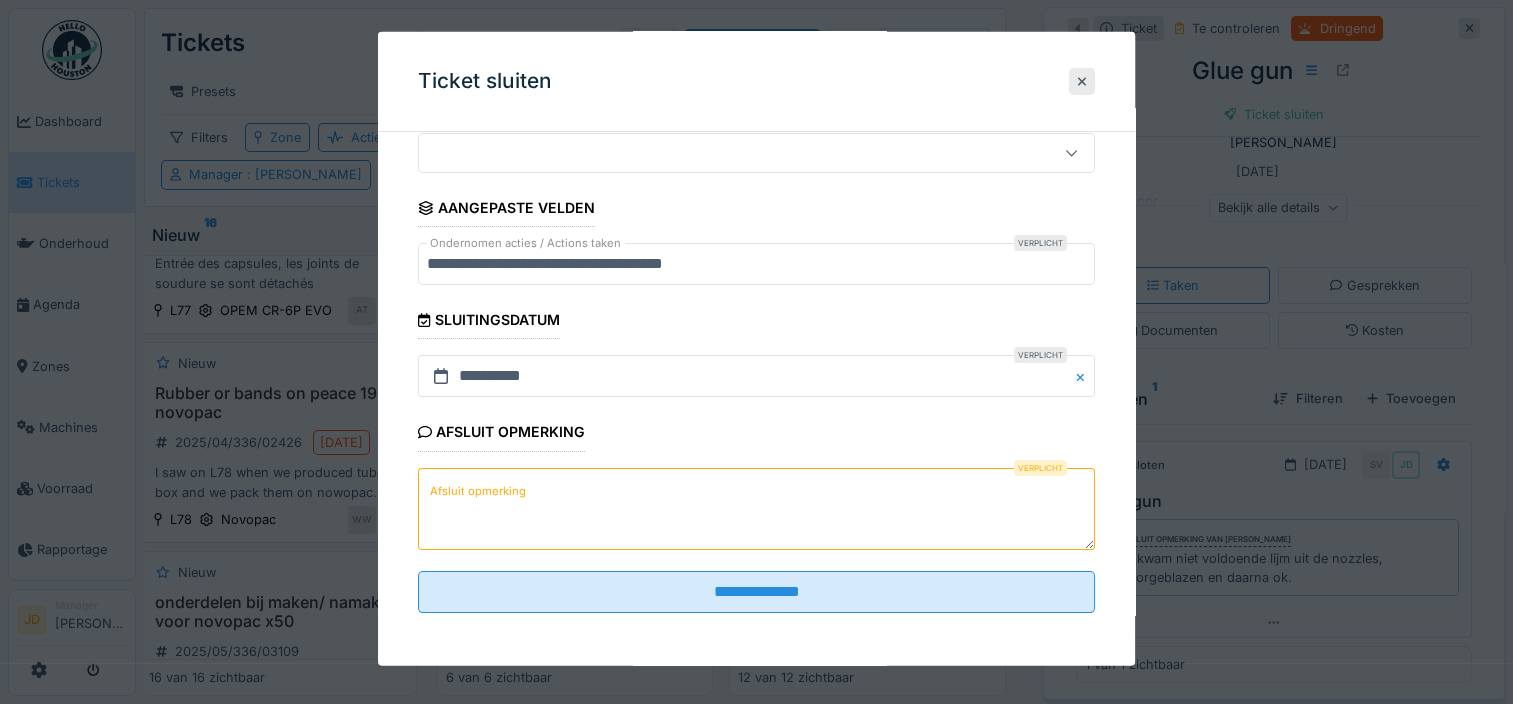 click on "Afsluit opmerking" at bounding box center [756, 508] 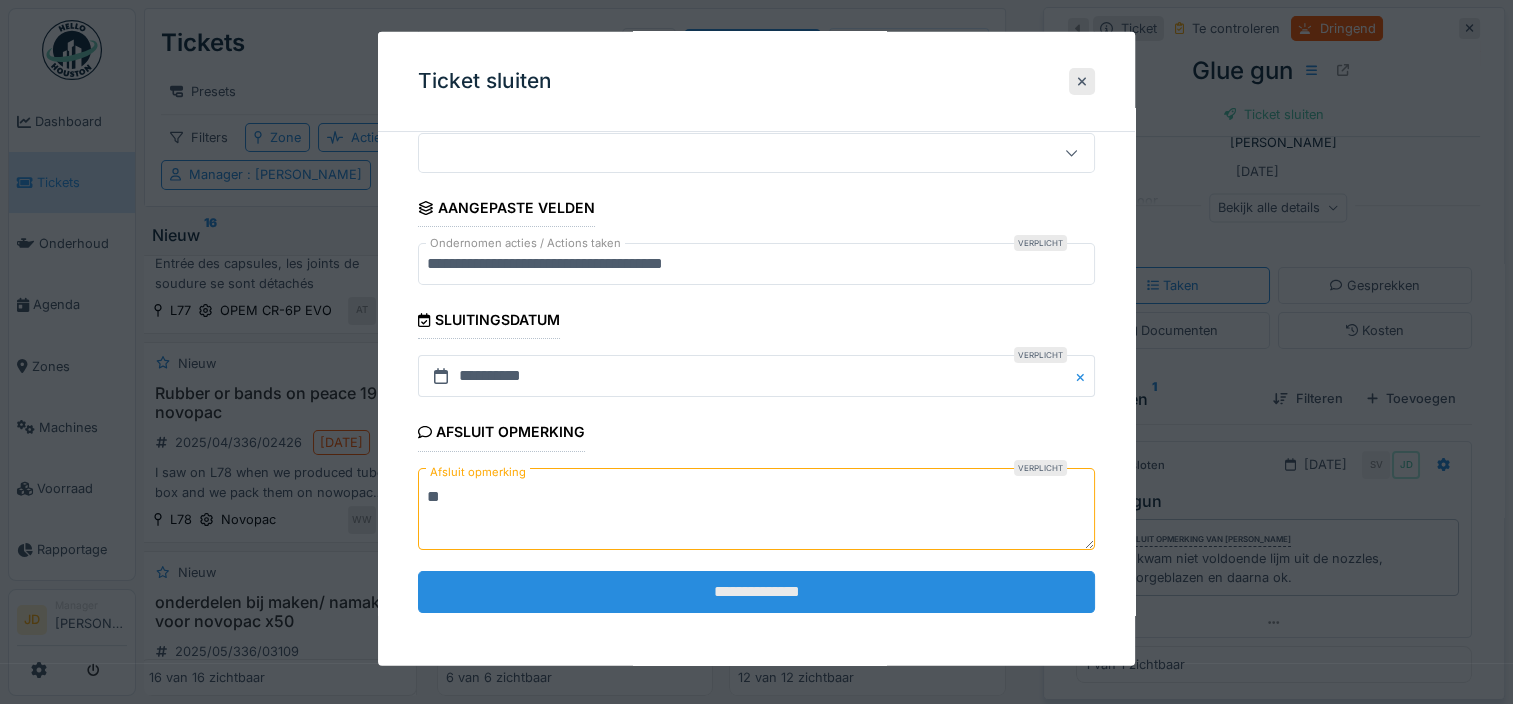 type on "**" 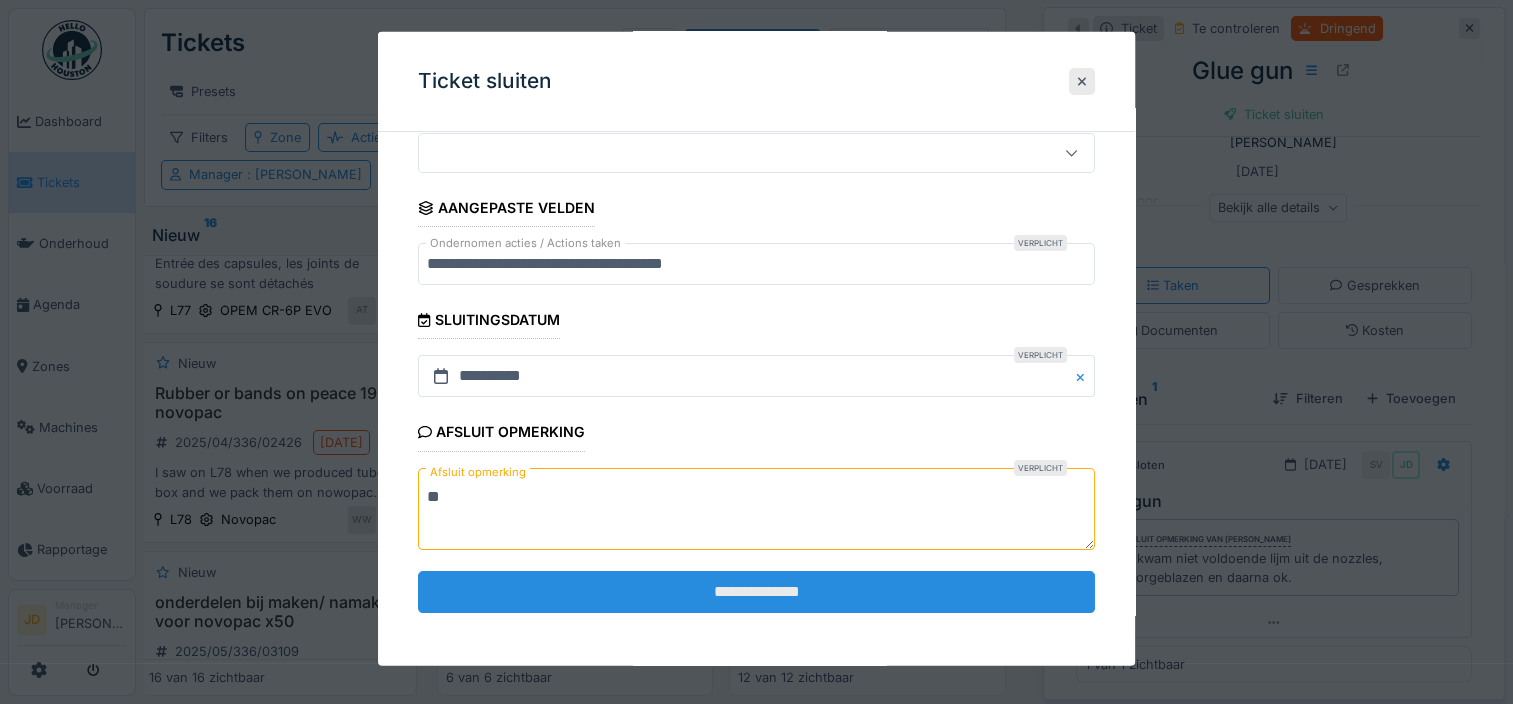 click on "**********" at bounding box center (756, 591) 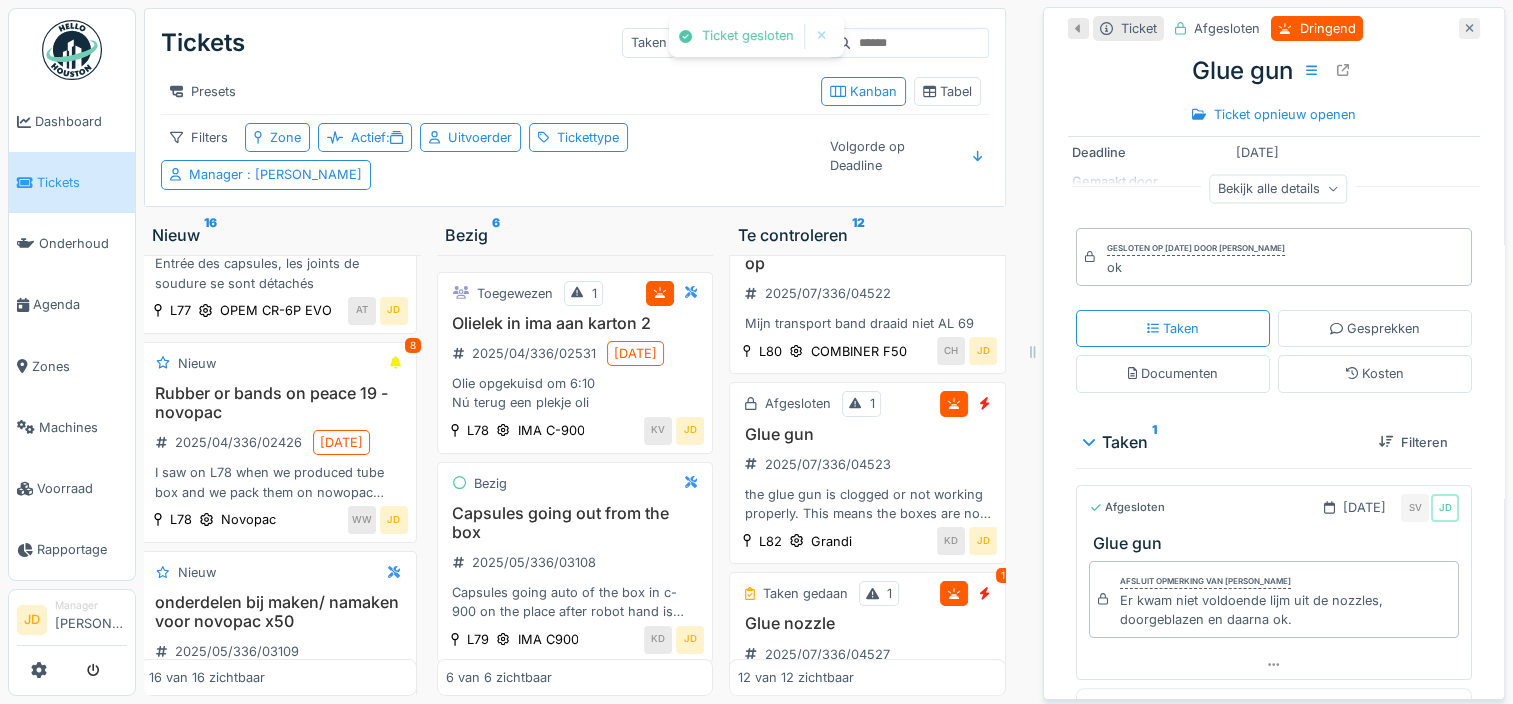 click 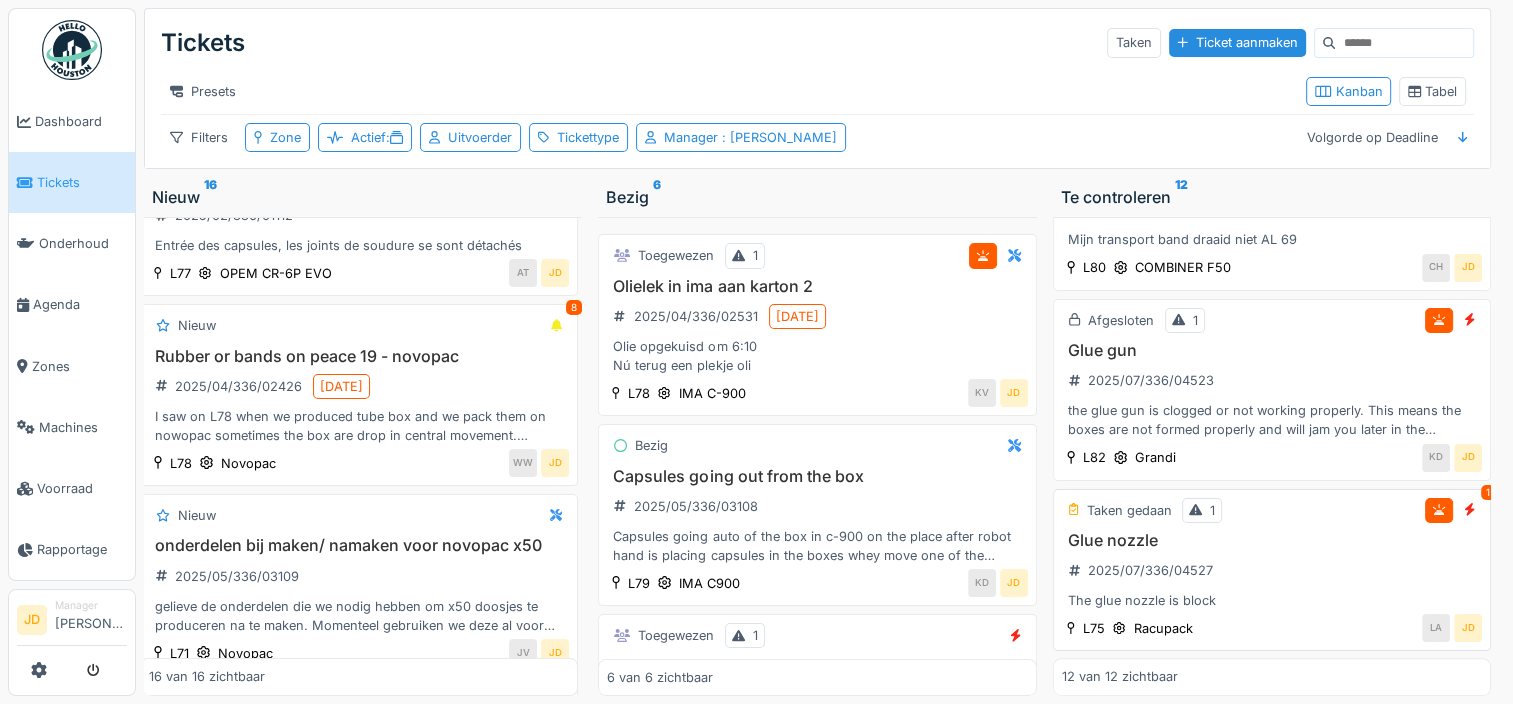 click on "Glue nozzle 2025/07/336/04527 The glue nozzle is block" at bounding box center (1272, 571) 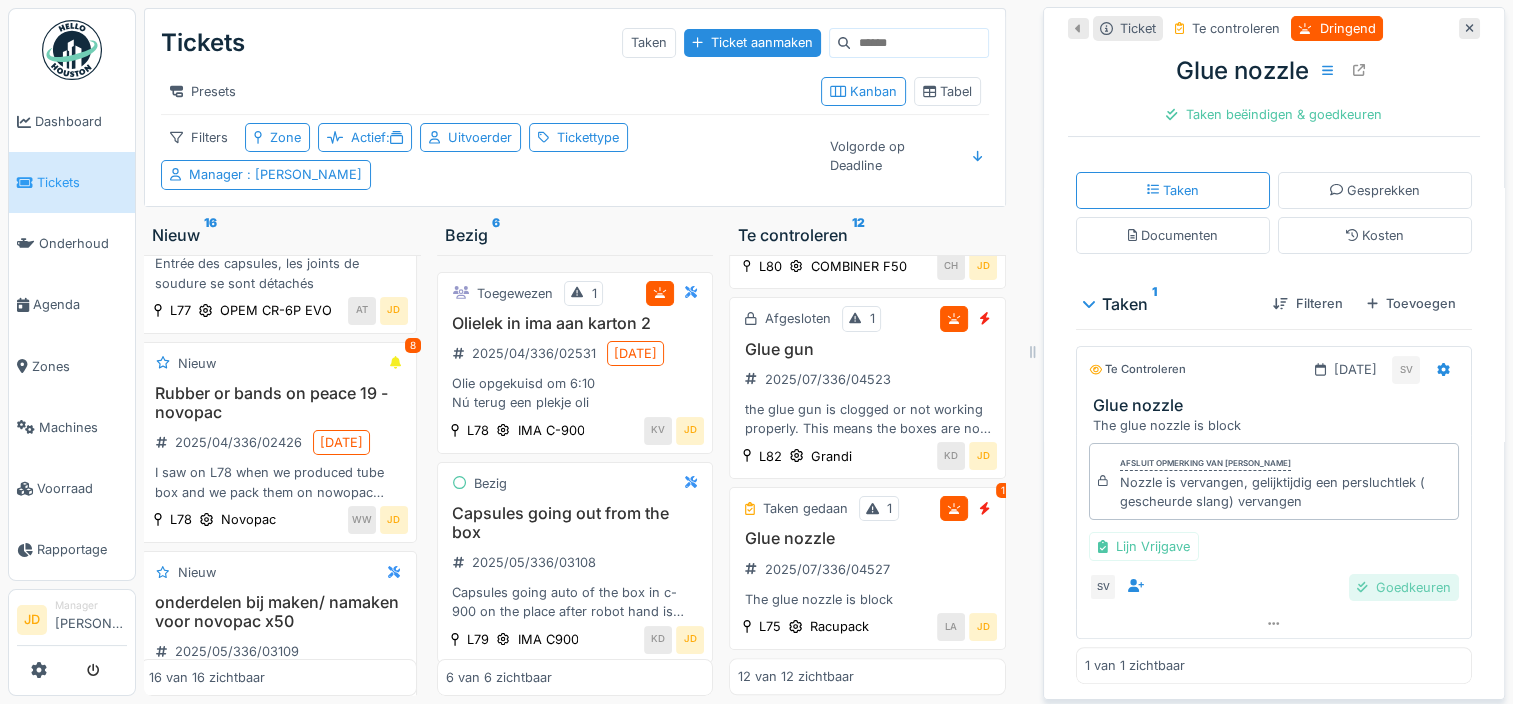 click on "Goedkeuren" at bounding box center (1404, 587) 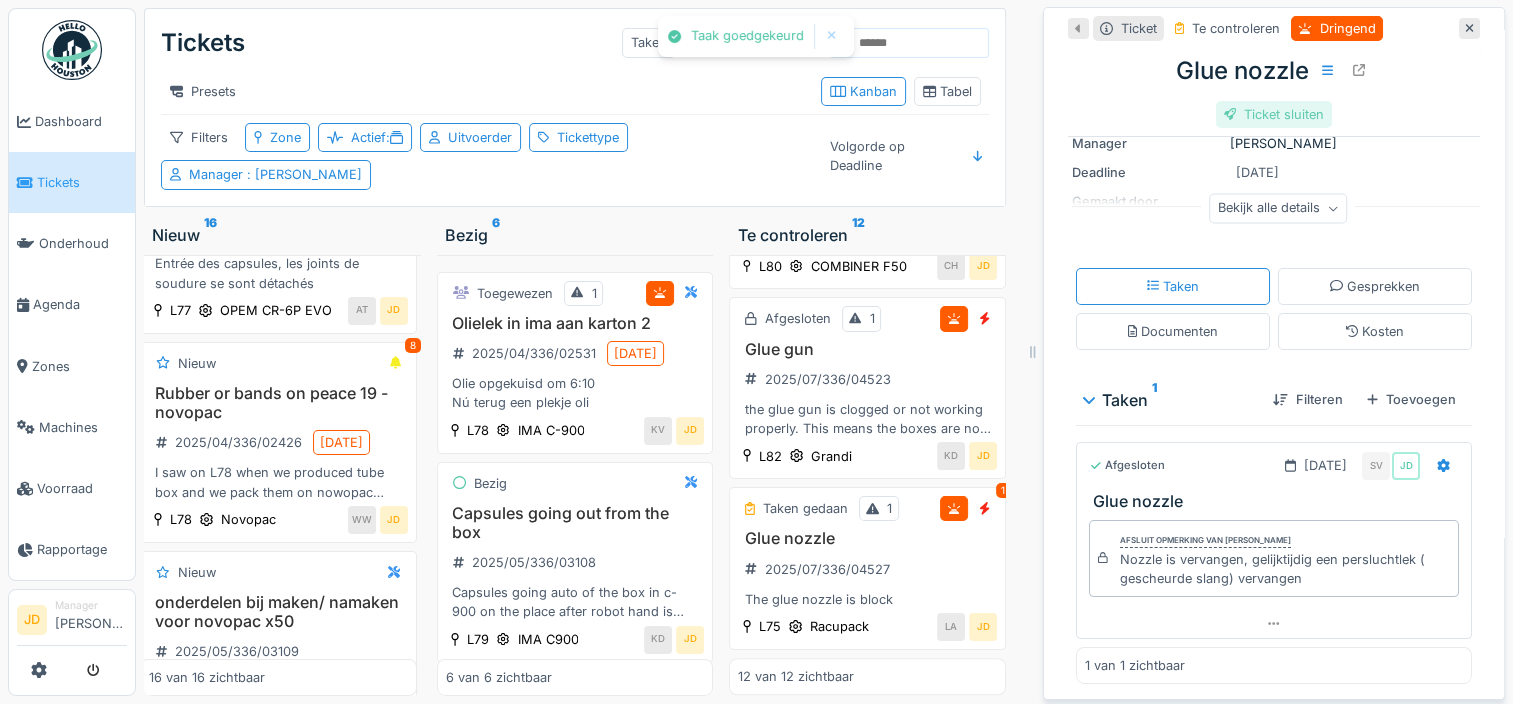 click on "Ticket sluiten" at bounding box center (1274, 114) 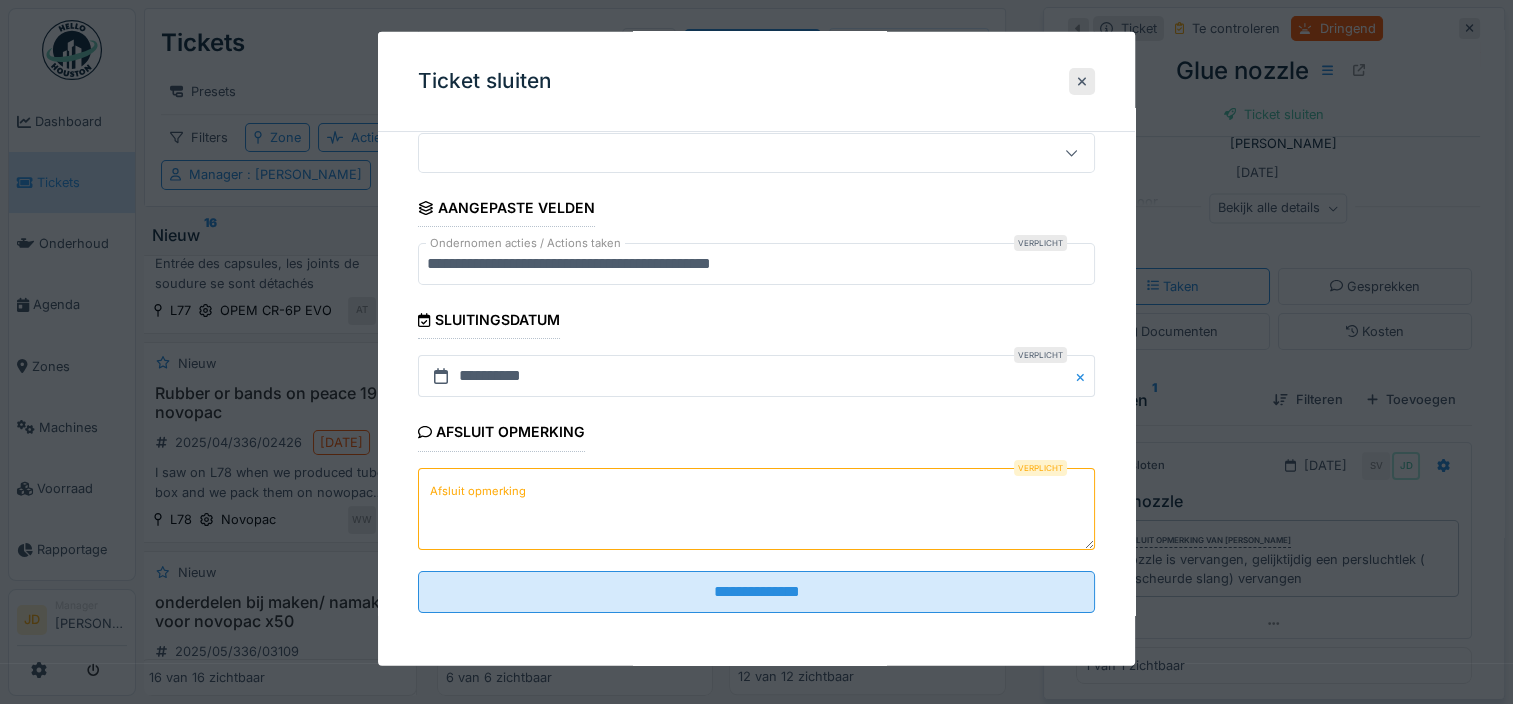 click on "Afsluit opmerking" at bounding box center (756, 508) 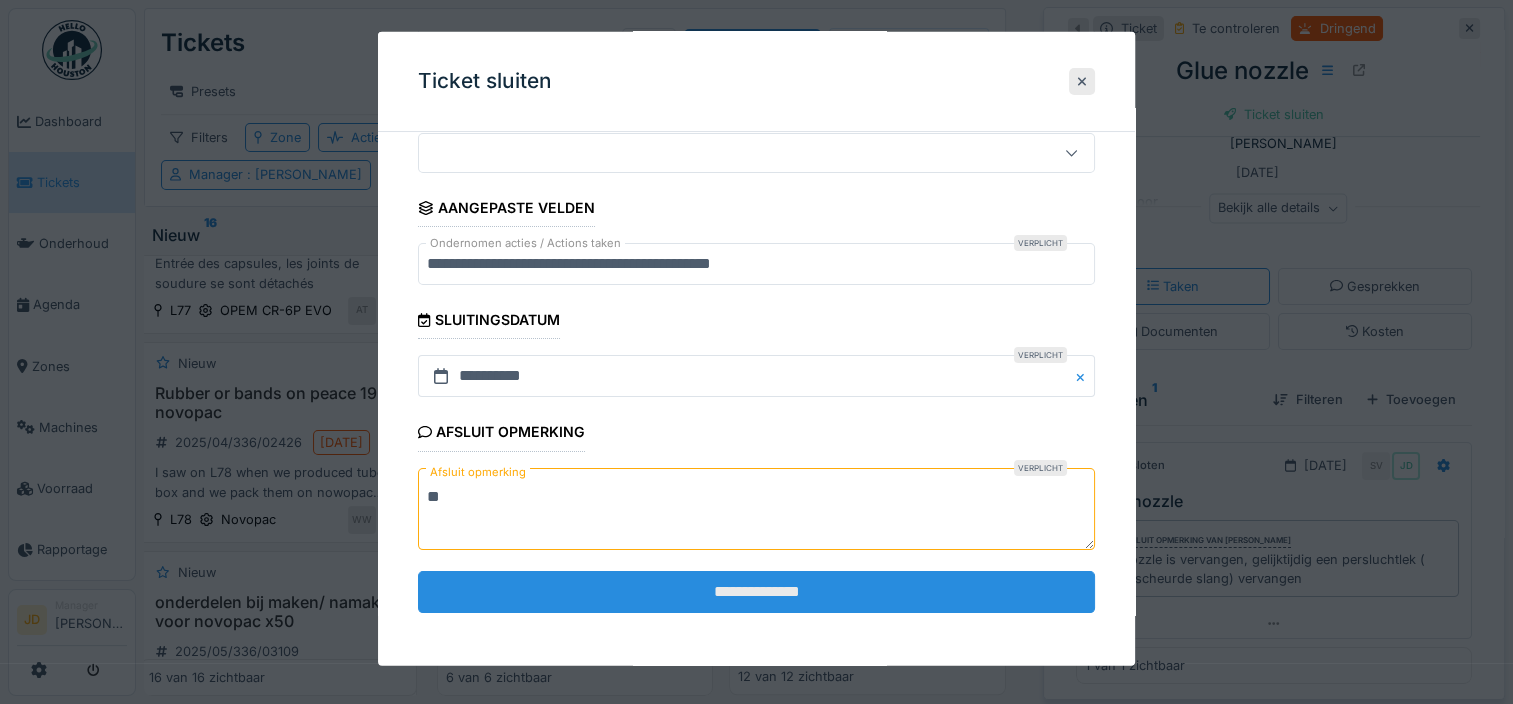 type on "**" 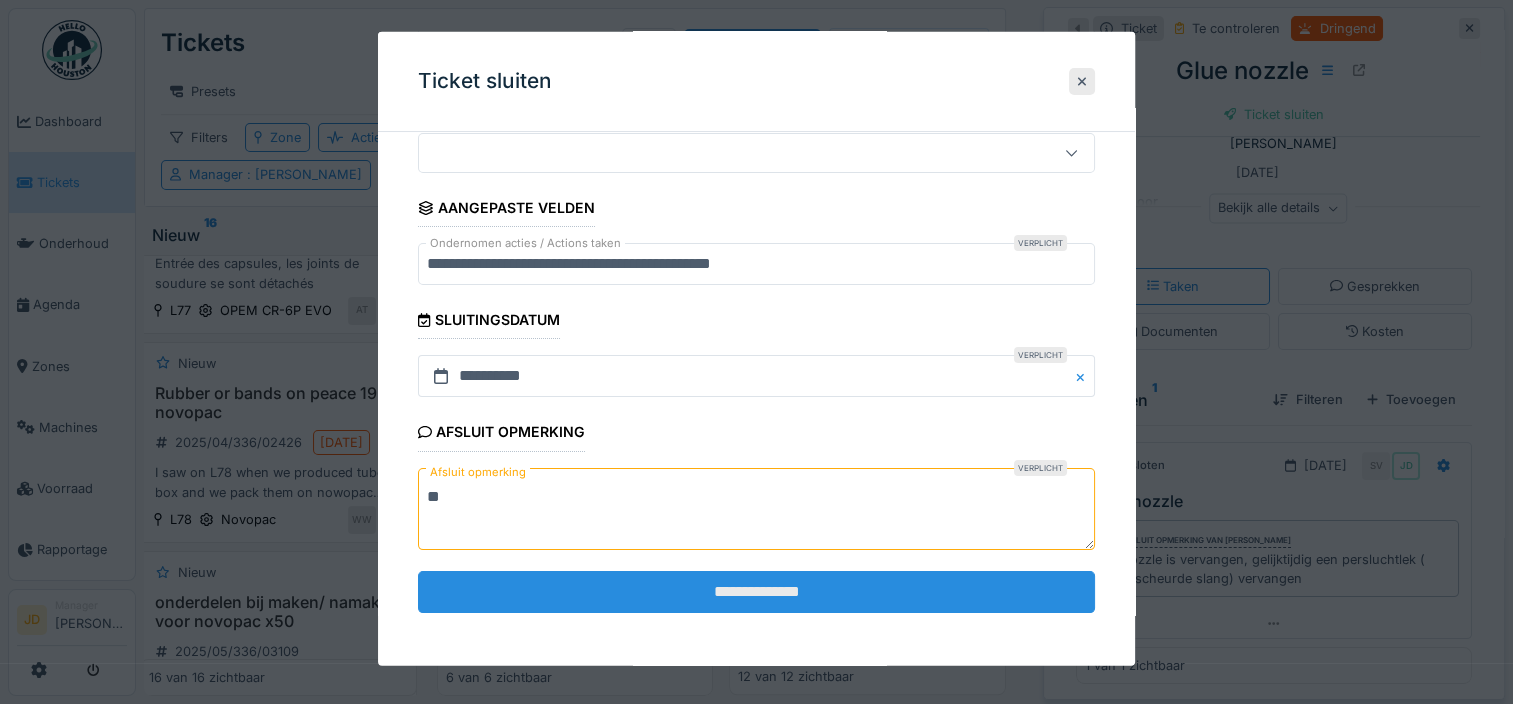 click on "**********" at bounding box center [756, 591] 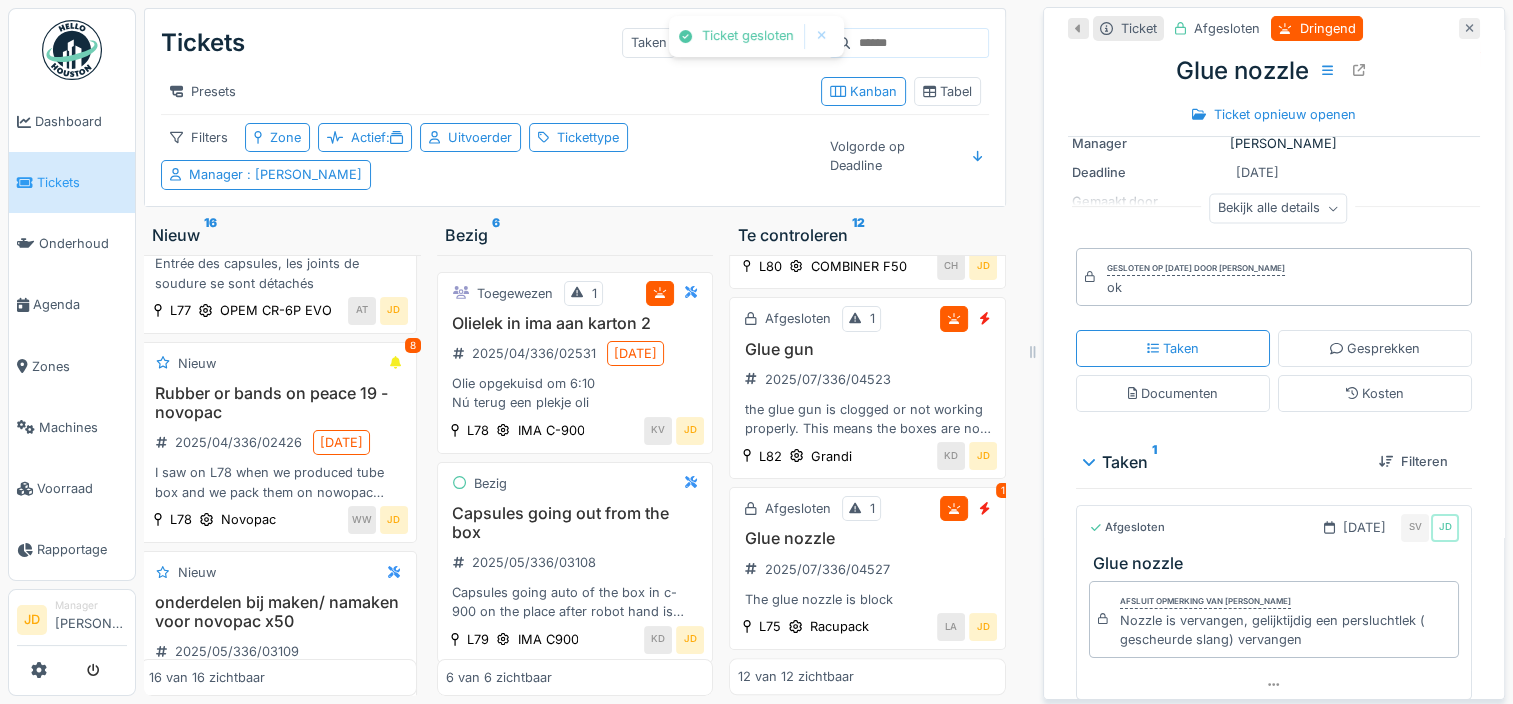 click at bounding box center (1469, 28) 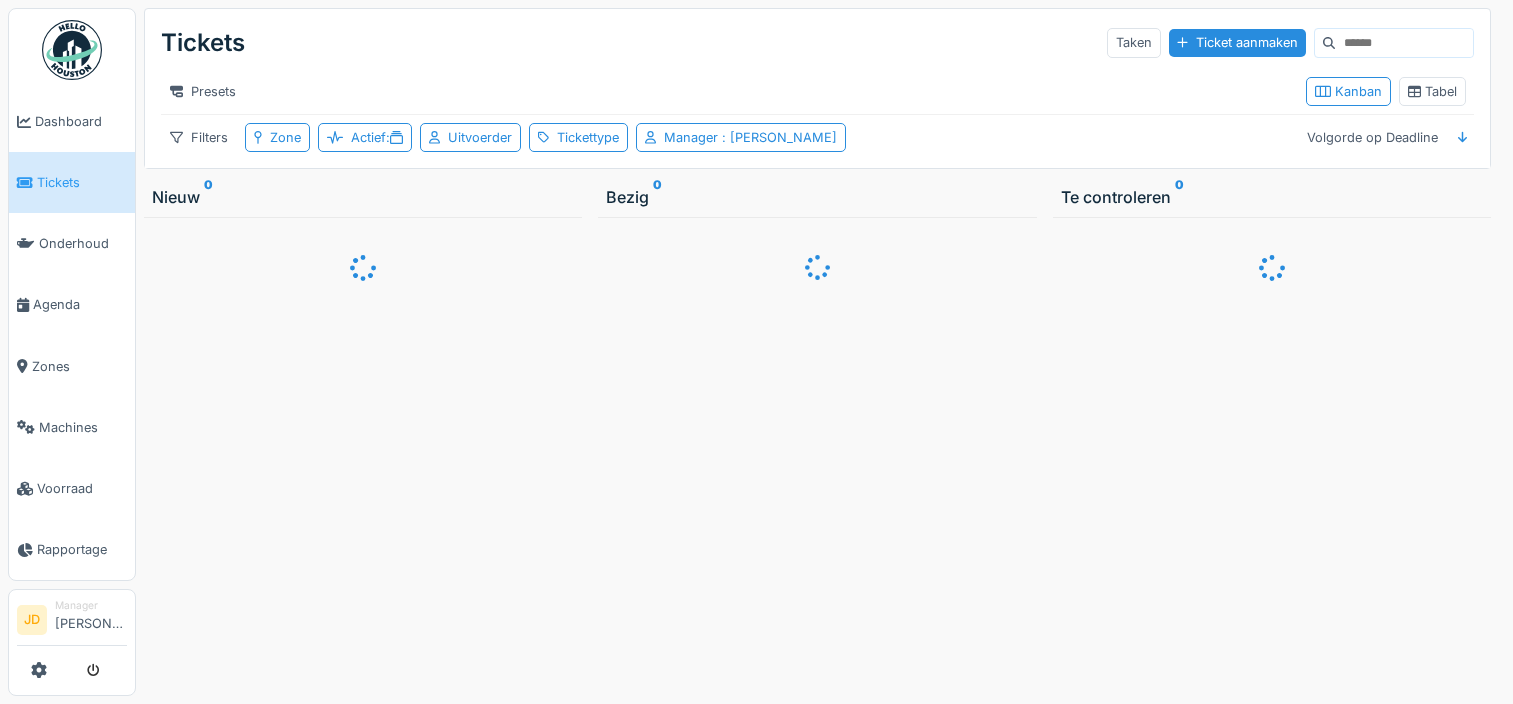 scroll, scrollTop: 0, scrollLeft: 0, axis: both 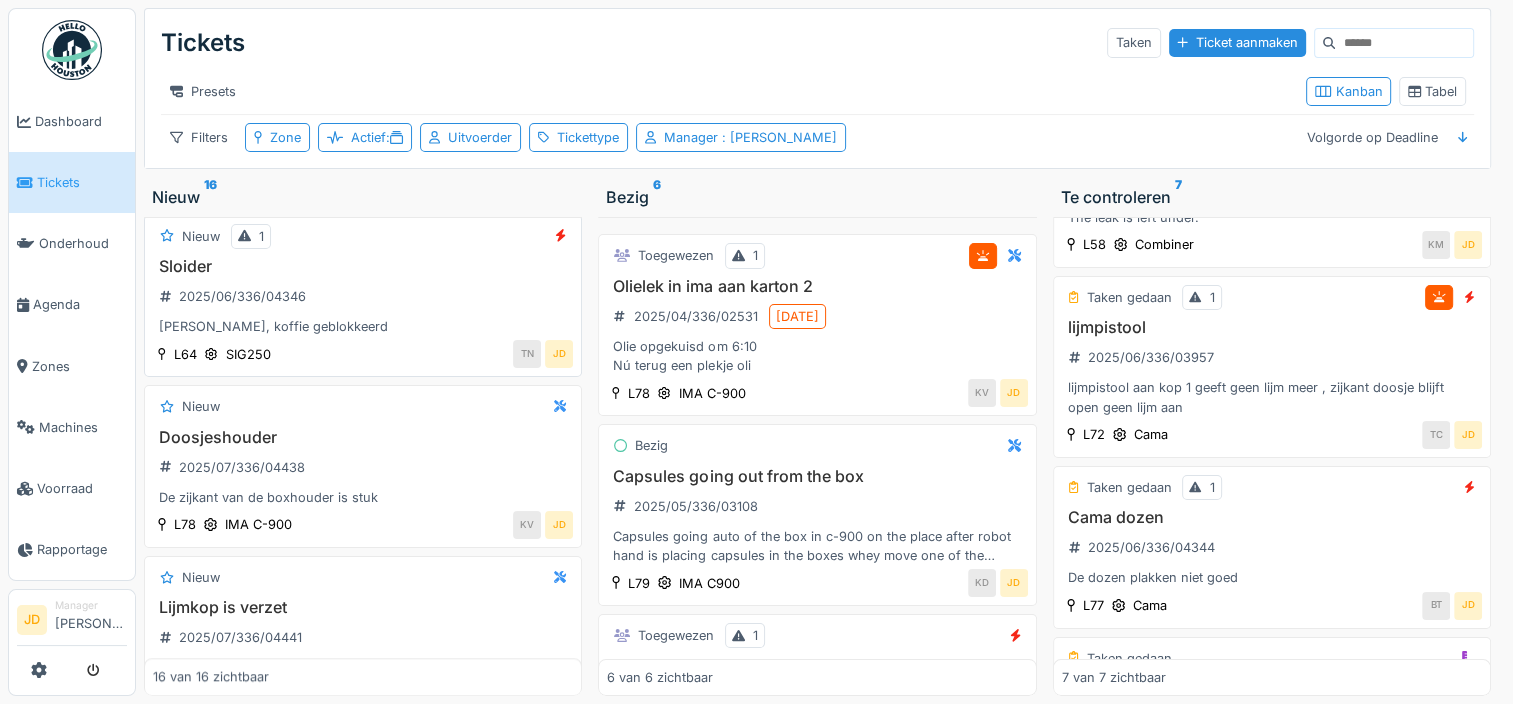 click on "Sloider 2025/06/336/04346 Geen koffie, koffie geblokkeerd" at bounding box center [363, 297] 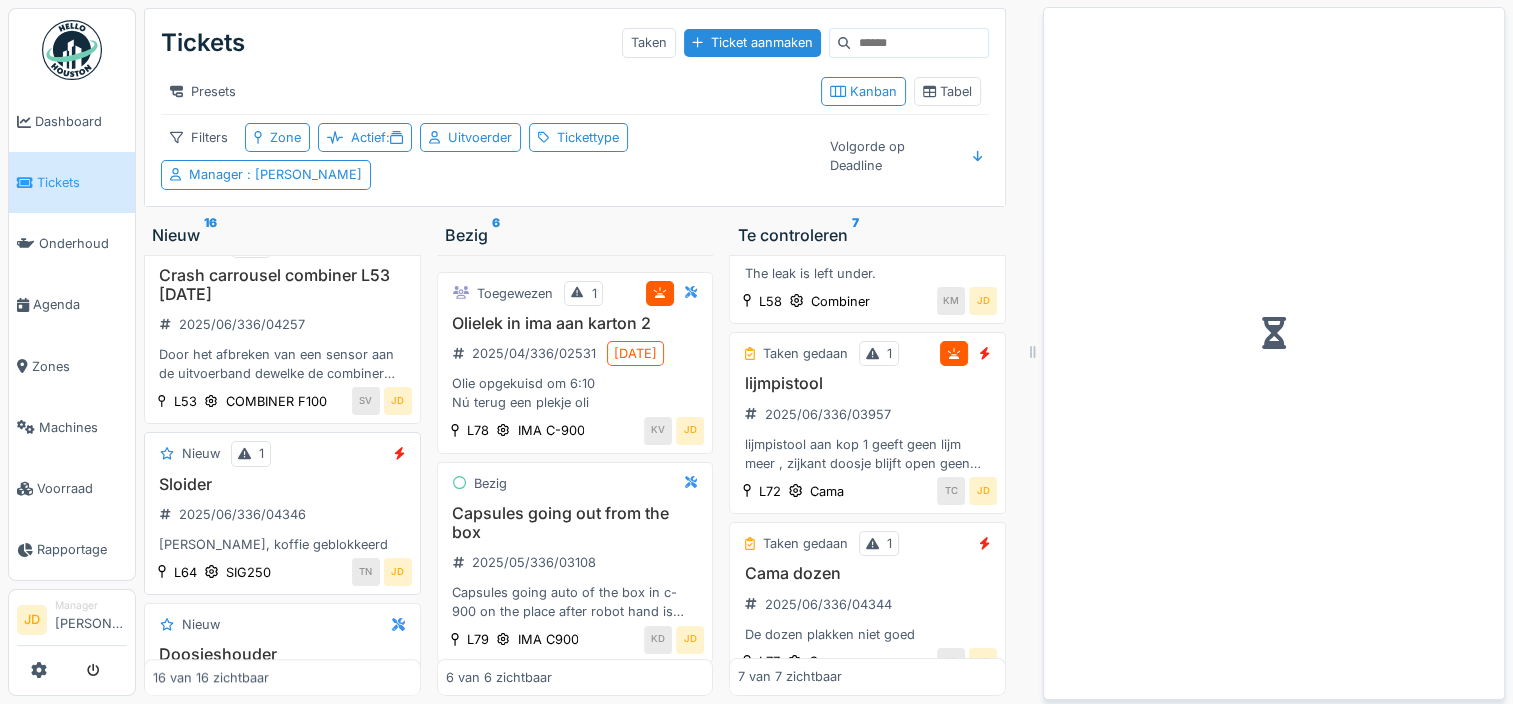 scroll, scrollTop: 2270, scrollLeft: 0, axis: vertical 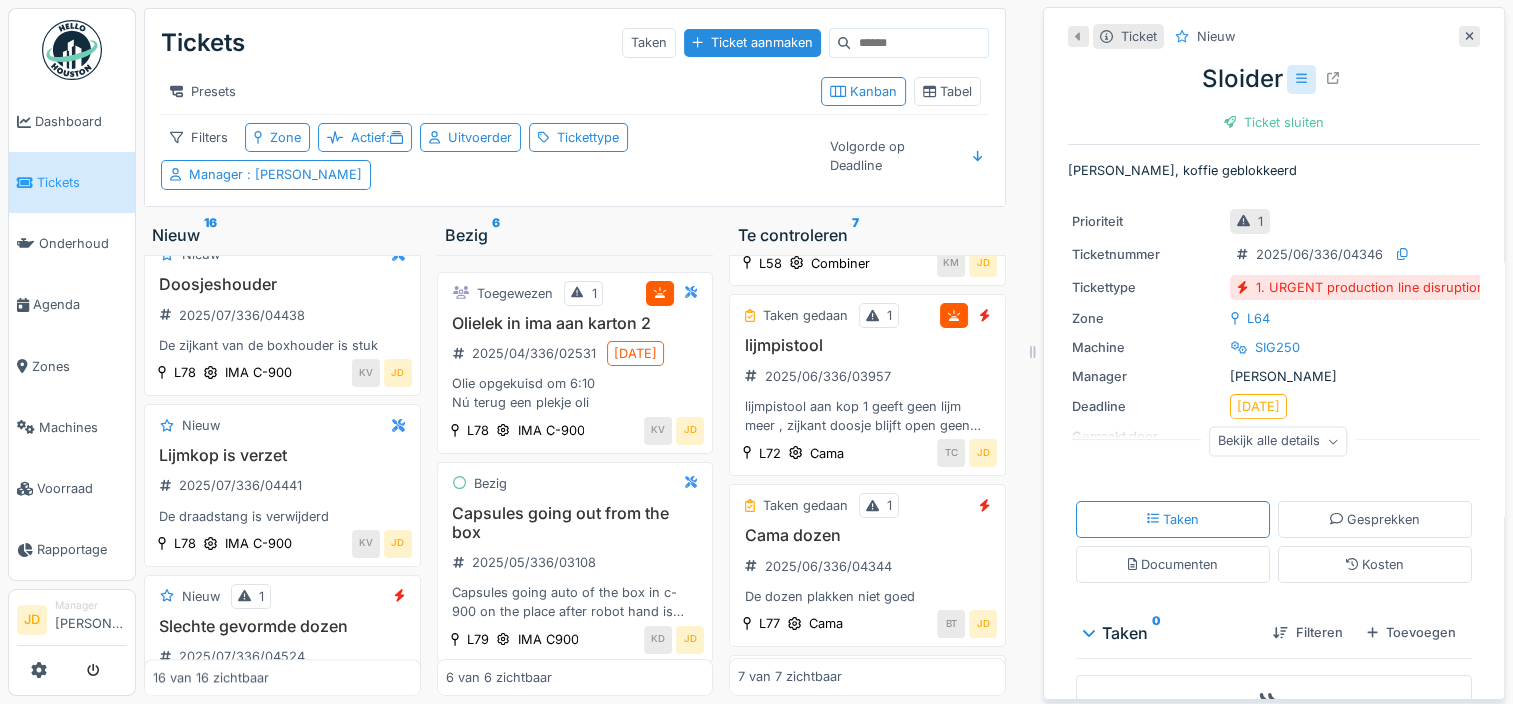 click 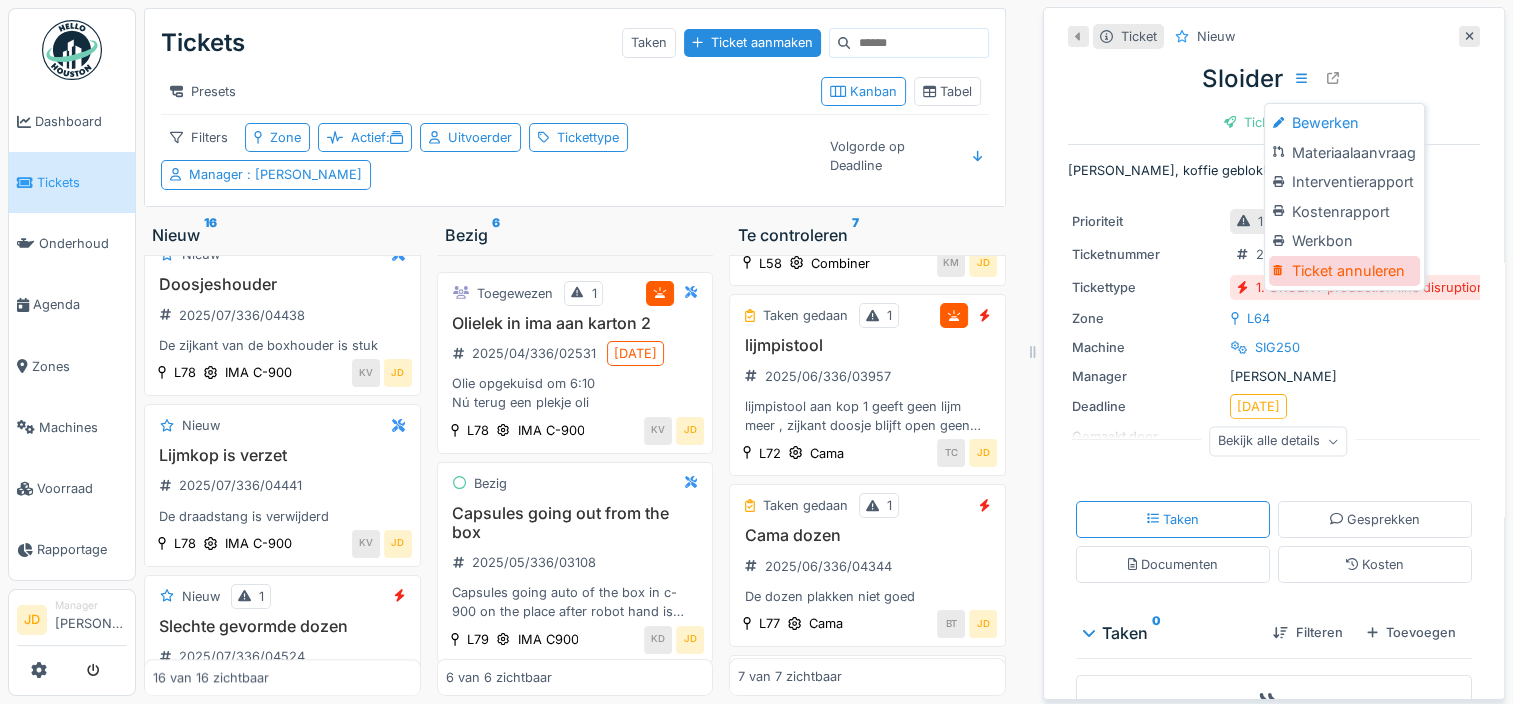 click on "Ticket annuleren" at bounding box center [1344, 271] 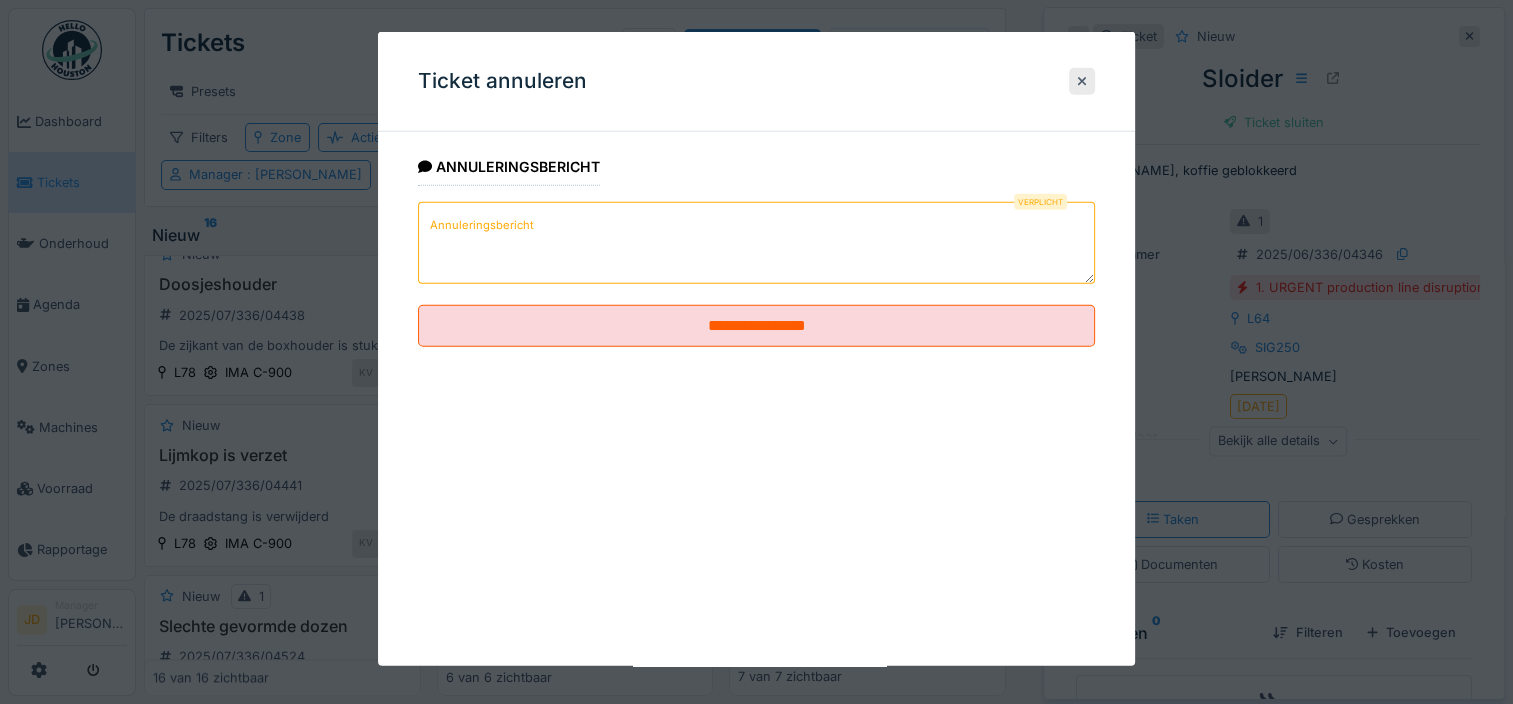 click on "Annuleringsbericht" at bounding box center [756, 243] 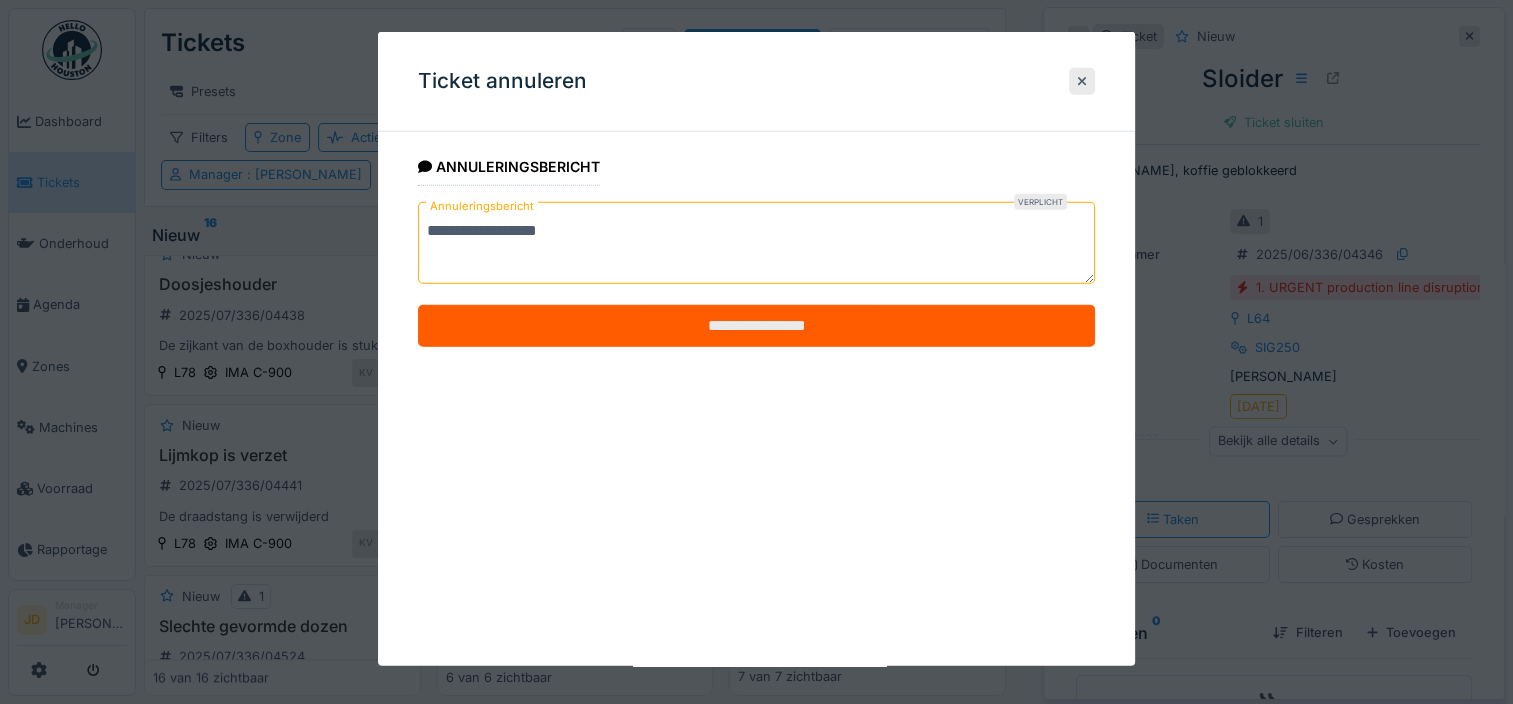 type on "**********" 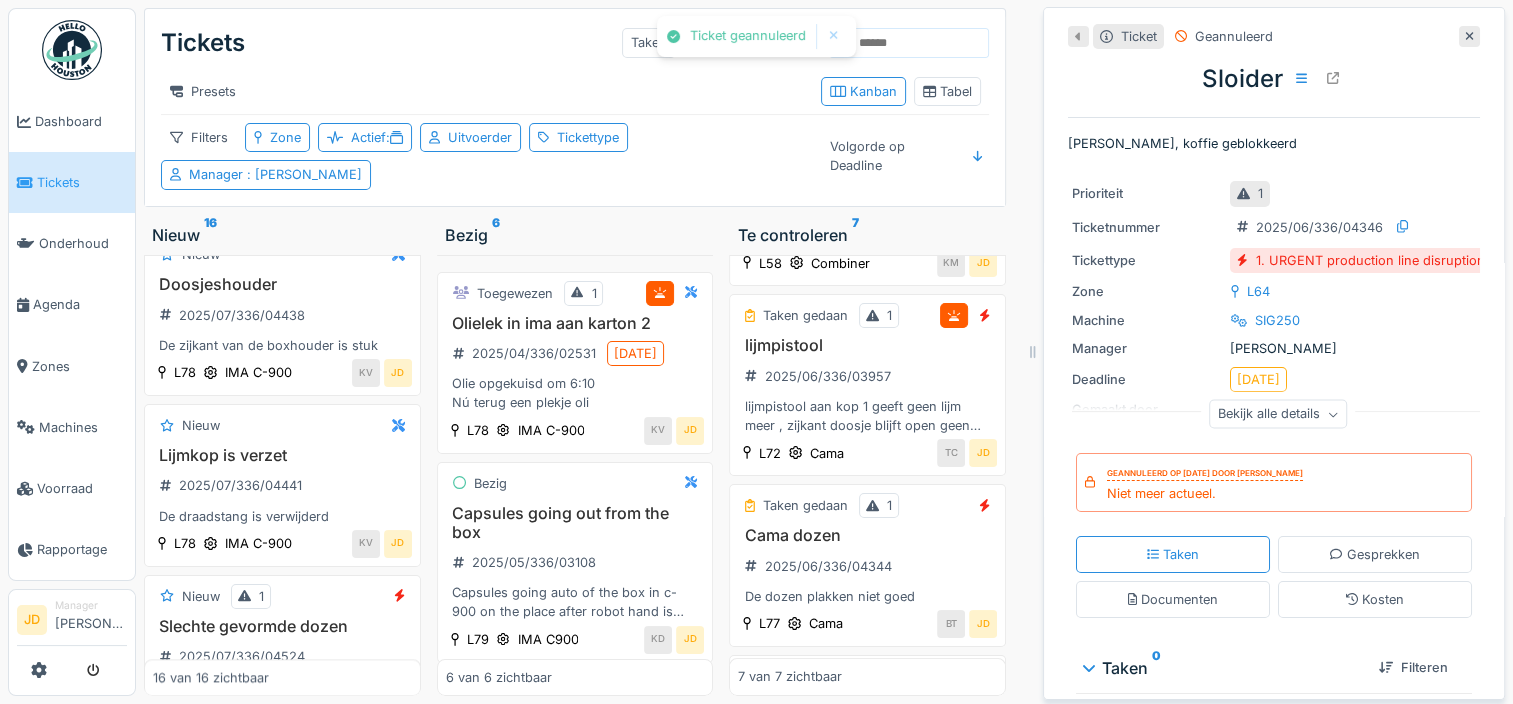 click at bounding box center [1469, 36] 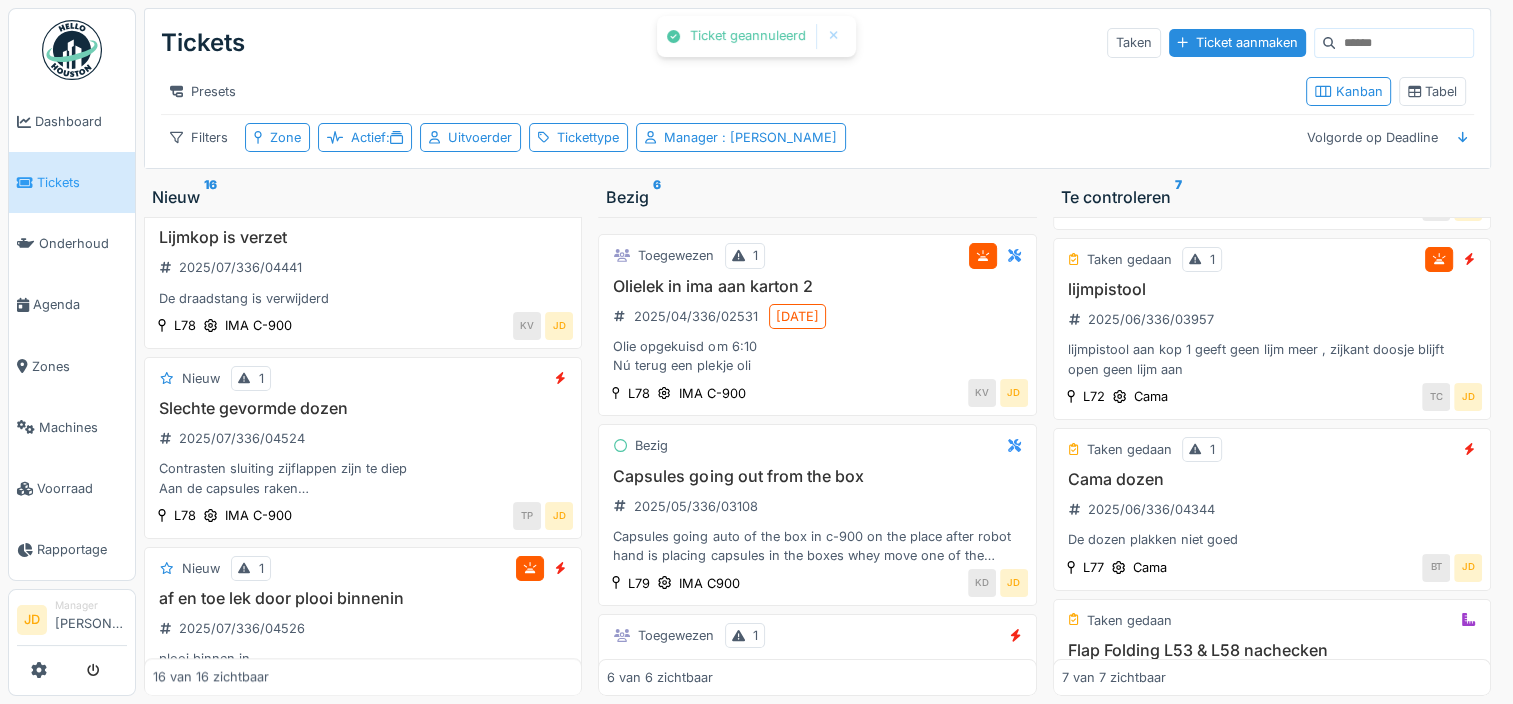 scroll, scrollTop: 1900, scrollLeft: 0, axis: vertical 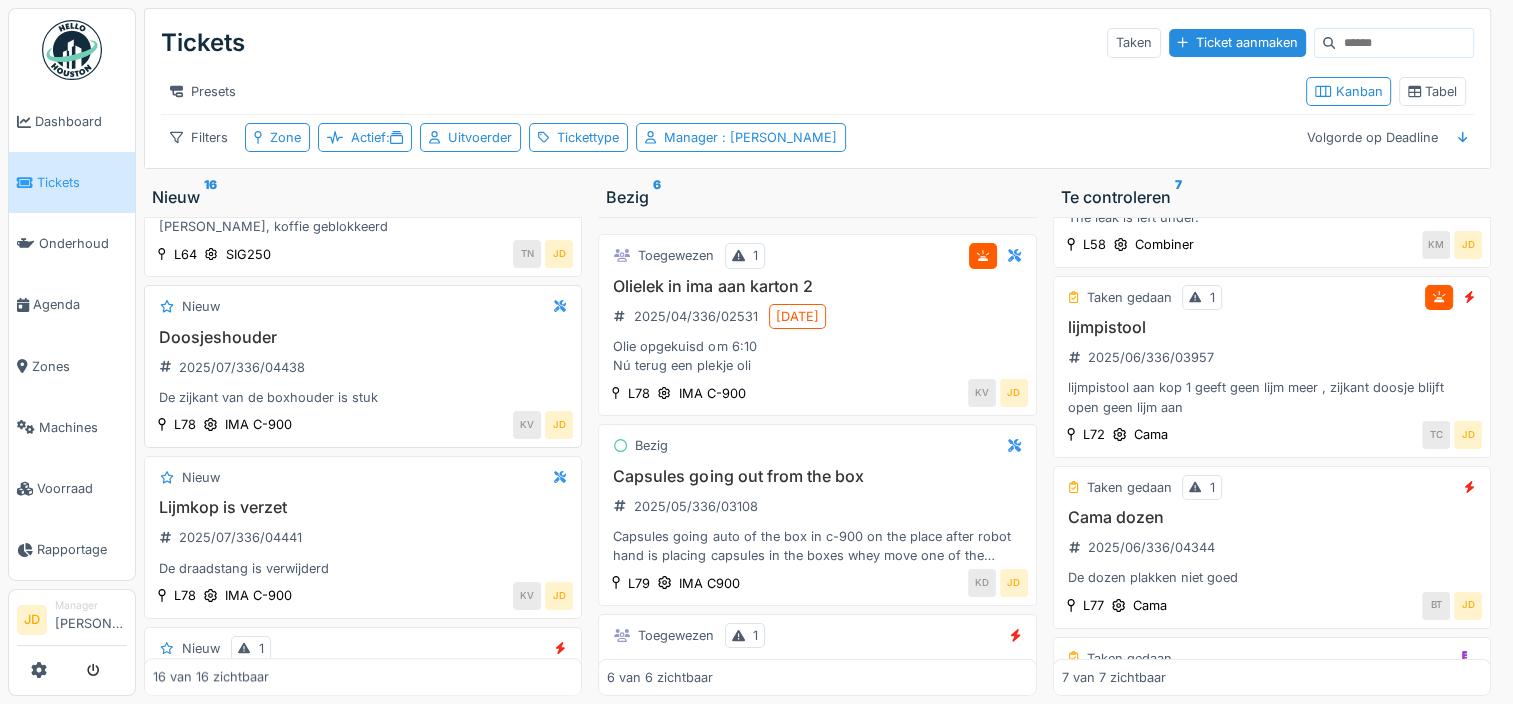 click on "Doosjeshouder" at bounding box center (363, 337) 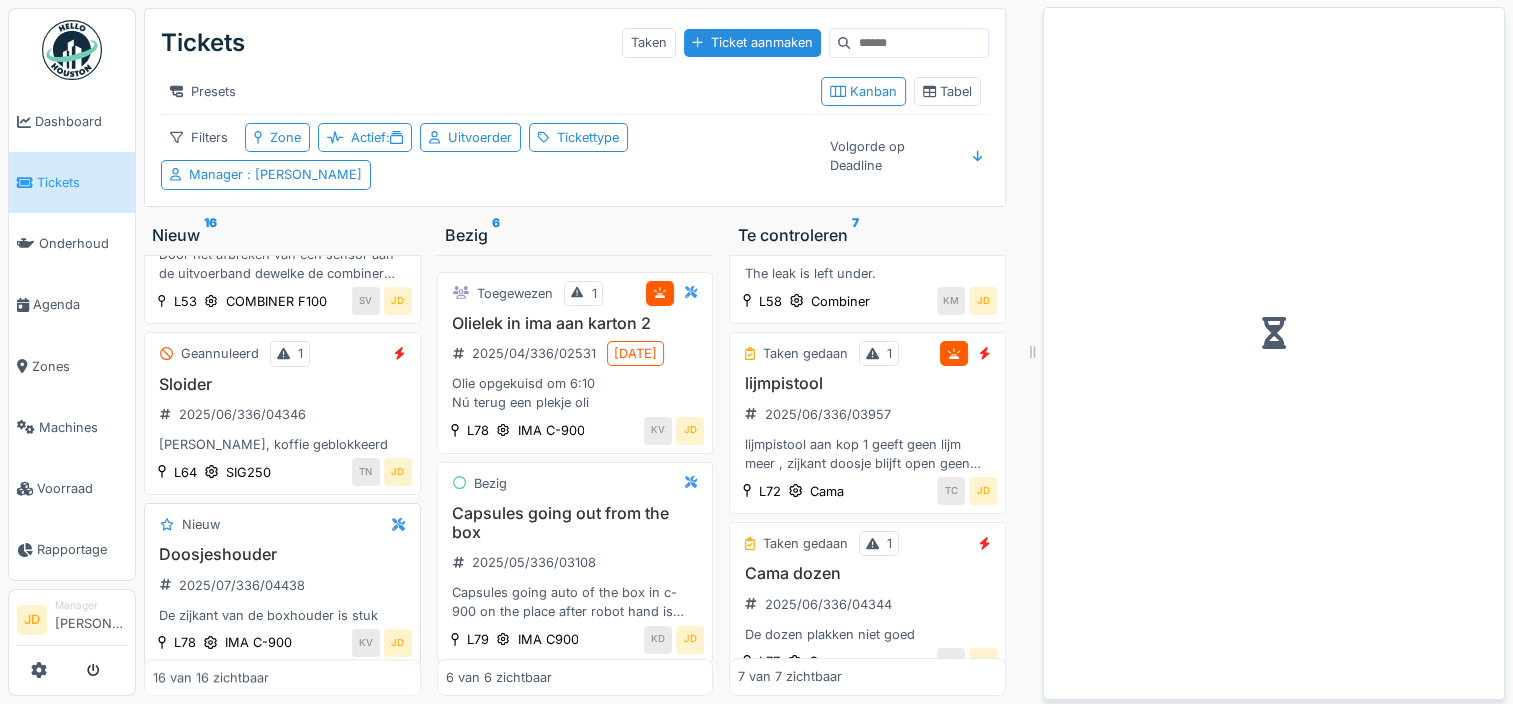 scroll, scrollTop: 2370, scrollLeft: 0, axis: vertical 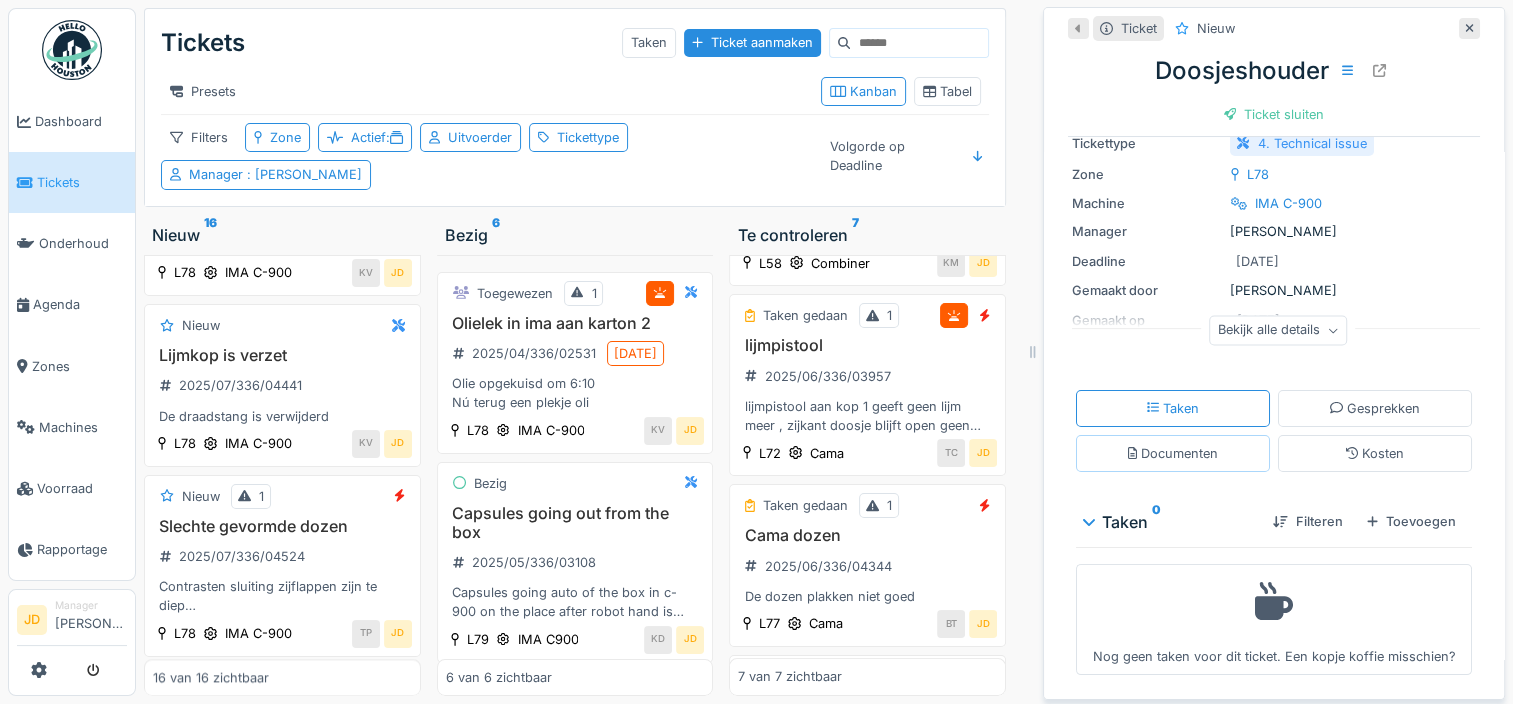 click on "Documenten" at bounding box center (1173, 453) 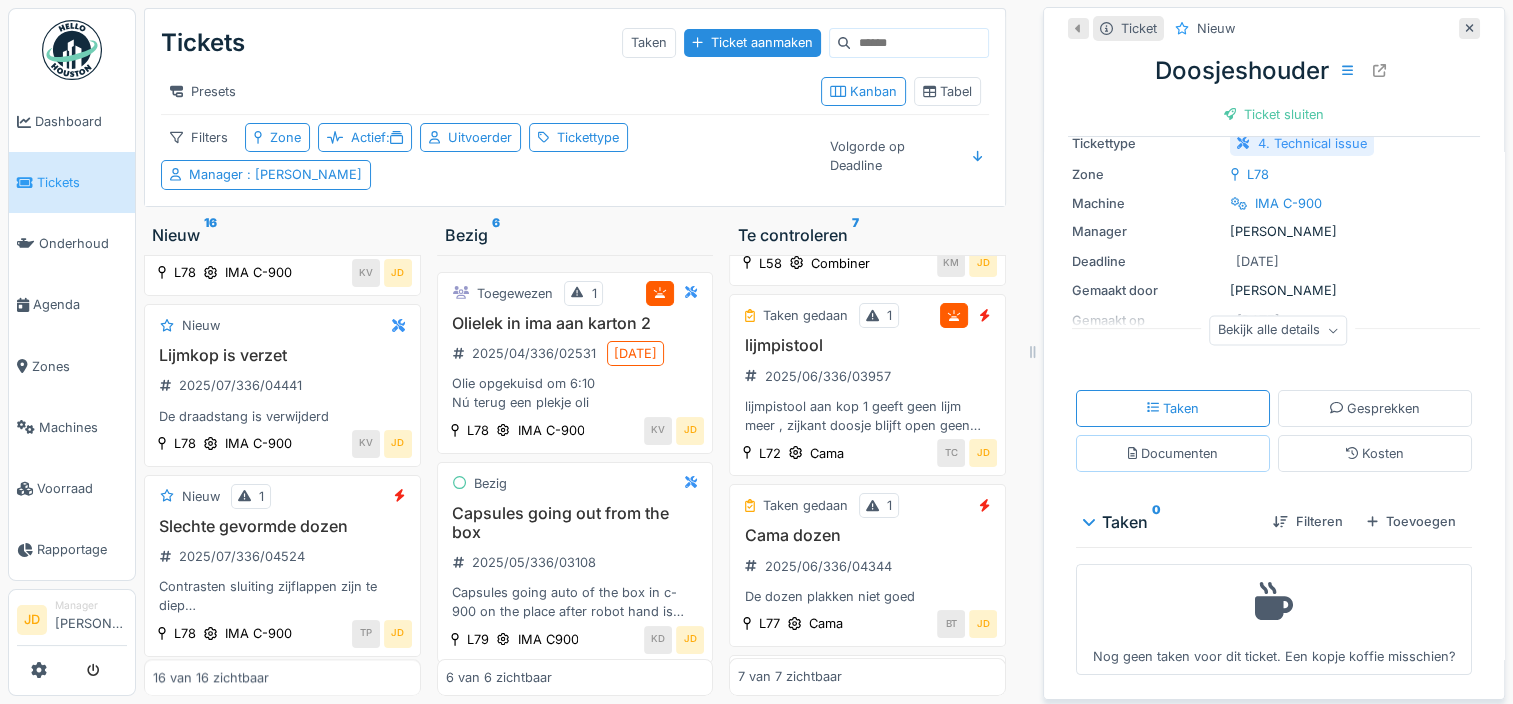 scroll, scrollTop: 55, scrollLeft: 0, axis: vertical 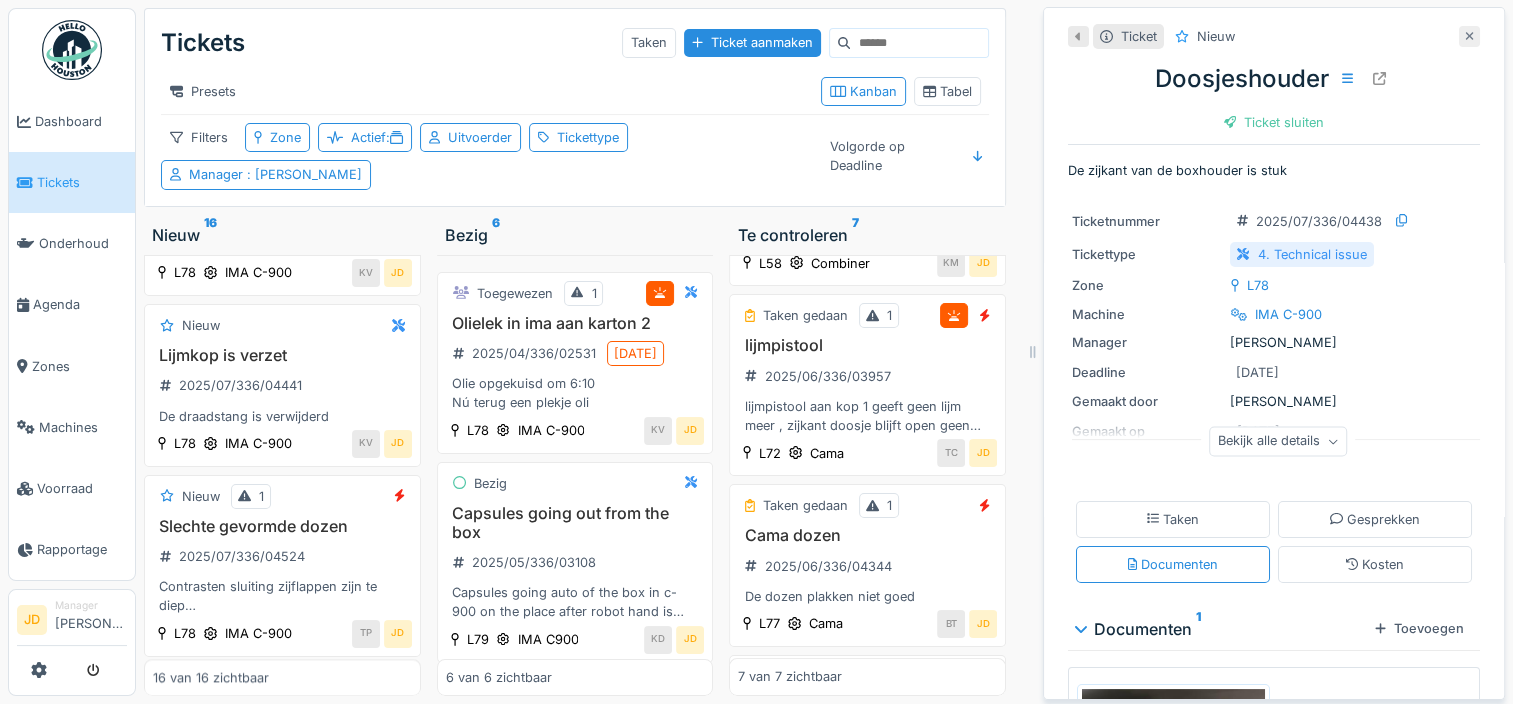 click 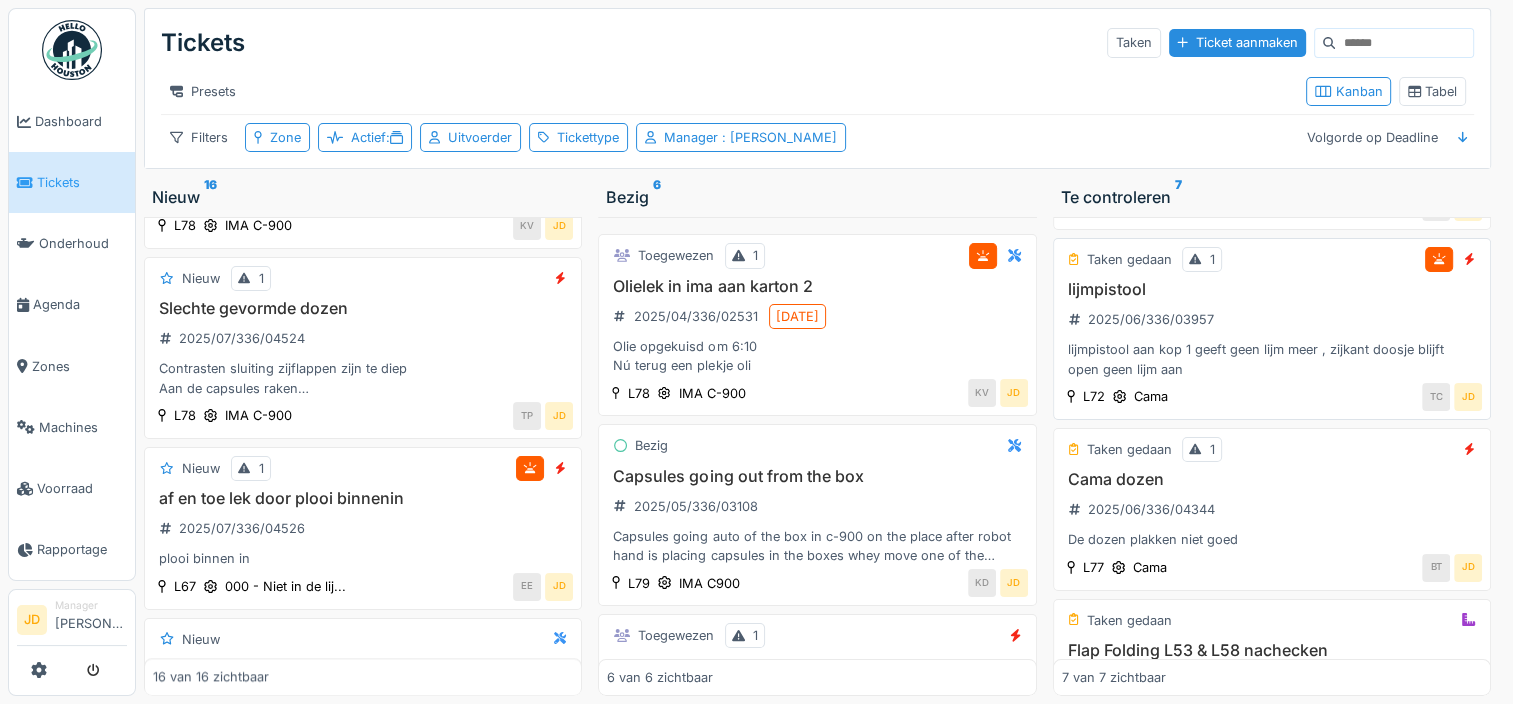 scroll, scrollTop: 2000, scrollLeft: 0, axis: vertical 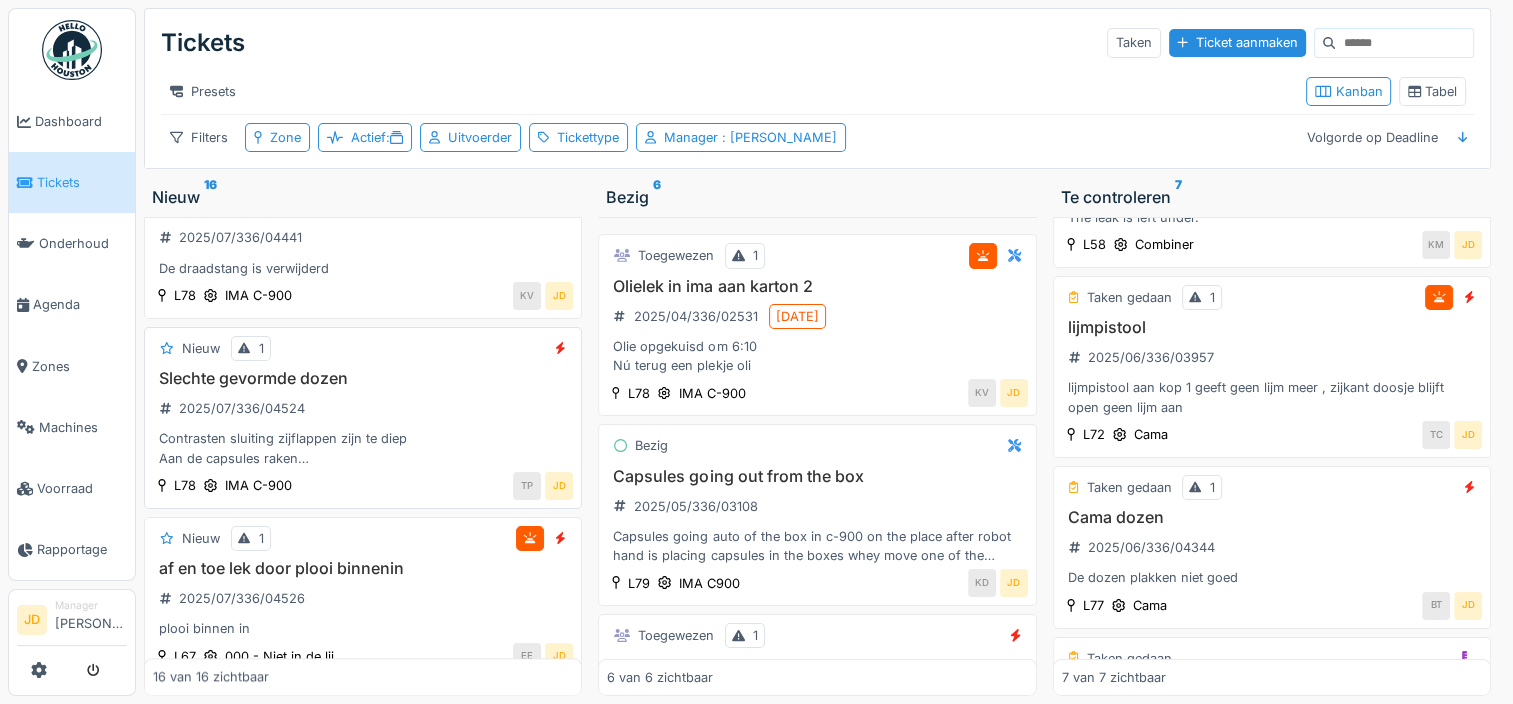 click on "Slechte gevormde dozen  2025/07/336/04524 Contrasten sluiting zijflappen zijn te diep
Aan de capsules raken
Dozen met hoge capsules niet kunnen sluiten" at bounding box center [363, 418] 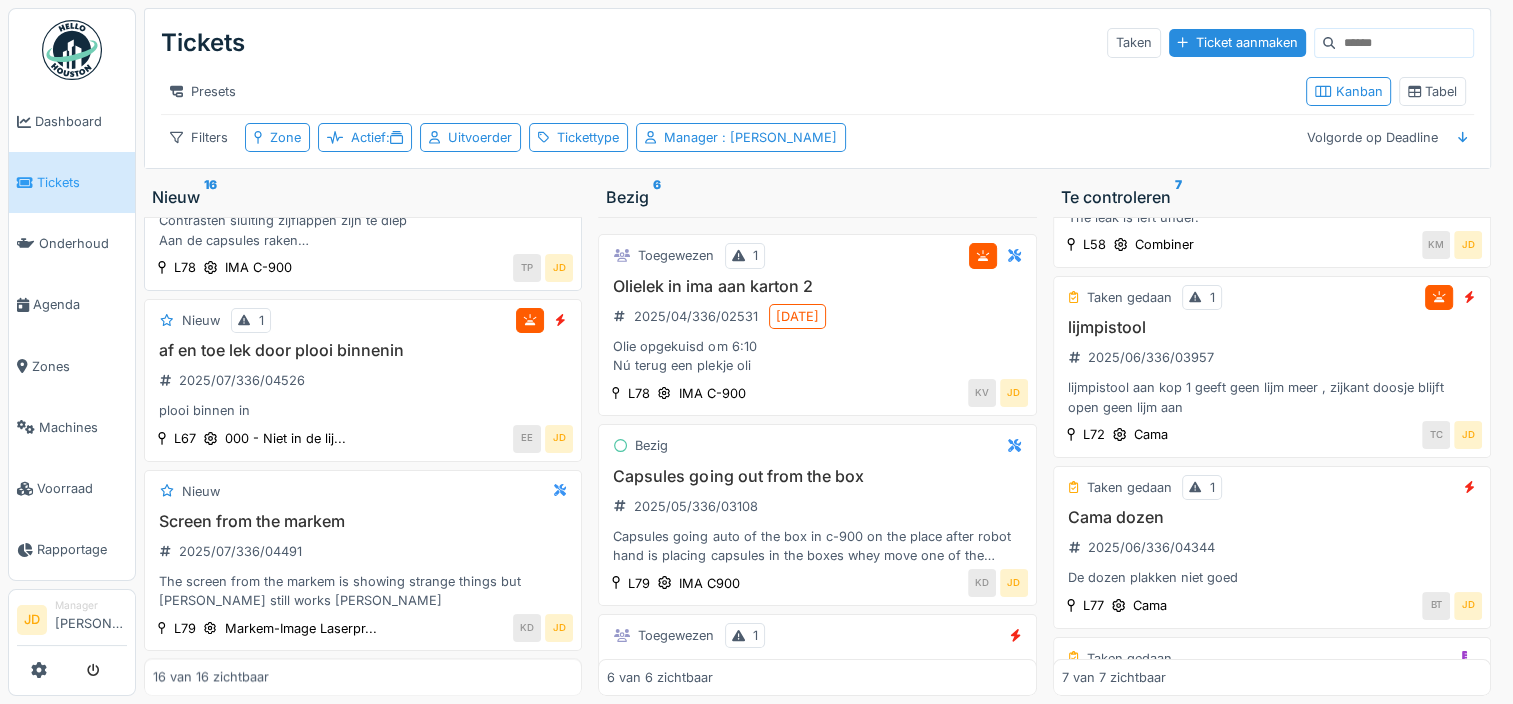 scroll, scrollTop: 338, scrollLeft: 0, axis: vertical 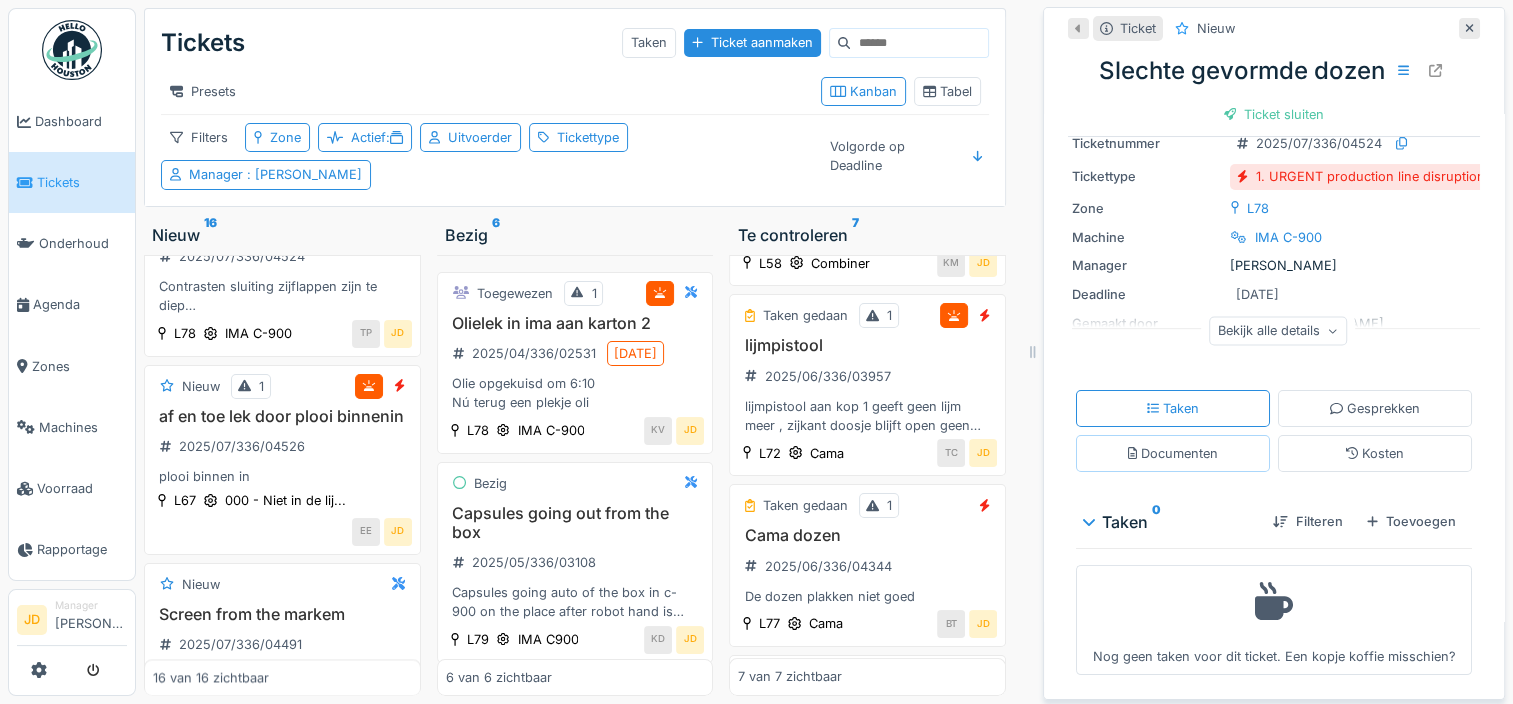 click on "Documenten" at bounding box center [1173, 453] 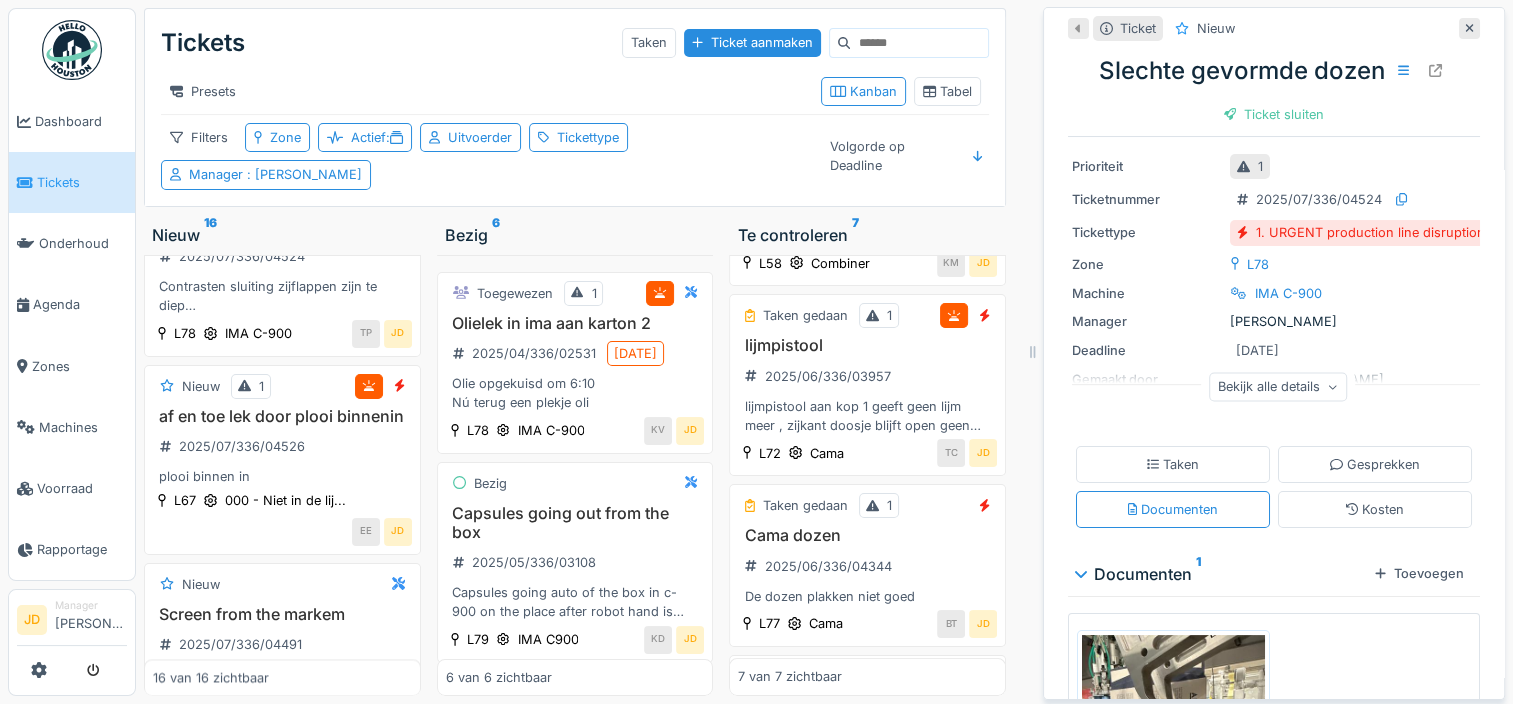 scroll, scrollTop: 169, scrollLeft: 0, axis: vertical 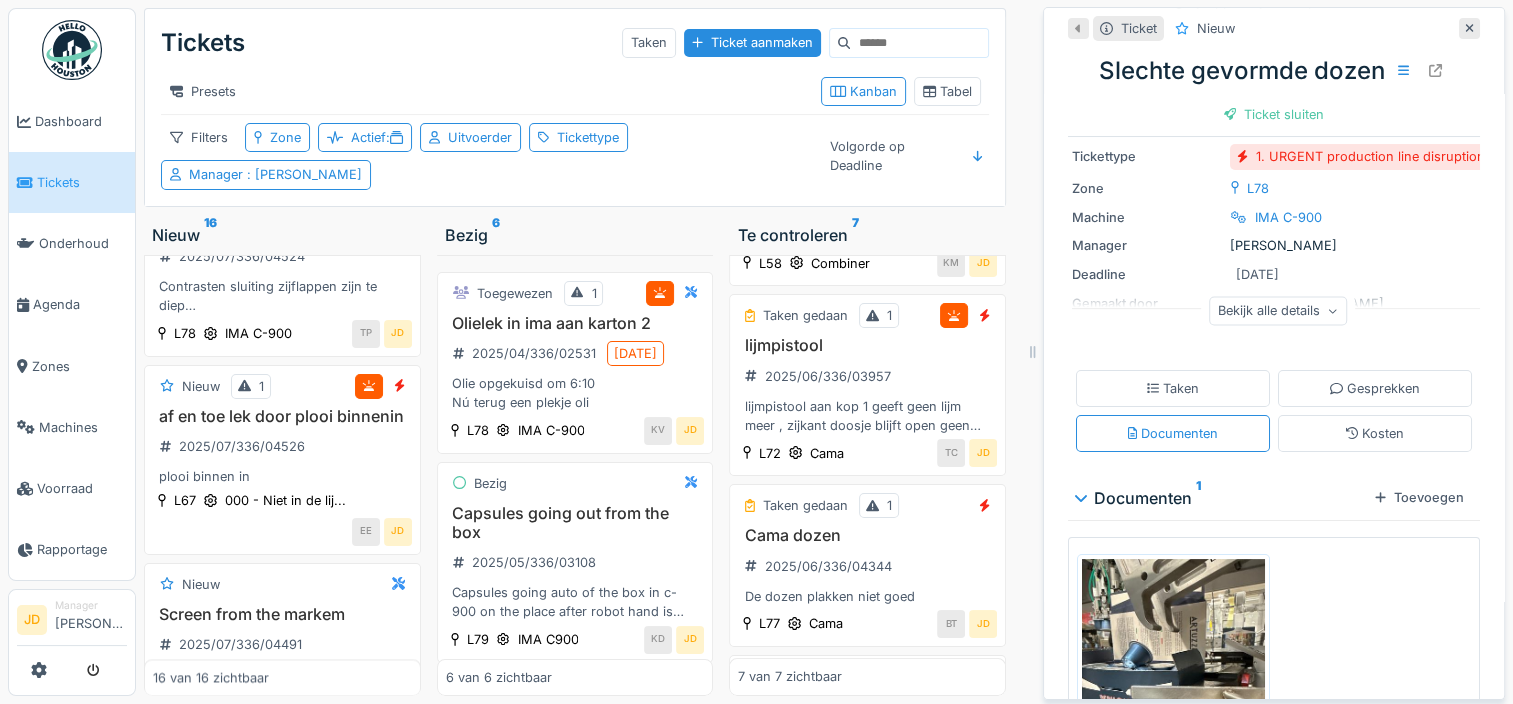 click on "Documenten" at bounding box center (1173, 433) 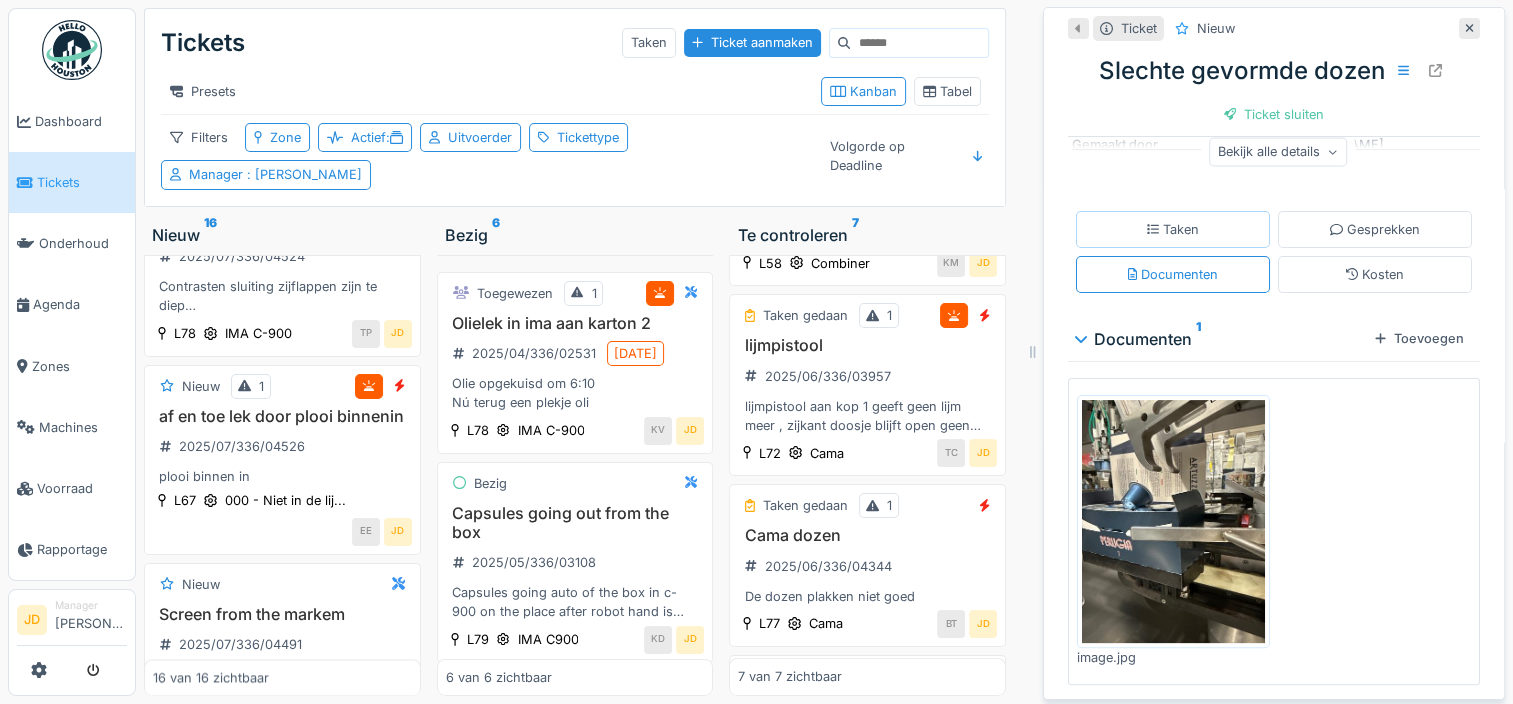 click on "Taken" at bounding box center [1173, 229] 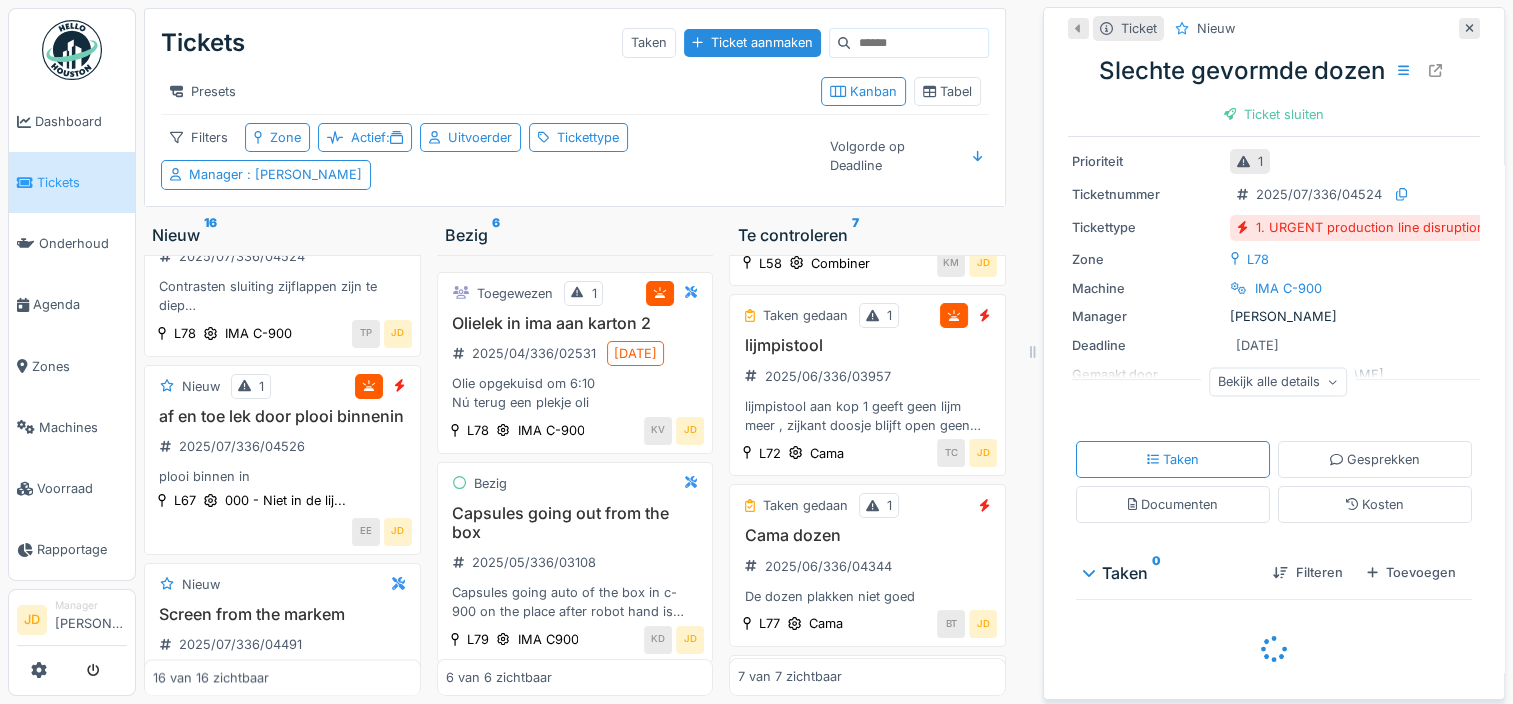 scroll, scrollTop: 169, scrollLeft: 0, axis: vertical 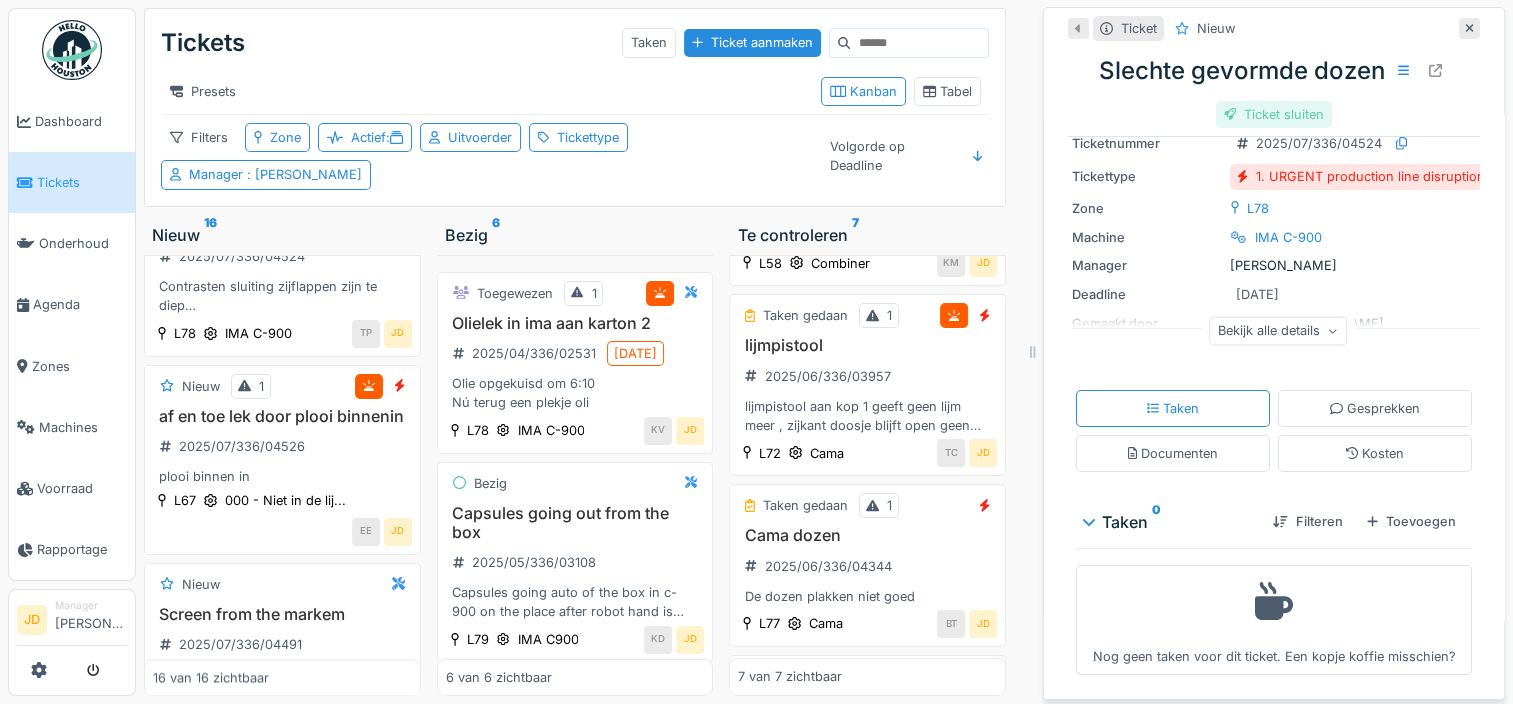 click on "Ticket sluiten" at bounding box center [1274, 114] 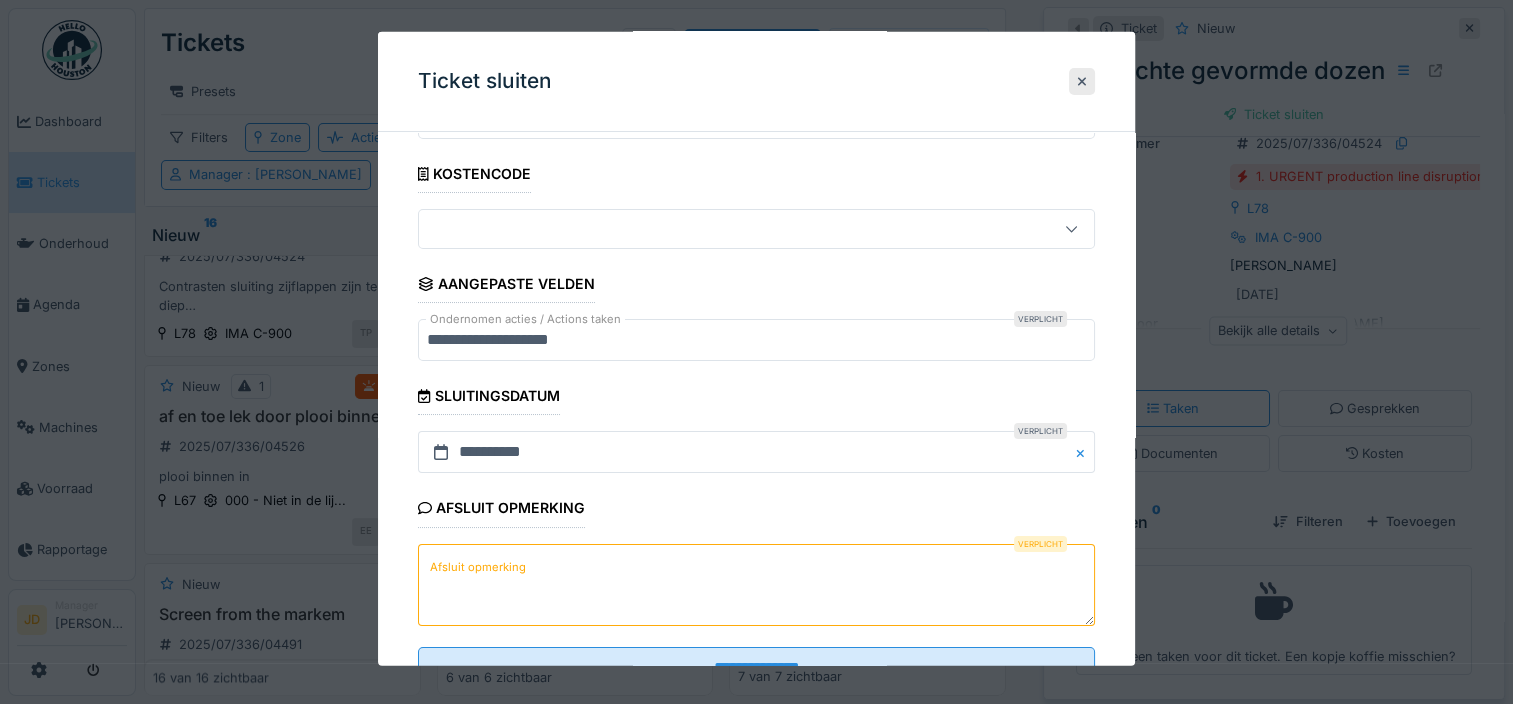 scroll, scrollTop: 179, scrollLeft: 0, axis: vertical 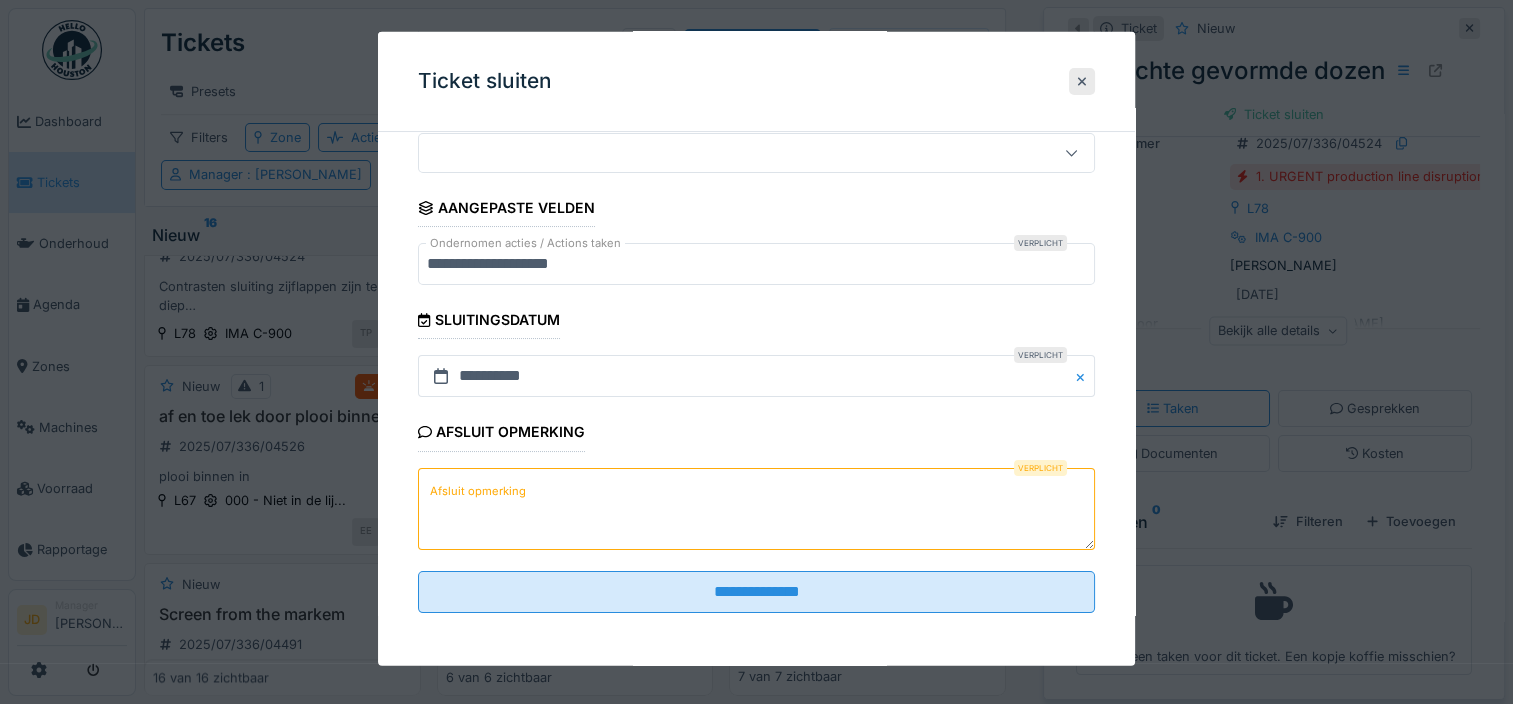 click on "Afsluit opmerking" at bounding box center [756, 508] 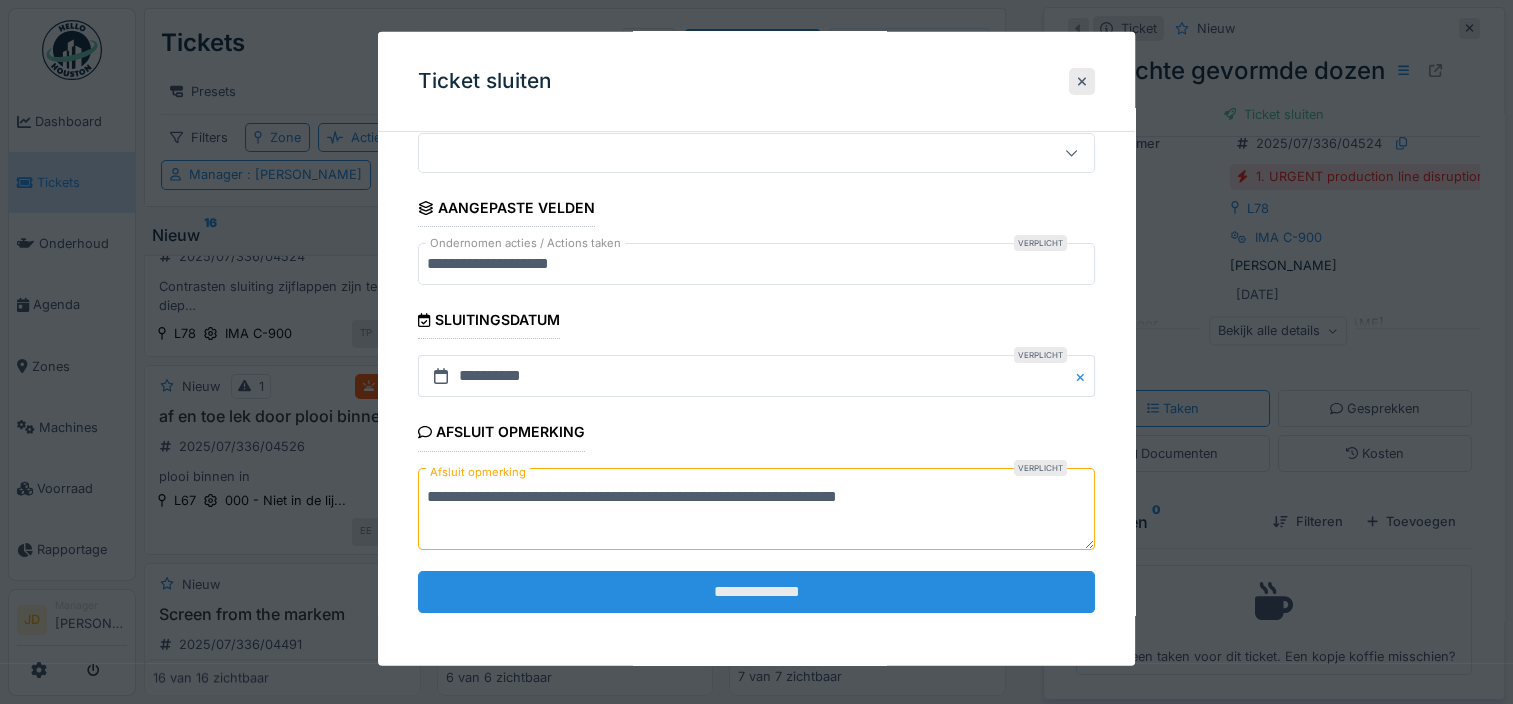 type on "**********" 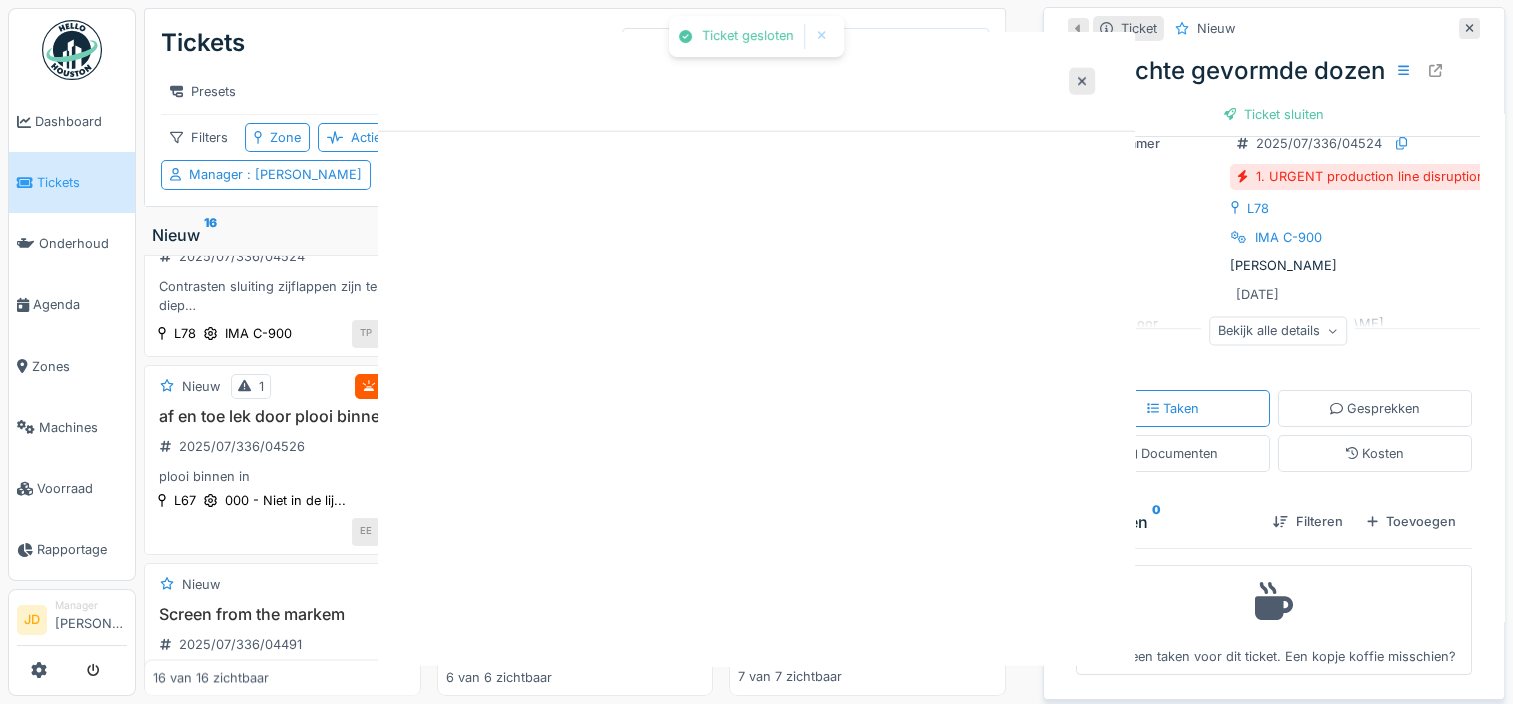 scroll, scrollTop: 0, scrollLeft: 0, axis: both 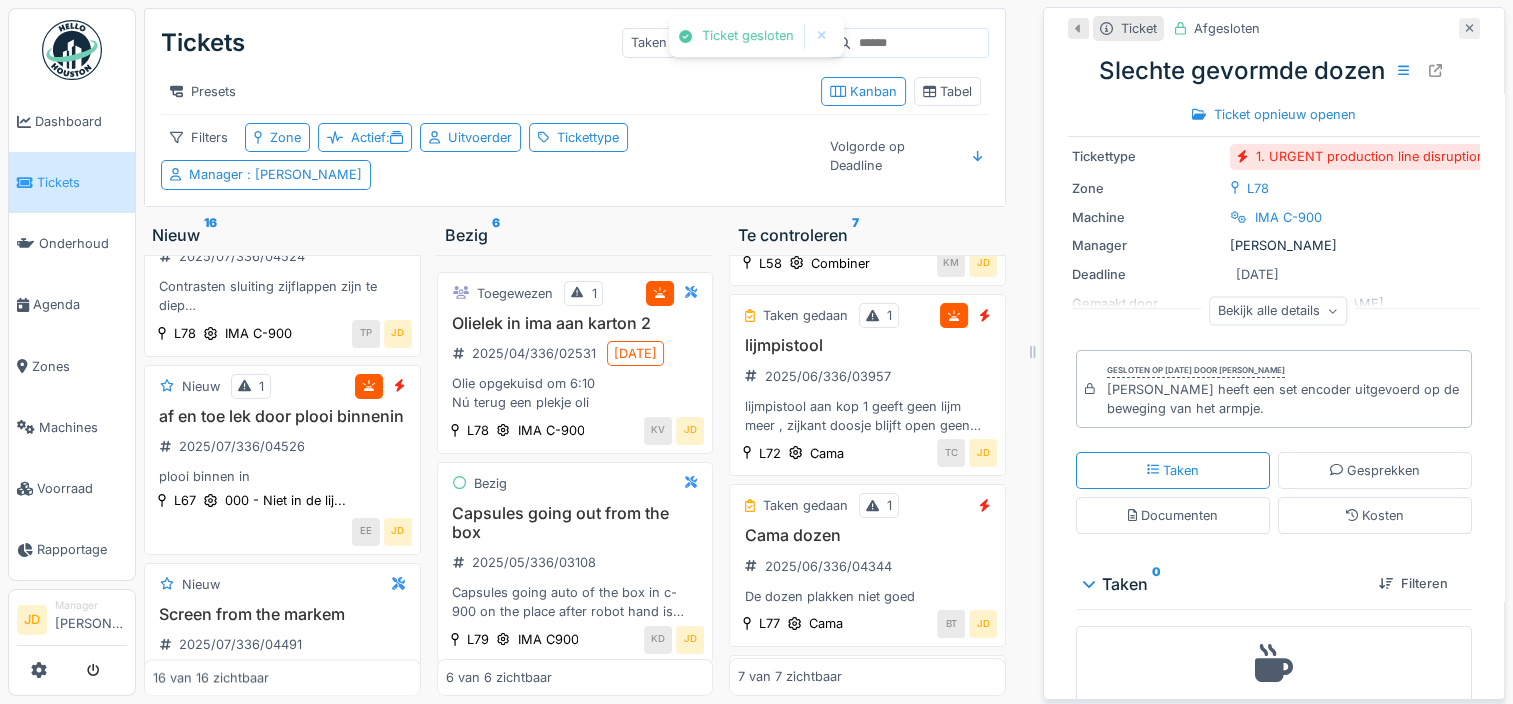 click 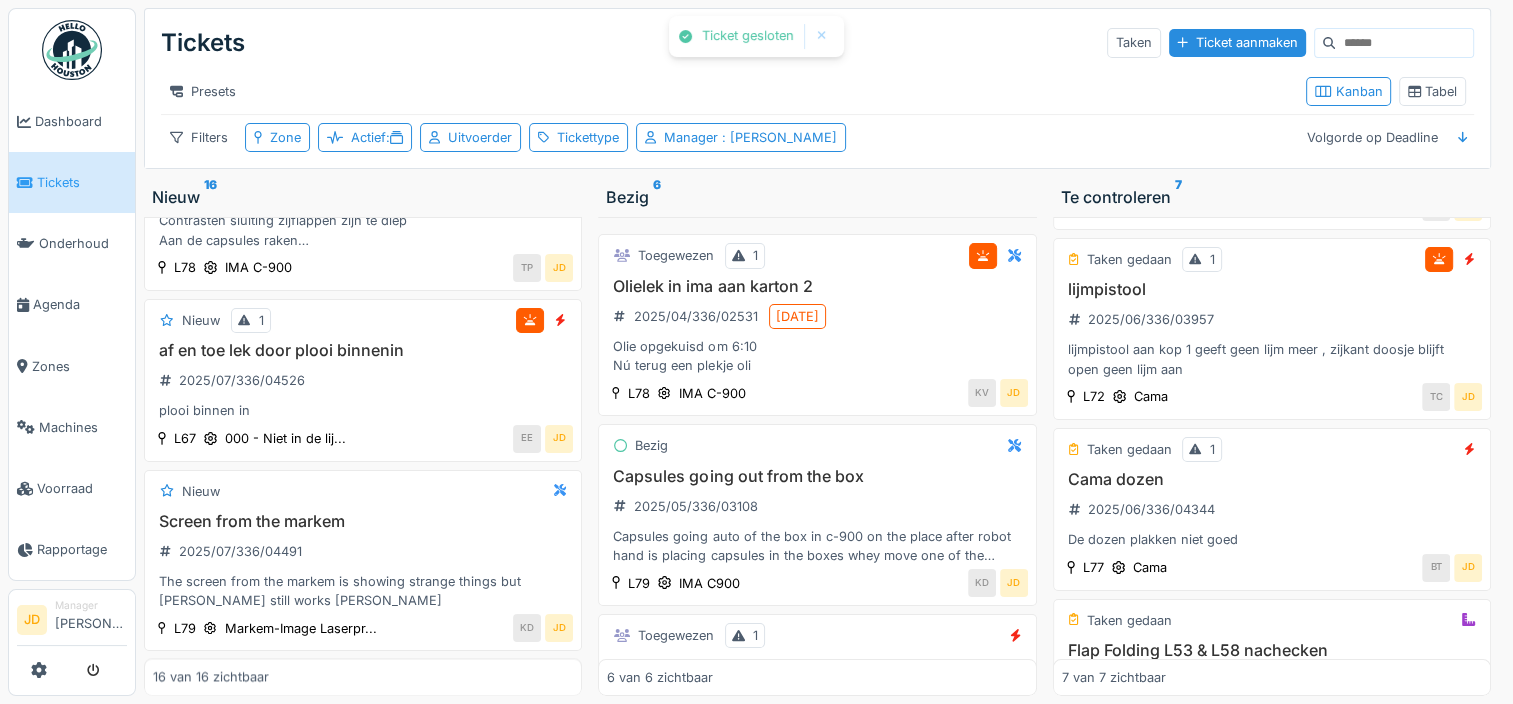 scroll, scrollTop: 2300, scrollLeft: 0, axis: vertical 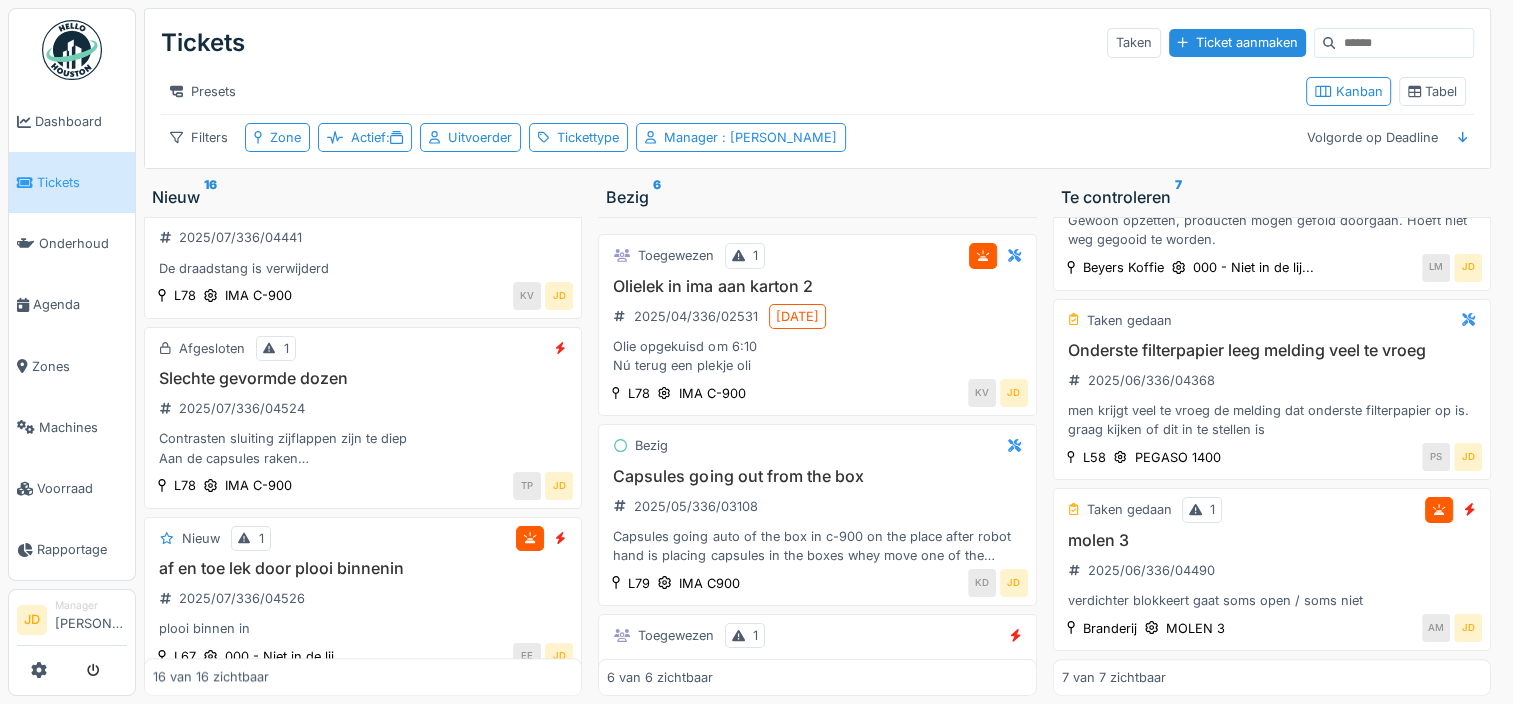 click on "molen 3" at bounding box center (1272, 540) 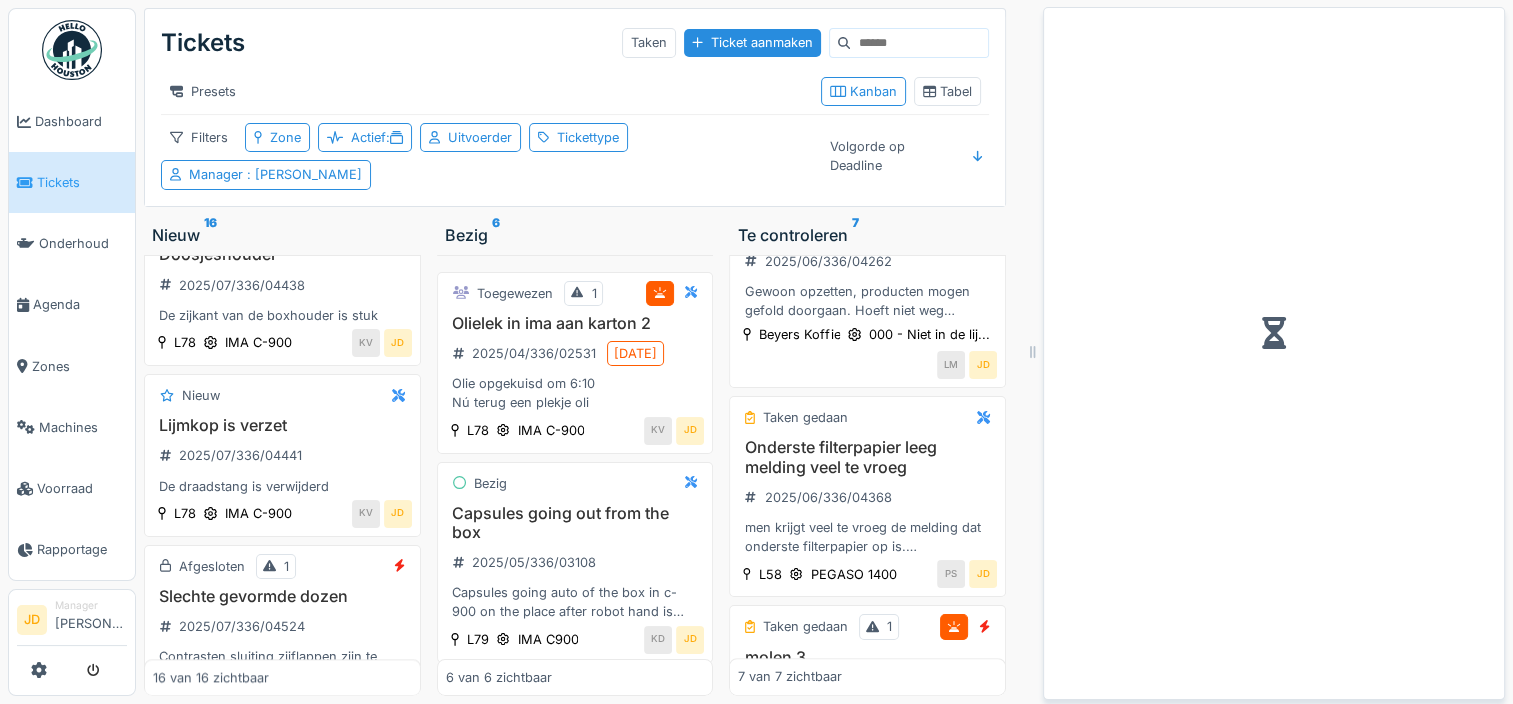 scroll, scrollTop: 2670, scrollLeft: 0, axis: vertical 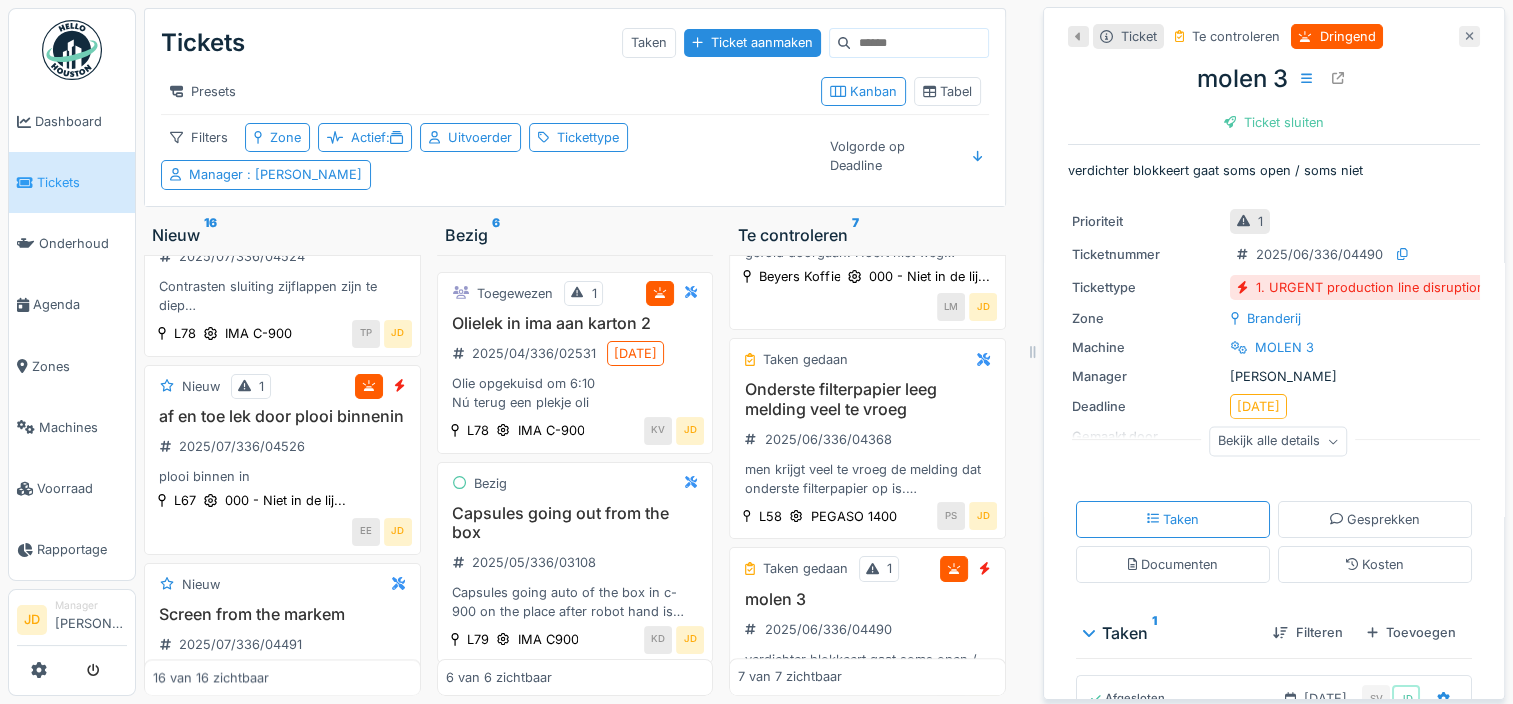 click 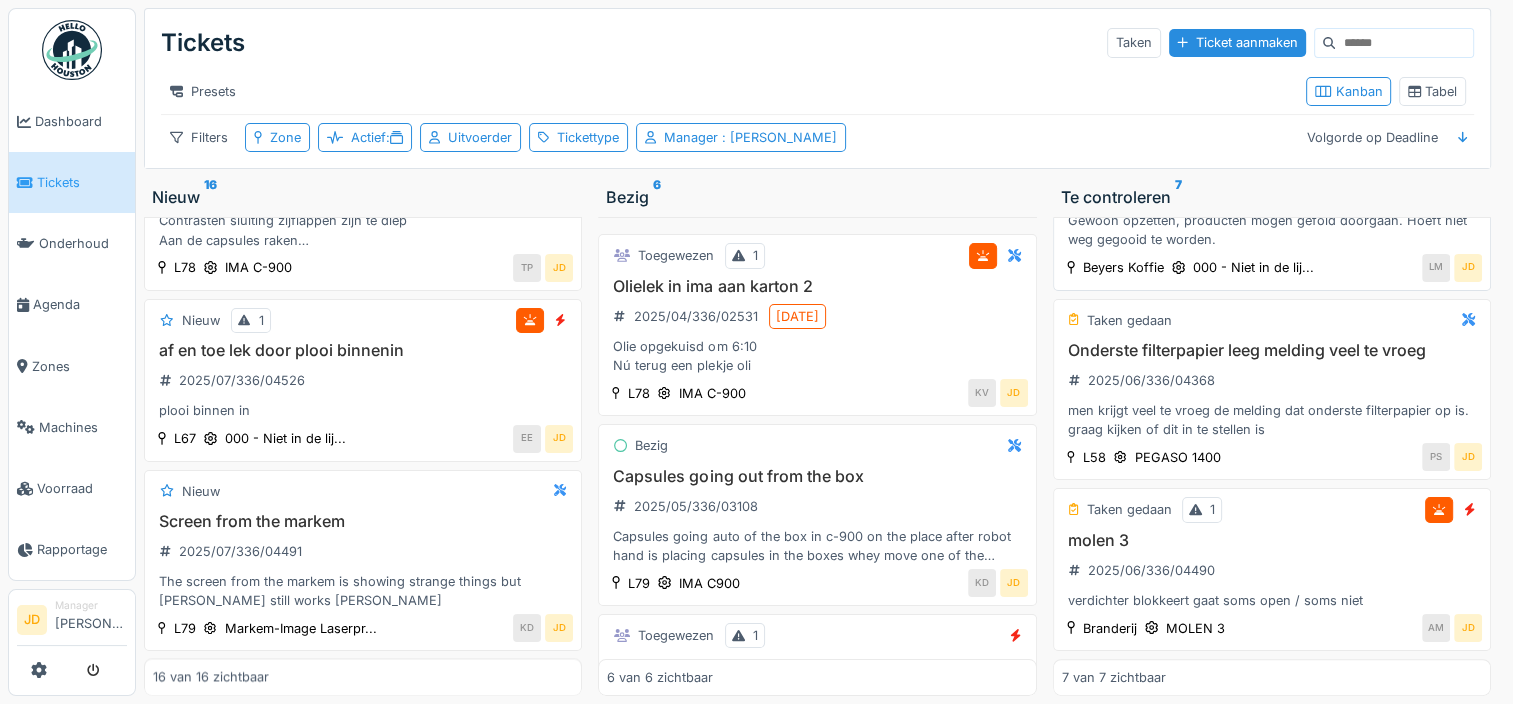scroll, scrollTop: 2300, scrollLeft: 0, axis: vertical 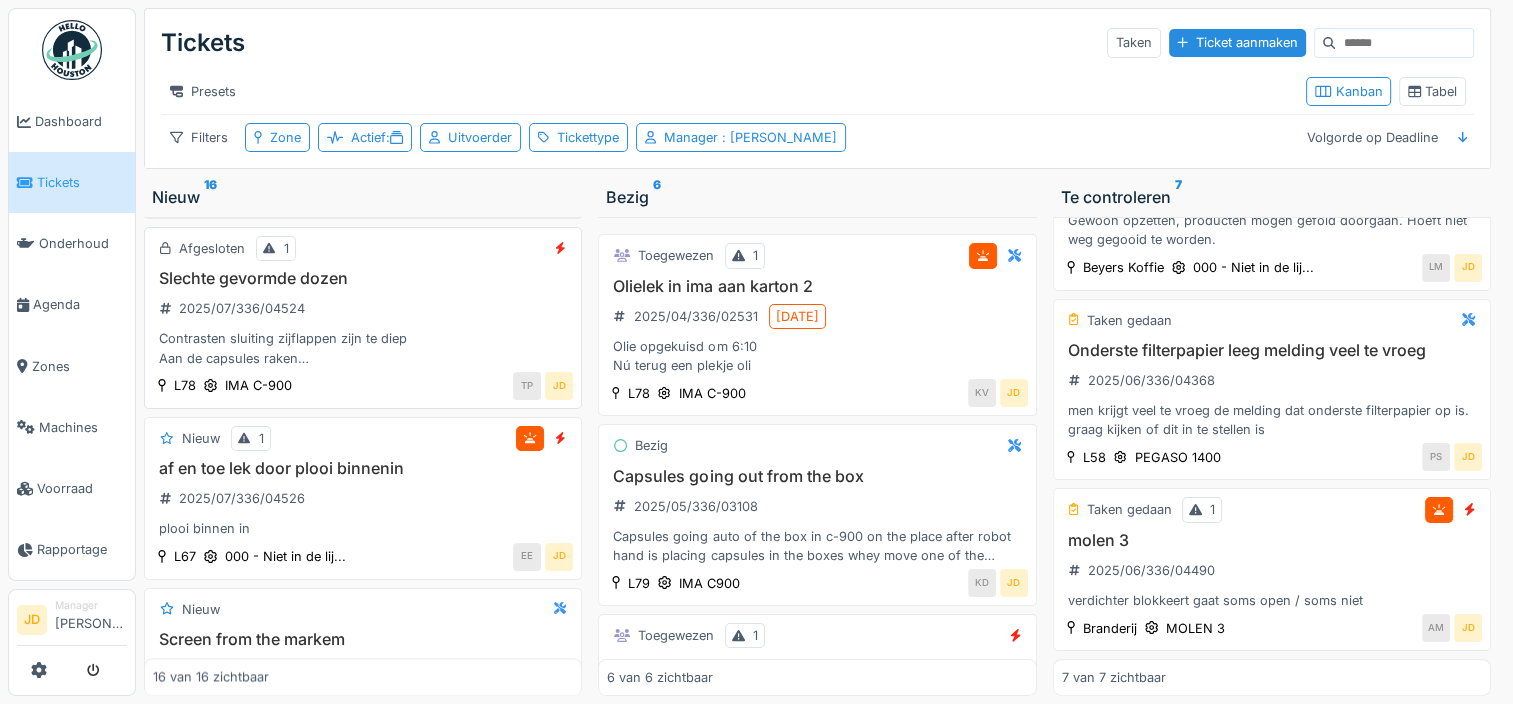 click on "af en toe lek door plooi binnenin  2025/07/336/04526 plooi binnen in" at bounding box center [363, 499] 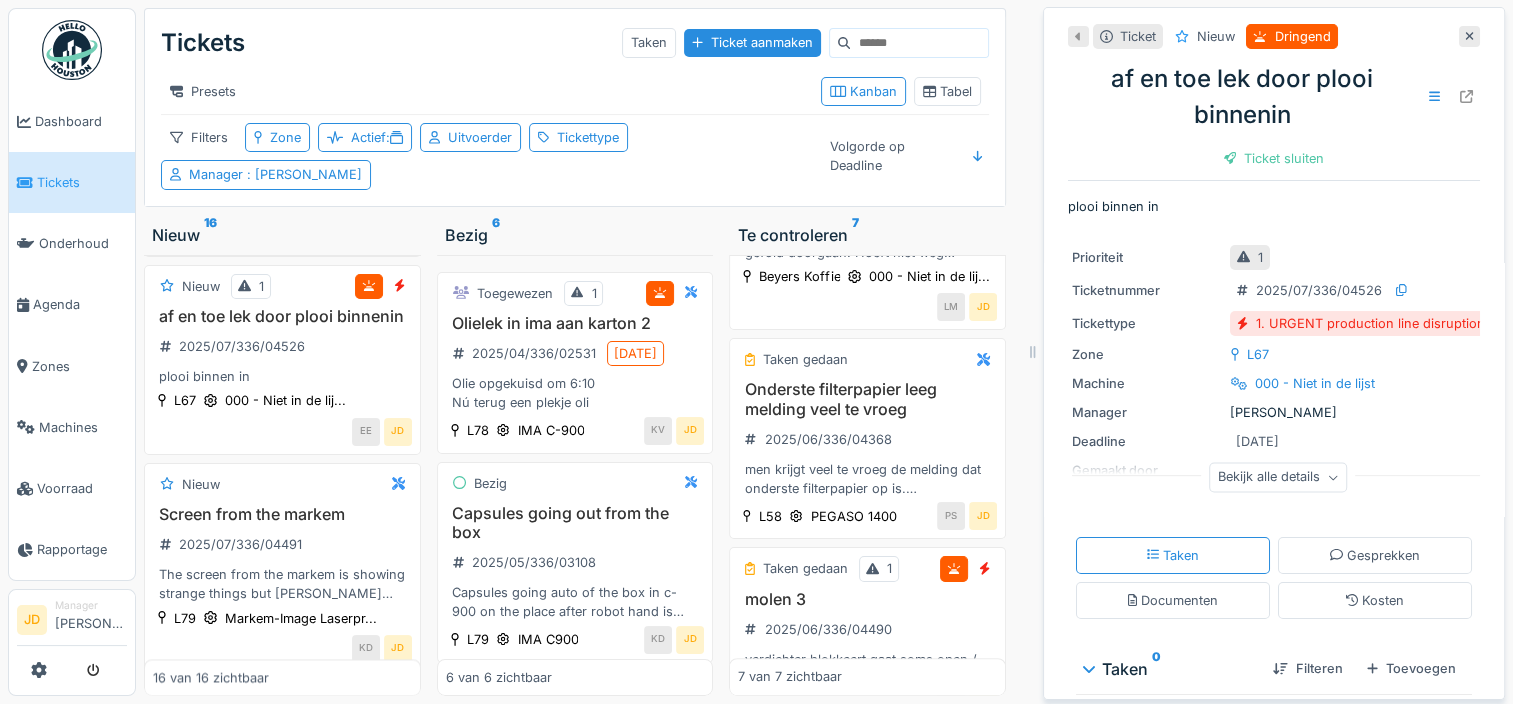 scroll, scrollTop: 167, scrollLeft: 0, axis: vertical 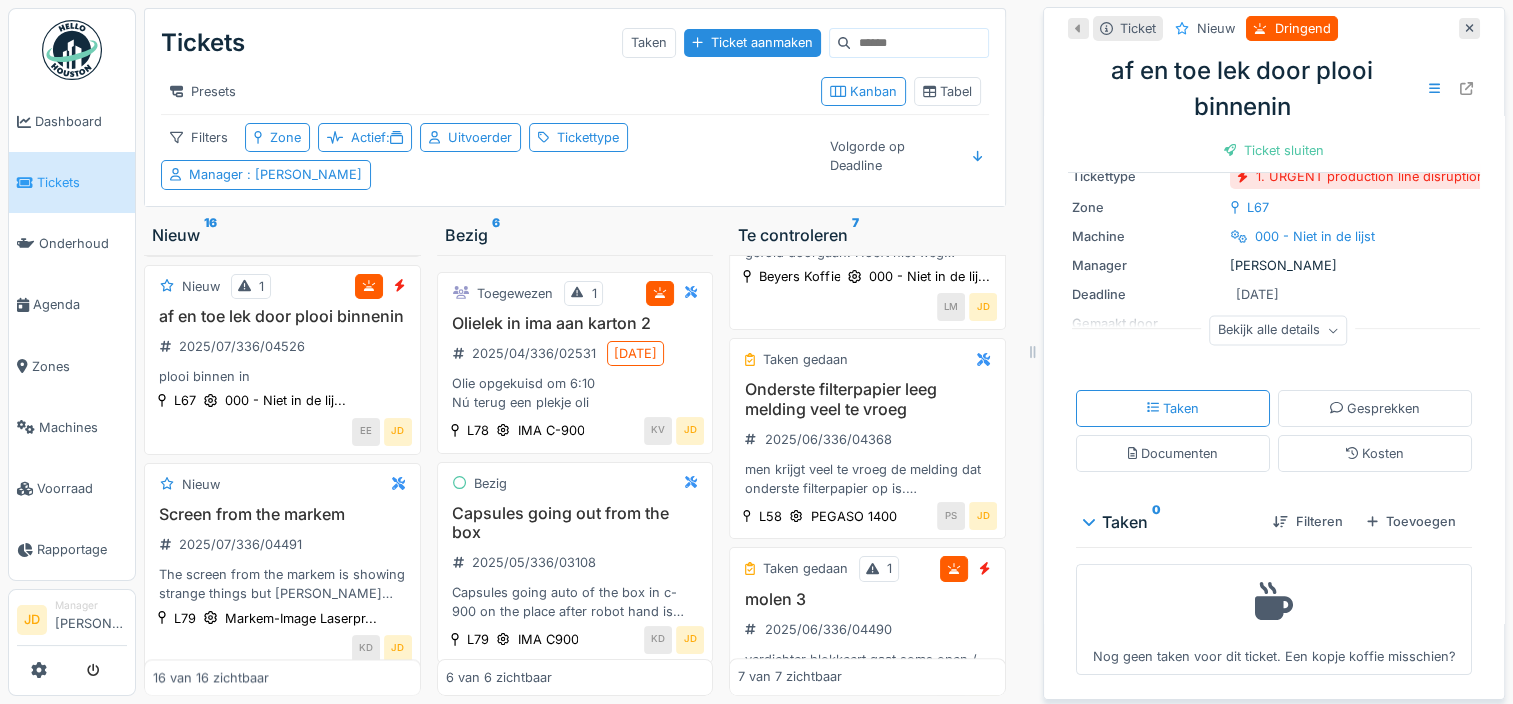 click on "Taken 0 Filteren Toevoegen" at bounding box center (1274, 521) 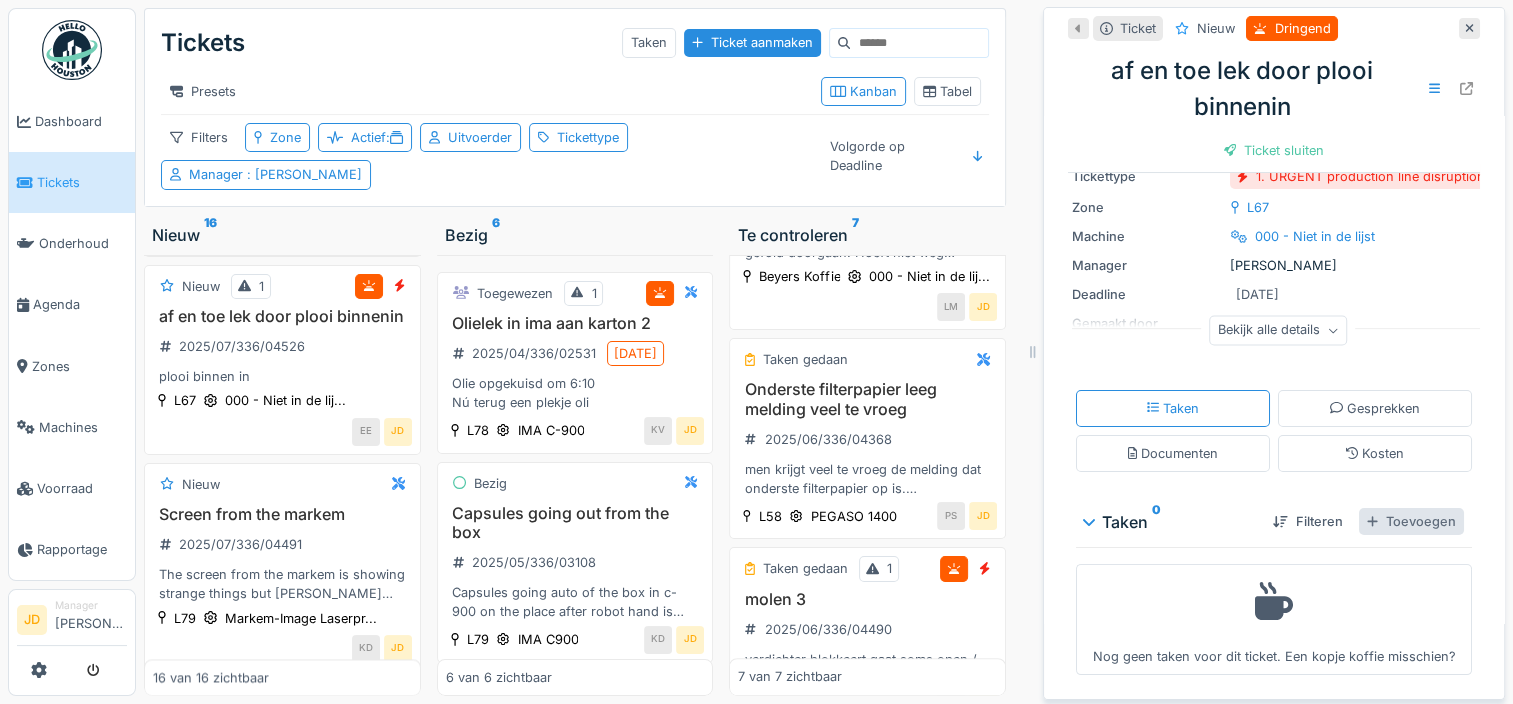 click on "Toevoegen" at bounding box center (1411, 521) 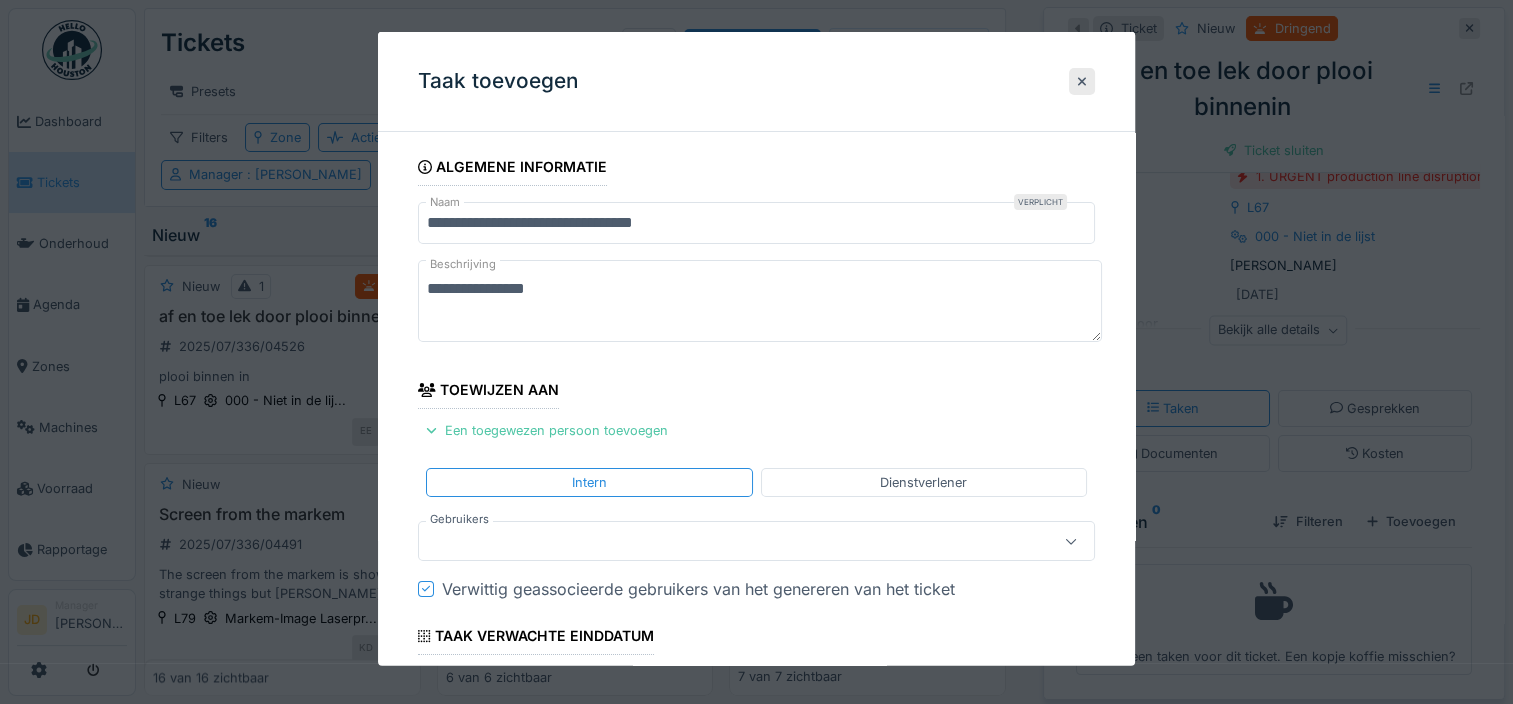 click at bounding box center [722, 541] 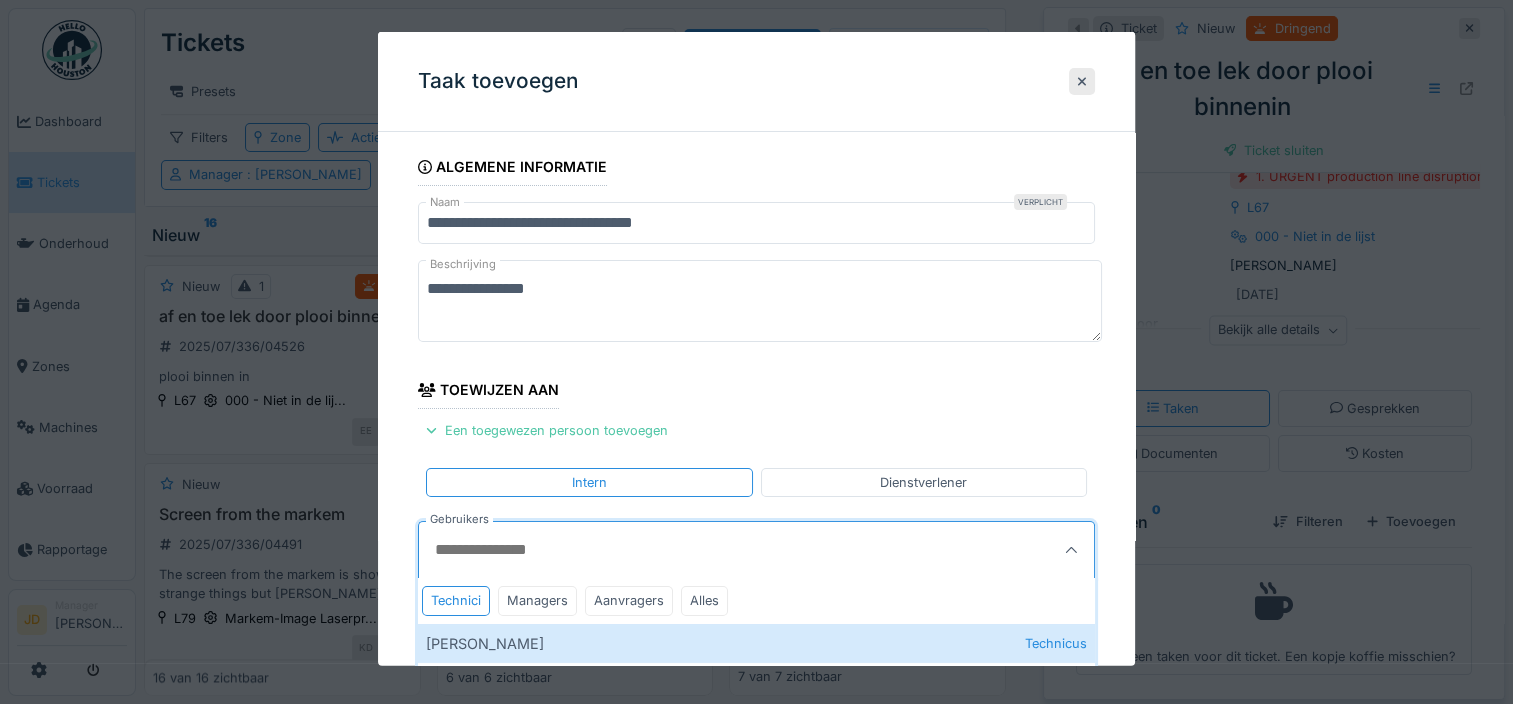 click on "Gebruikers" at bounding box center (710, 550) 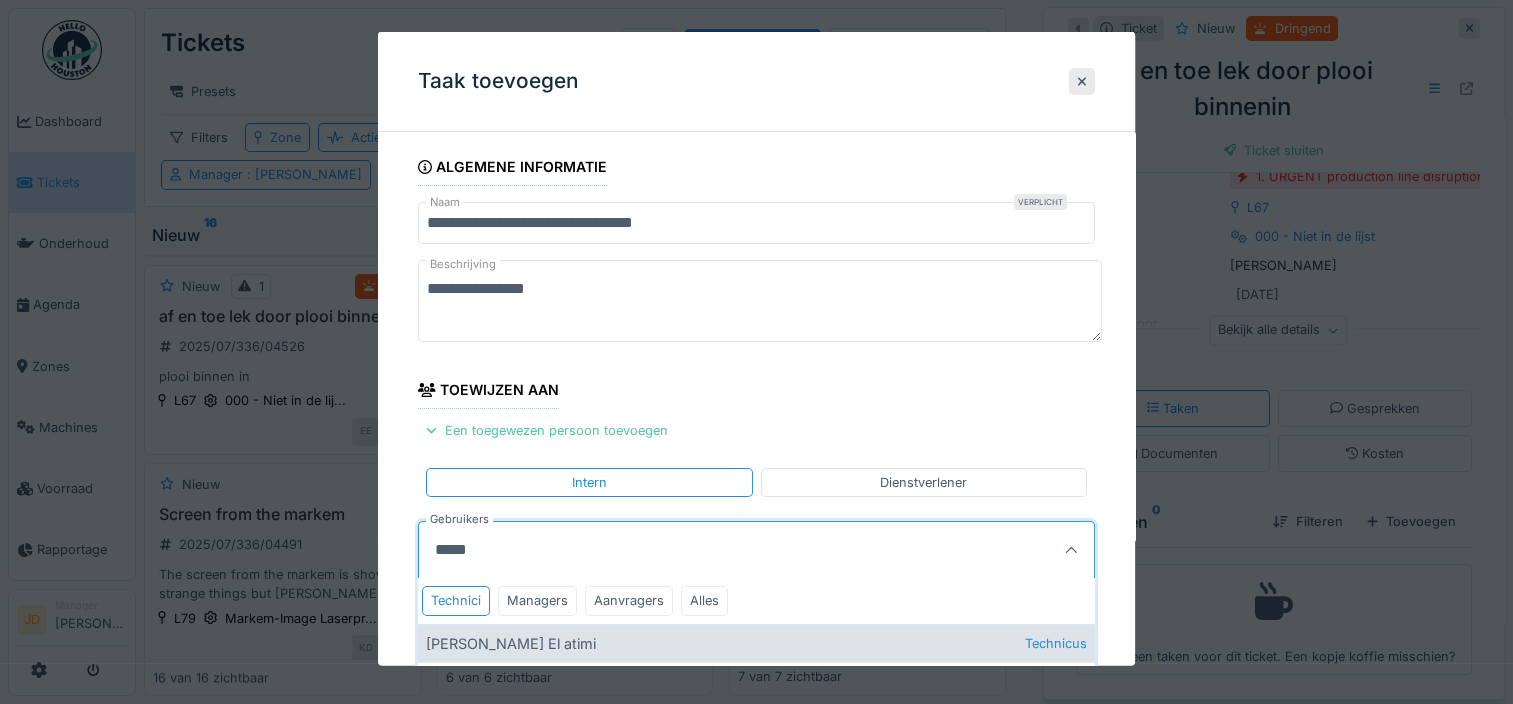 type on "*****" 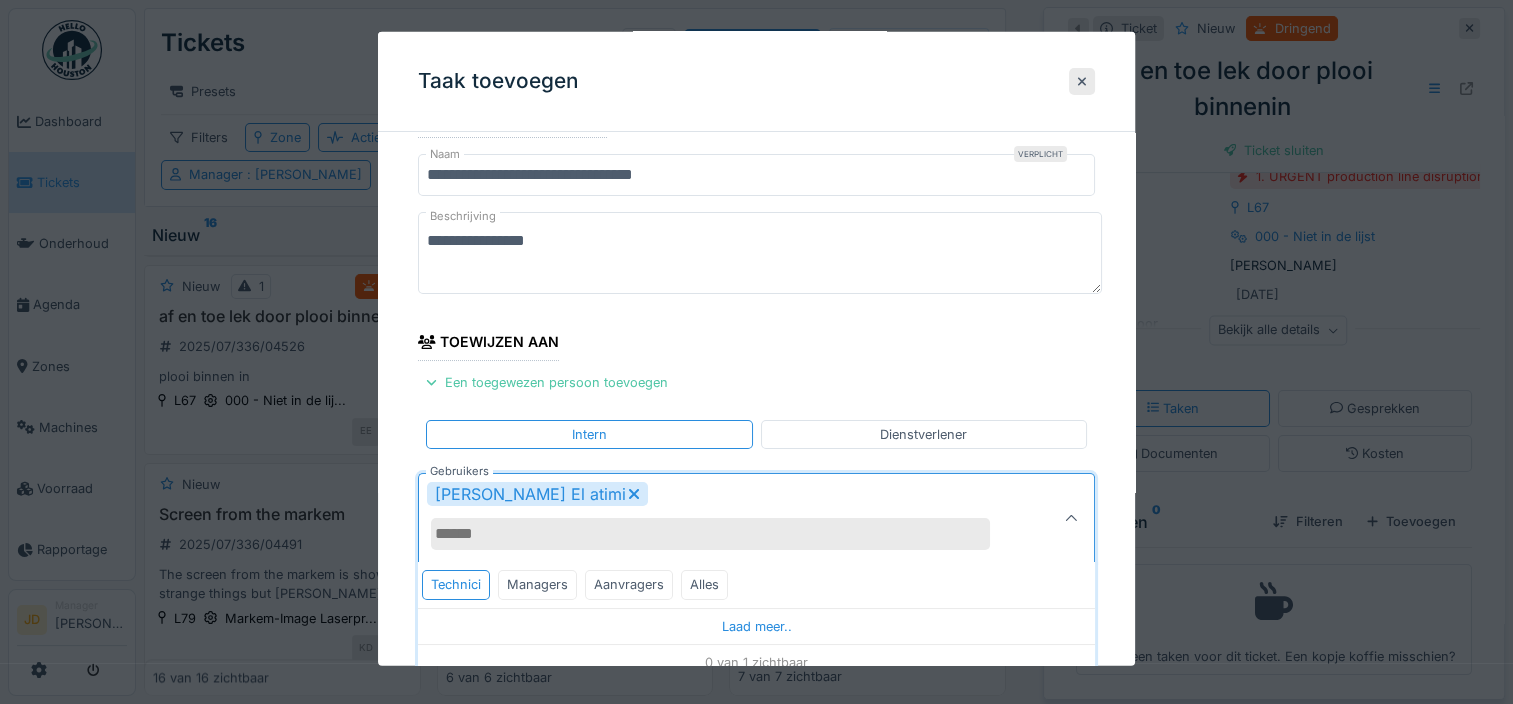 scroll, scrollTop: 300, scrollLeft: 0, axis: vertical 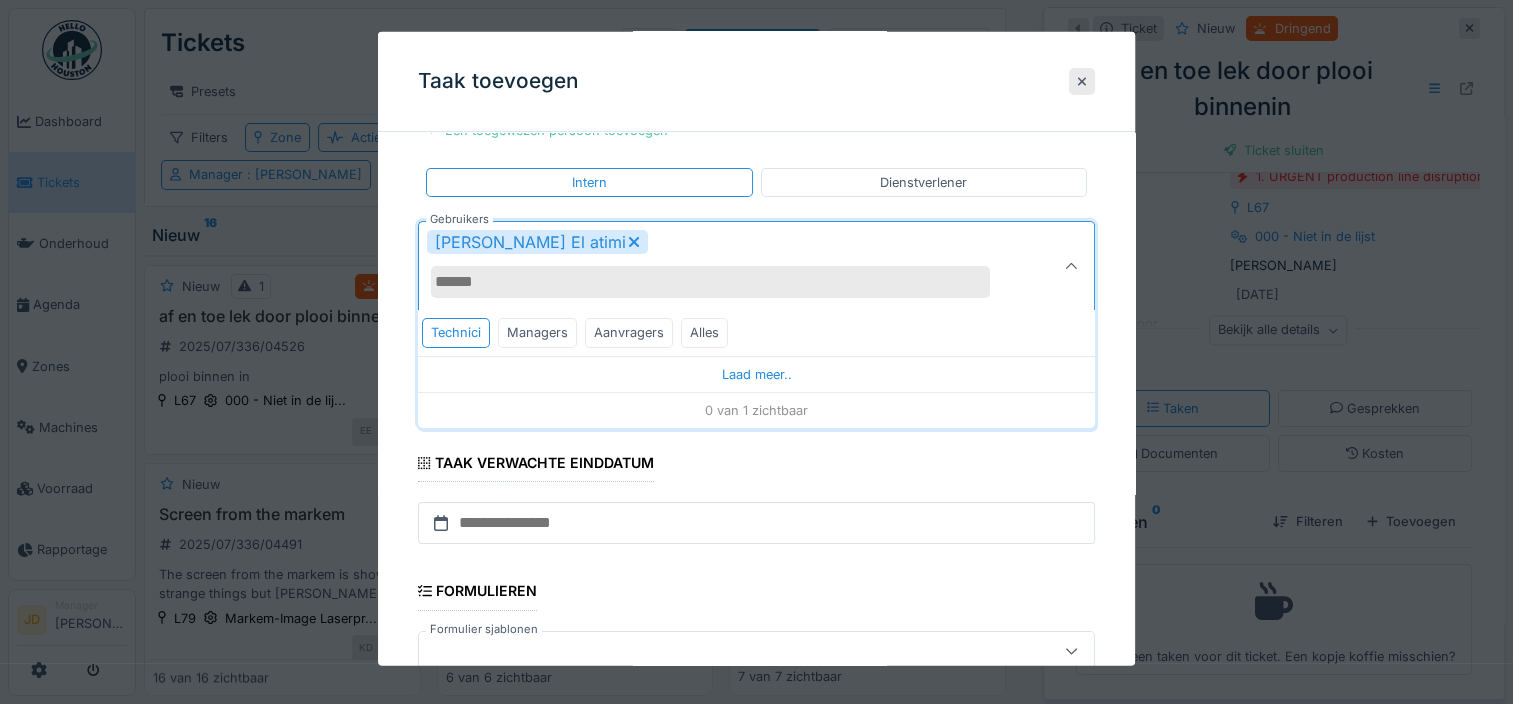 click at bounding box center (1071, 265) 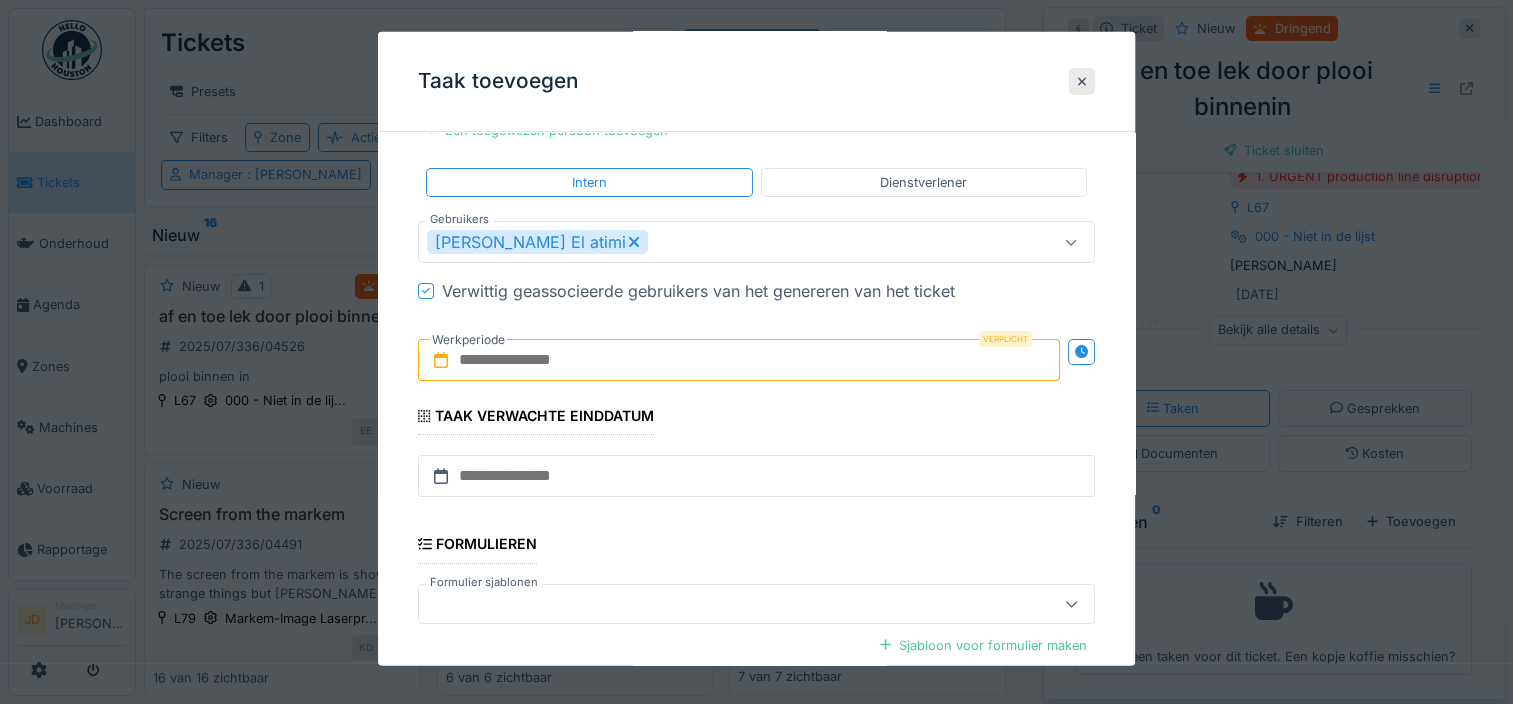 click at bounding box center (739, 360) 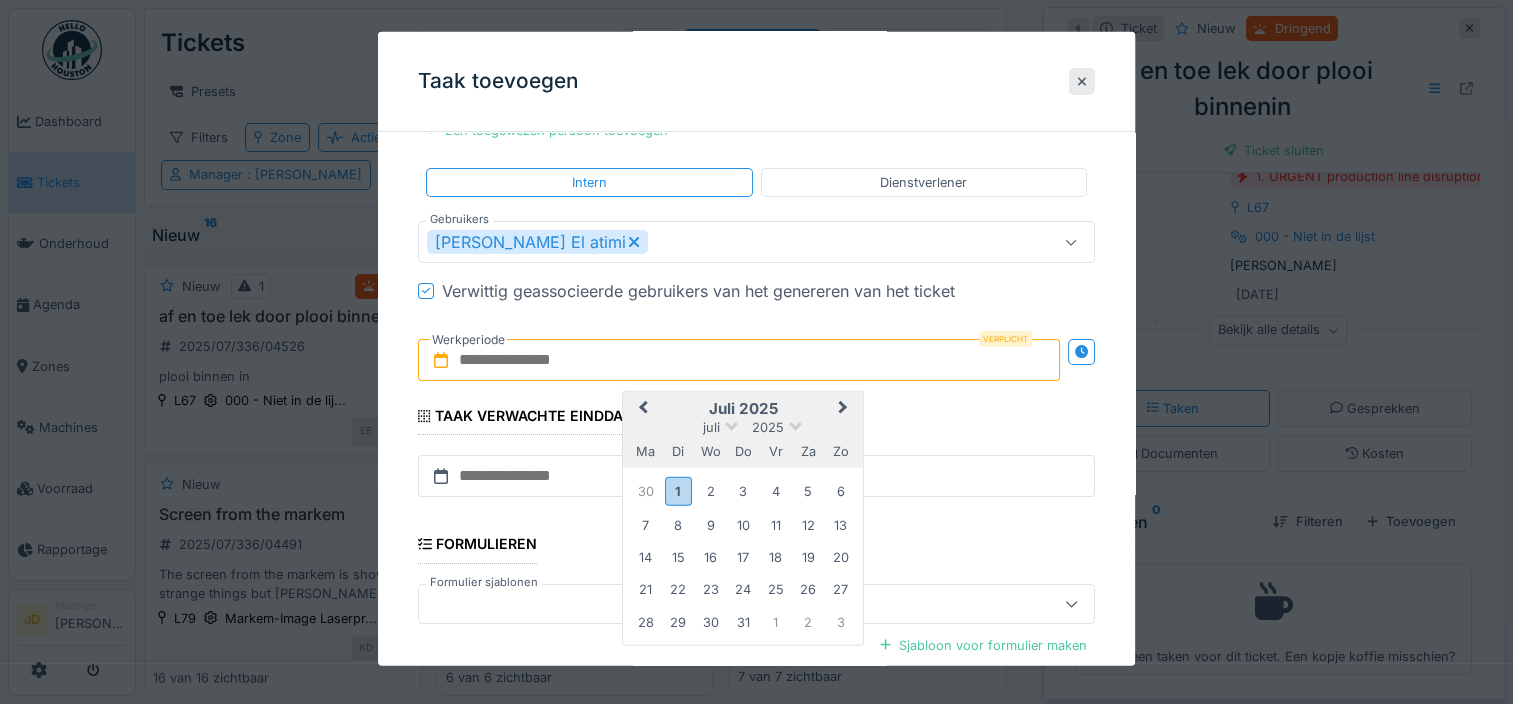 click on "juli 2025" at bounding box center (743, 409) 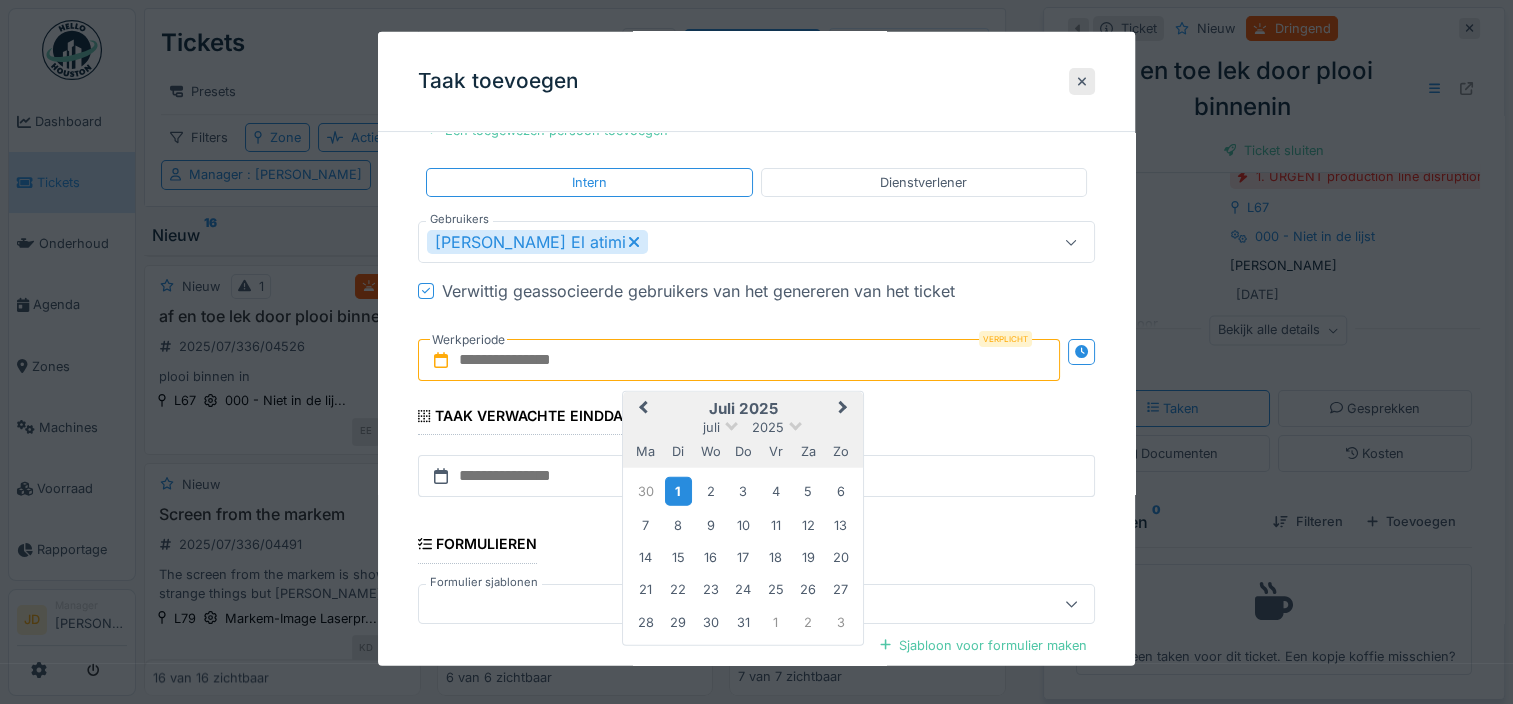 click on "1" at bounding box center (678, 490) 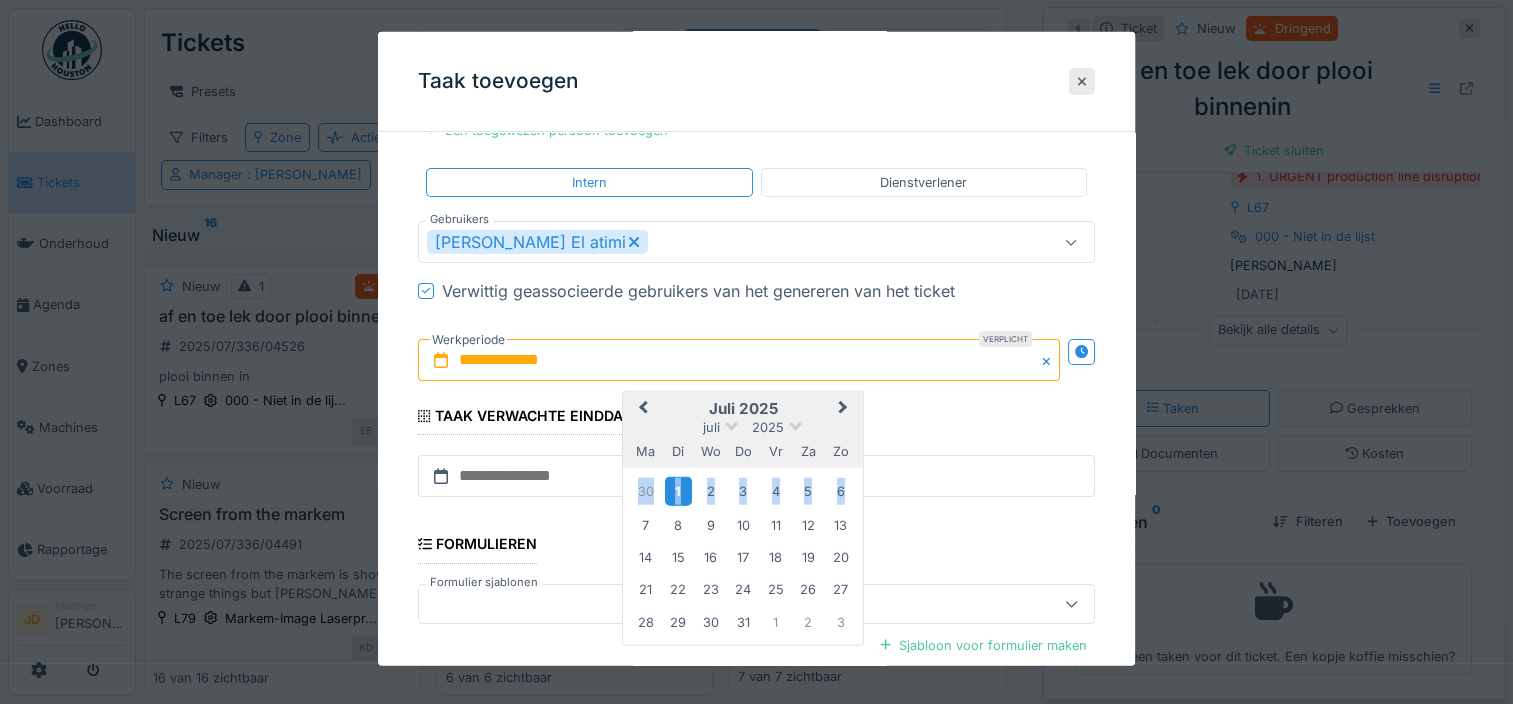 click on "1" at bounding box center (678, 490) 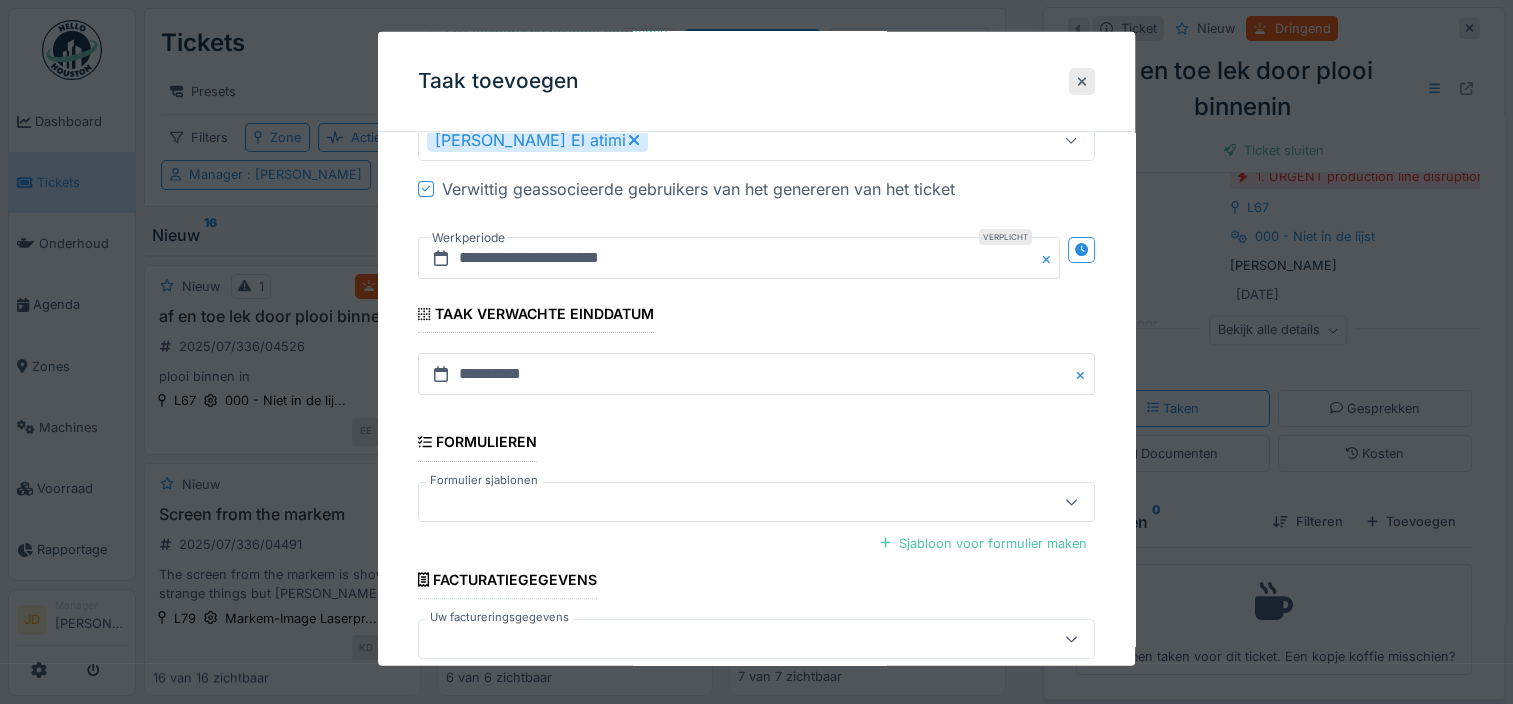 scroll, scrollTop: 505, scrollLeft: 0, axis: vertical 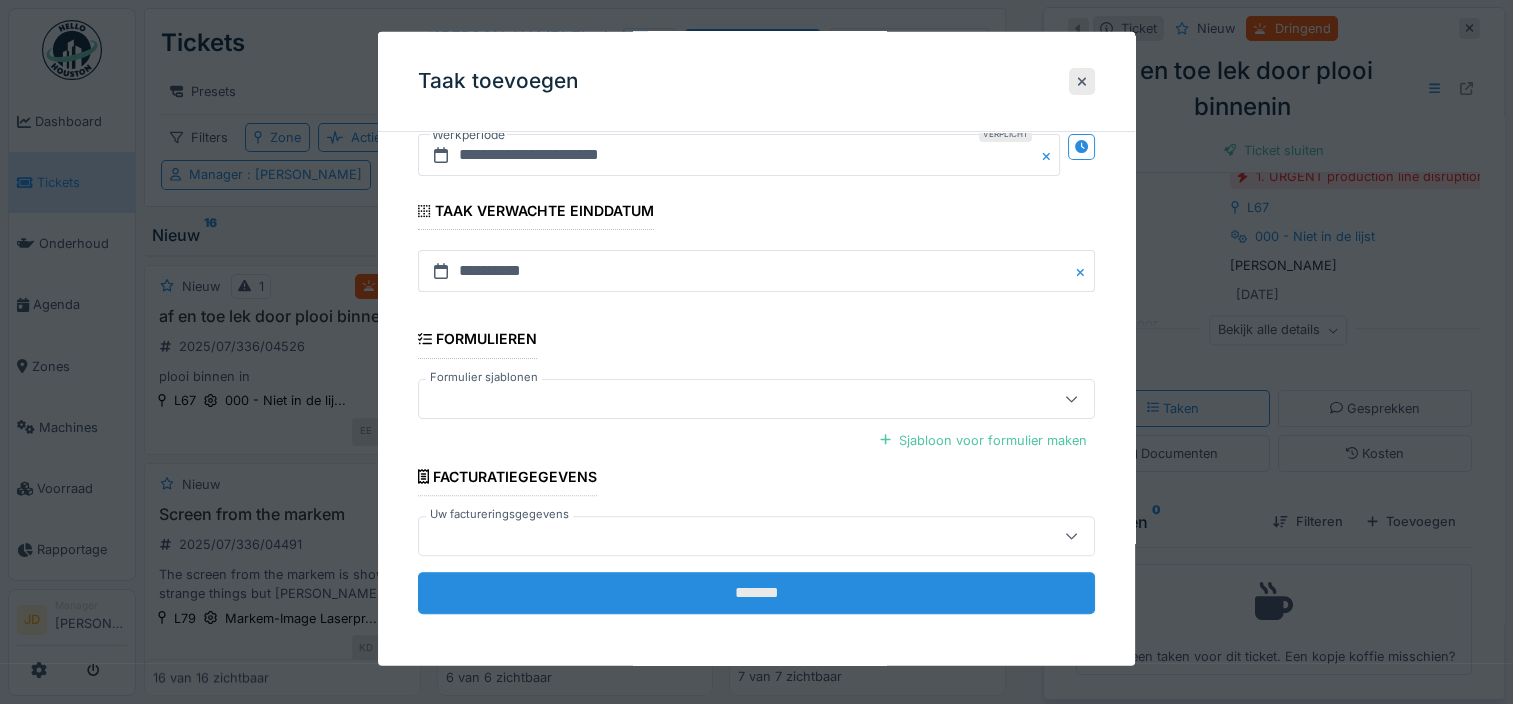 click on "*******" at bounding box center [756, 593] 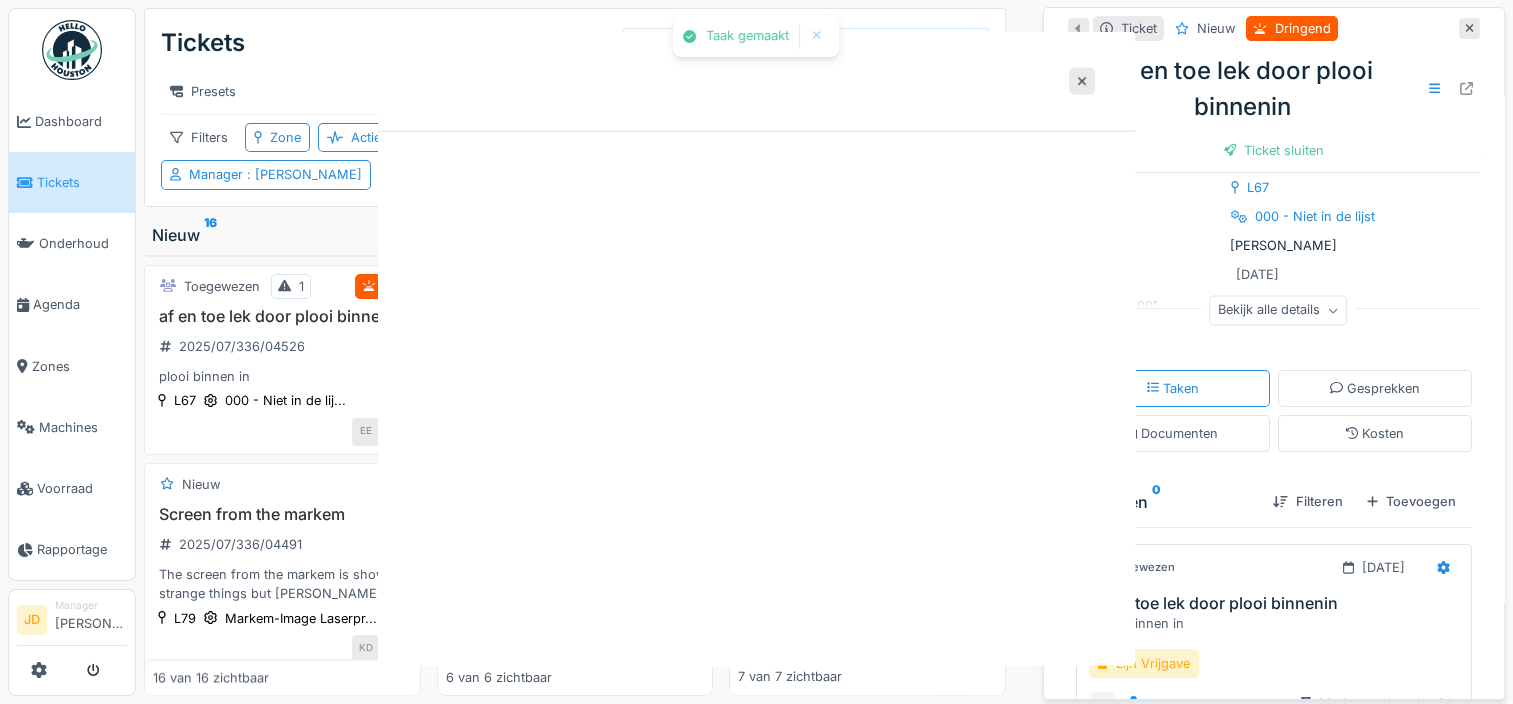 scroll, scrollTop: 0, scrollLeft: 0, axis: both 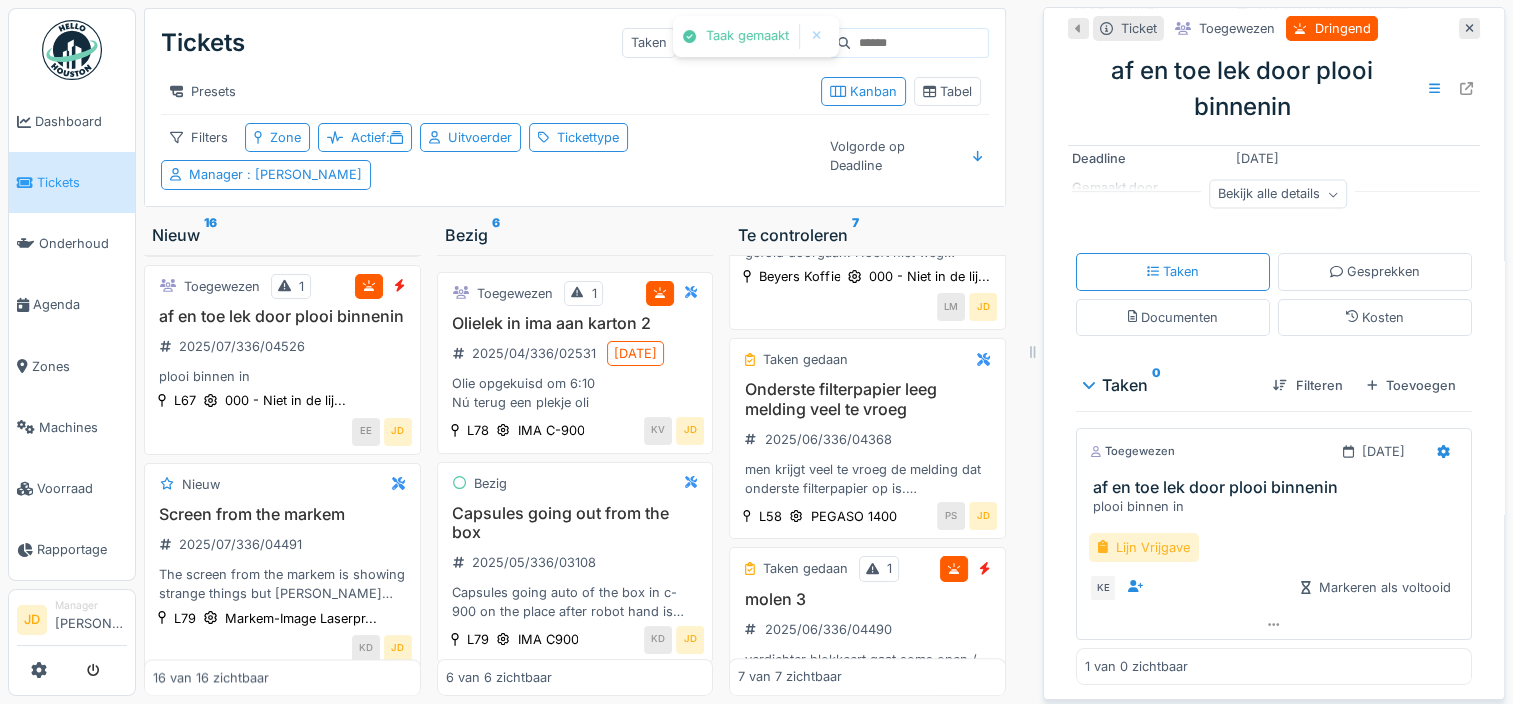 click on "Lijn Vrijgave" at bounding box center [1144, 547] 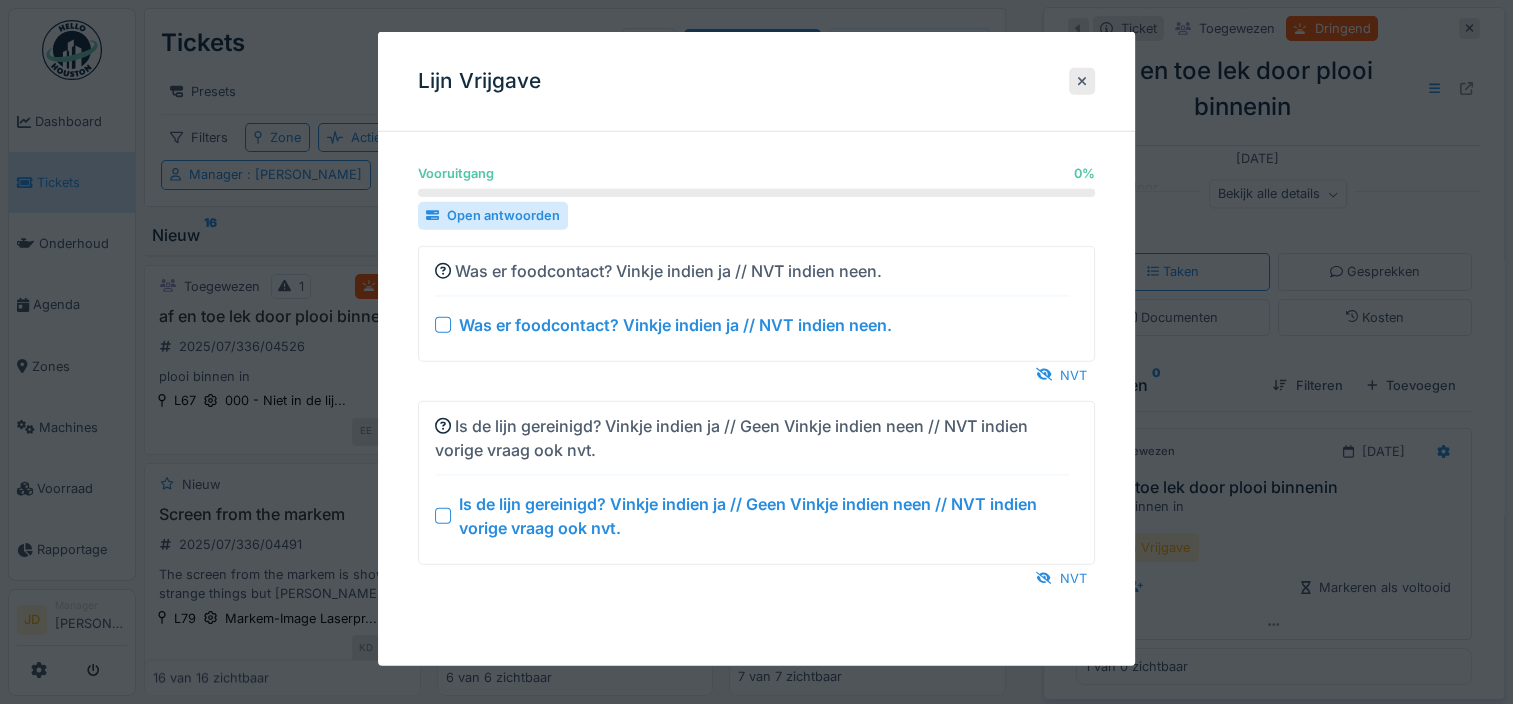 click at bounding box center [443, 515] 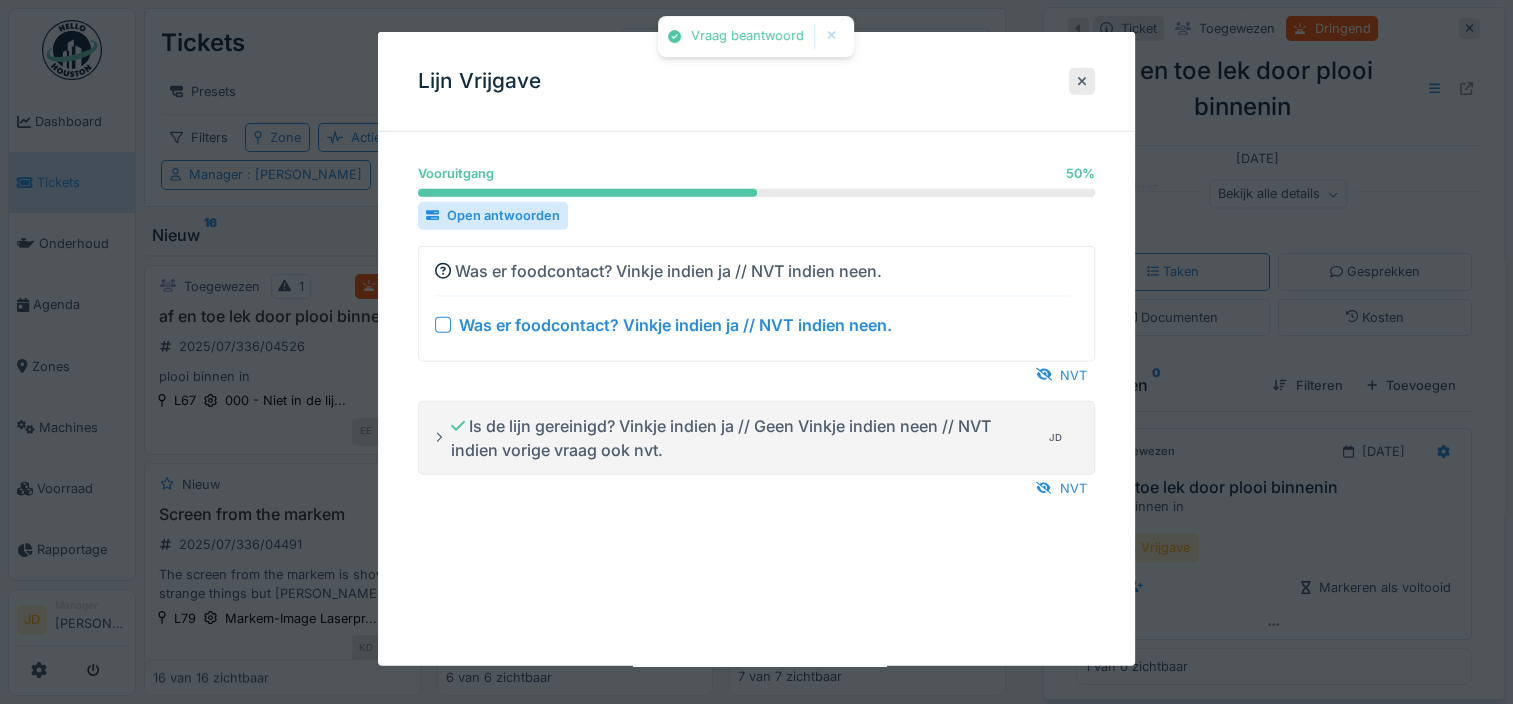 click at bounding box center [443, 324] 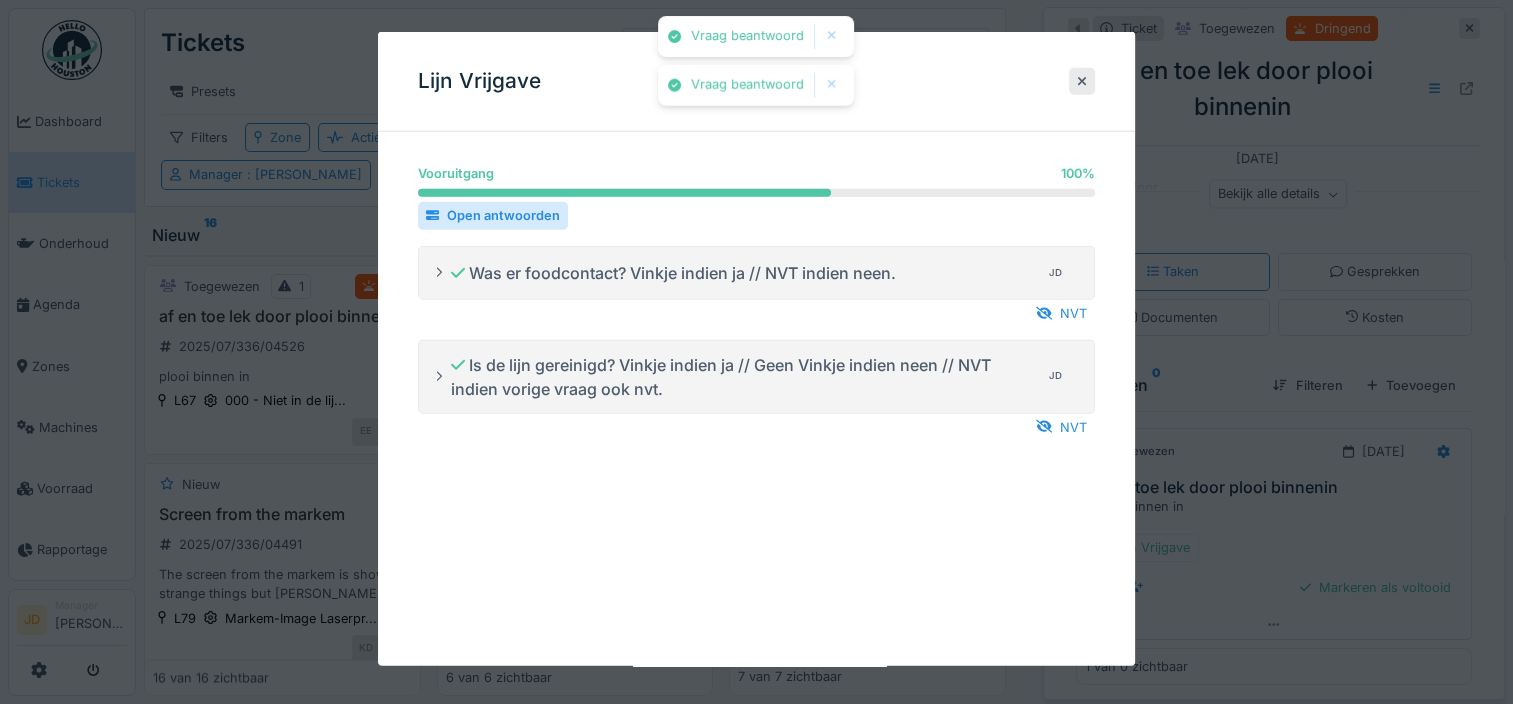 click at bounding box center (756, 352) 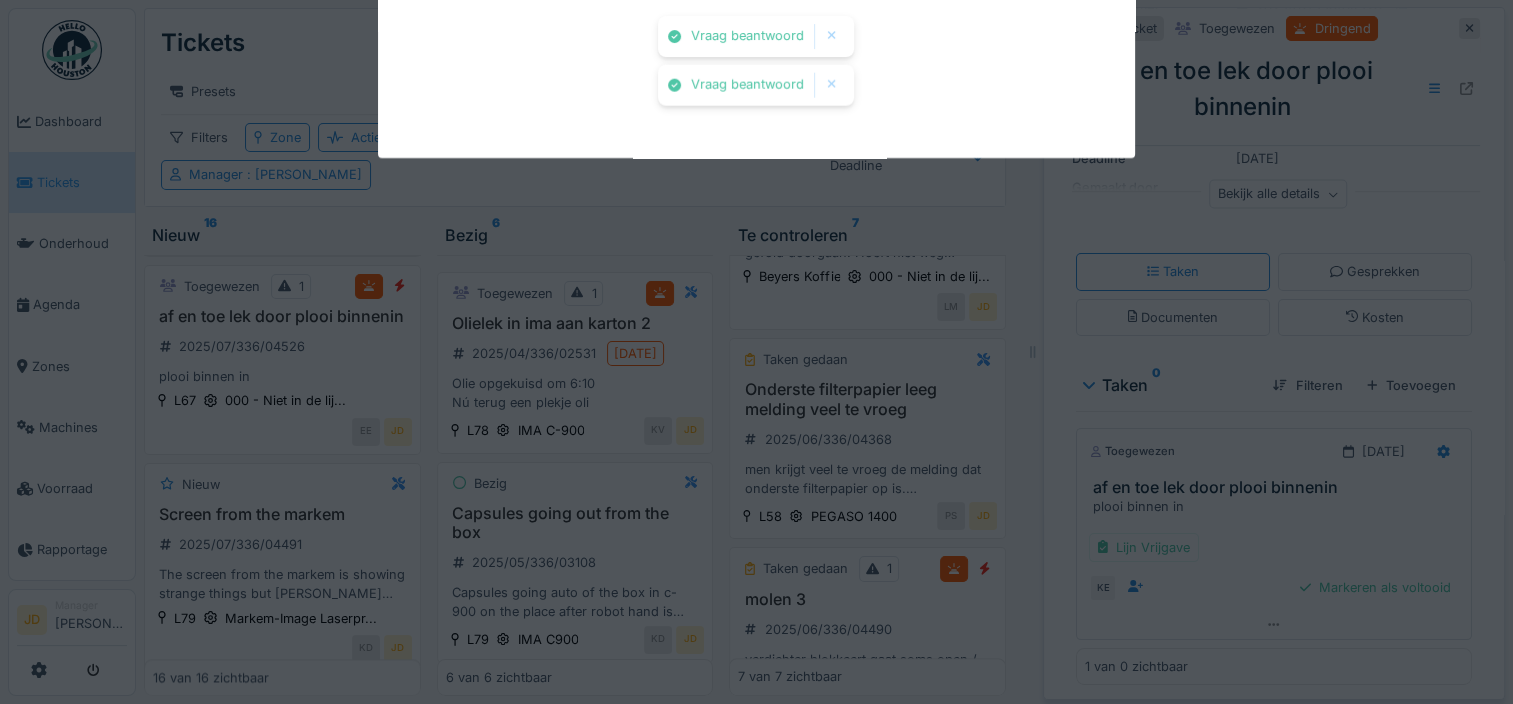 click on "Vraag beantwoord Vraag beantwoord Annuleren Tickets Taken Ticket aanmaken Presets   Kanban   Tabel Filters Zone Actief  :  Uitvoerder Tickettype Manager   :   Jasper De wit Volgorde op Deadline Nieuw 16 Nieuw Capsule toevoer, de las van 2 inox geleidingen is gescheurd. 2025/02/336/01112 Entrée des capsules, les joints de soudure se sont détachés L77 OPEM CR-6P EVO AT JD Nieuw 8 Rubber or bands on peace 19 - novopac  2025/04/336/02426 27-6-2025 I saw on L78 when we produced tube box and we pack them on nowopac sometimes the box are drop in central movement.
I have so idea to make peaces 19.1 and 19.3 on format 30 and 32 put some thing that the box will be more stable and don’t fall out. I send picture later.
L78 Novopac WW JD Nieuw onderdelen bij maken/ namaken voor novopac x50 2025/05/336/03109 gelieve de onderdelen die we nodig hebben om x50 doosjes te produceren na te maken. Momenteel gebruiken we deze al voor novopac 72 en 77, dus kunnen daar van na gemaakt worden. L71 Novopac JV JD Nieuw L53 JD JD 1" at bounding box center [824, 352] 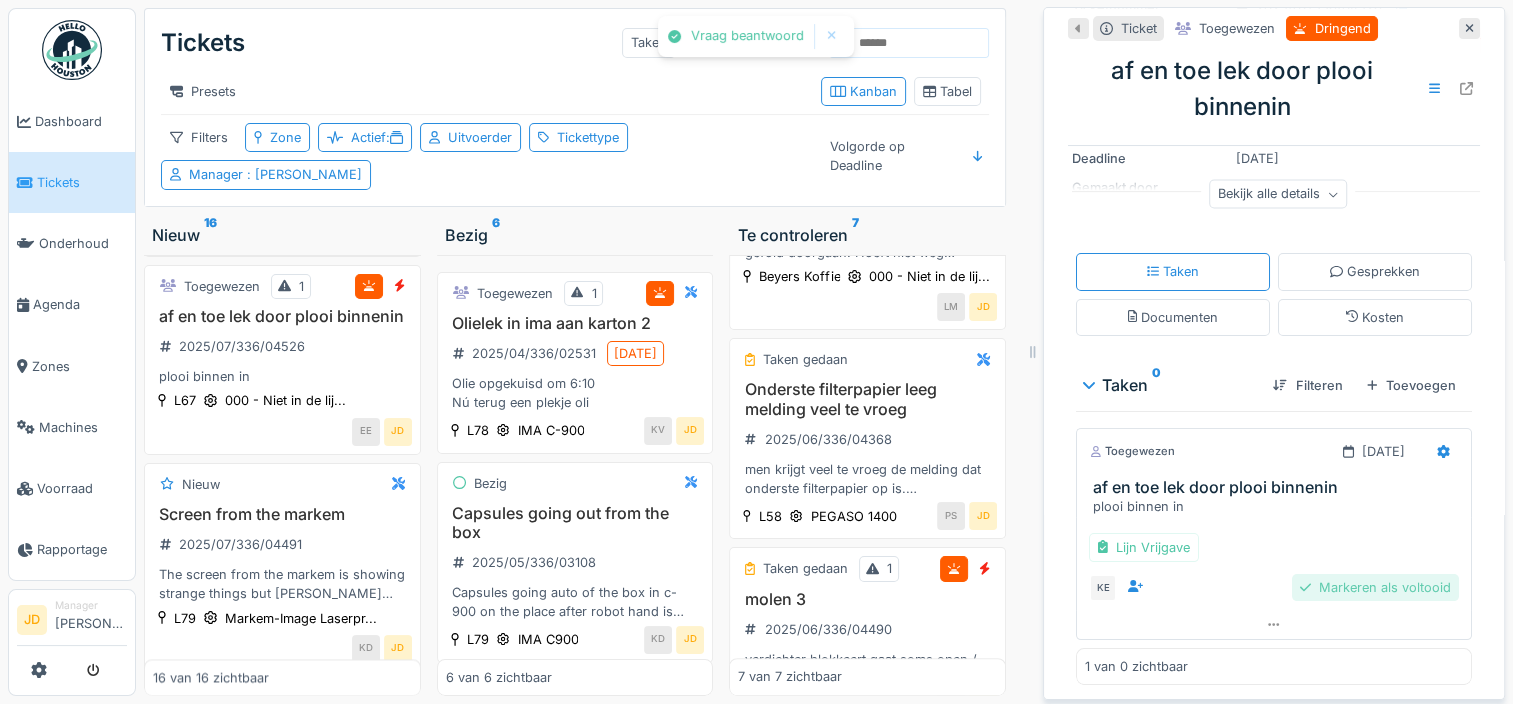 click on "Markeren als voltooid" at bounding box center [1375, 587] 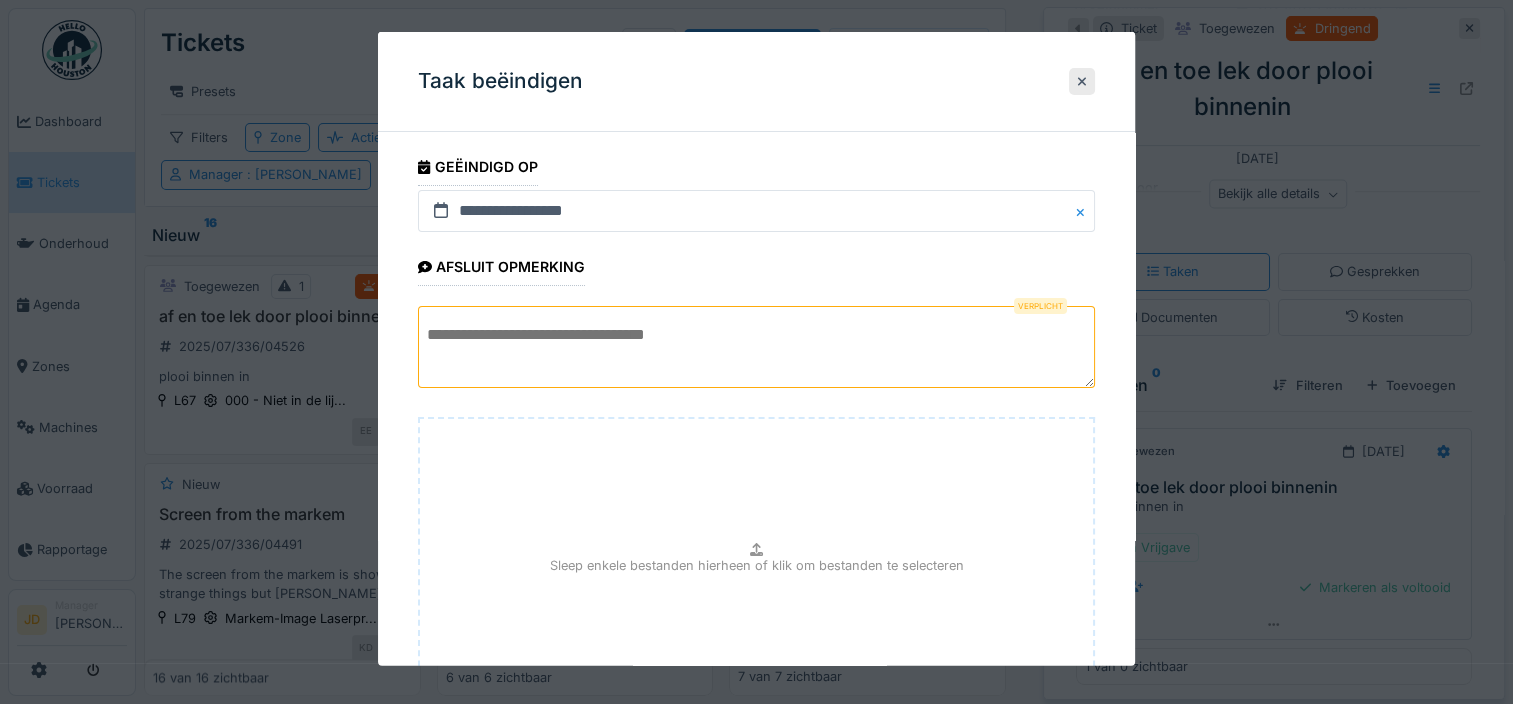 click at bounding box center [756, 347] 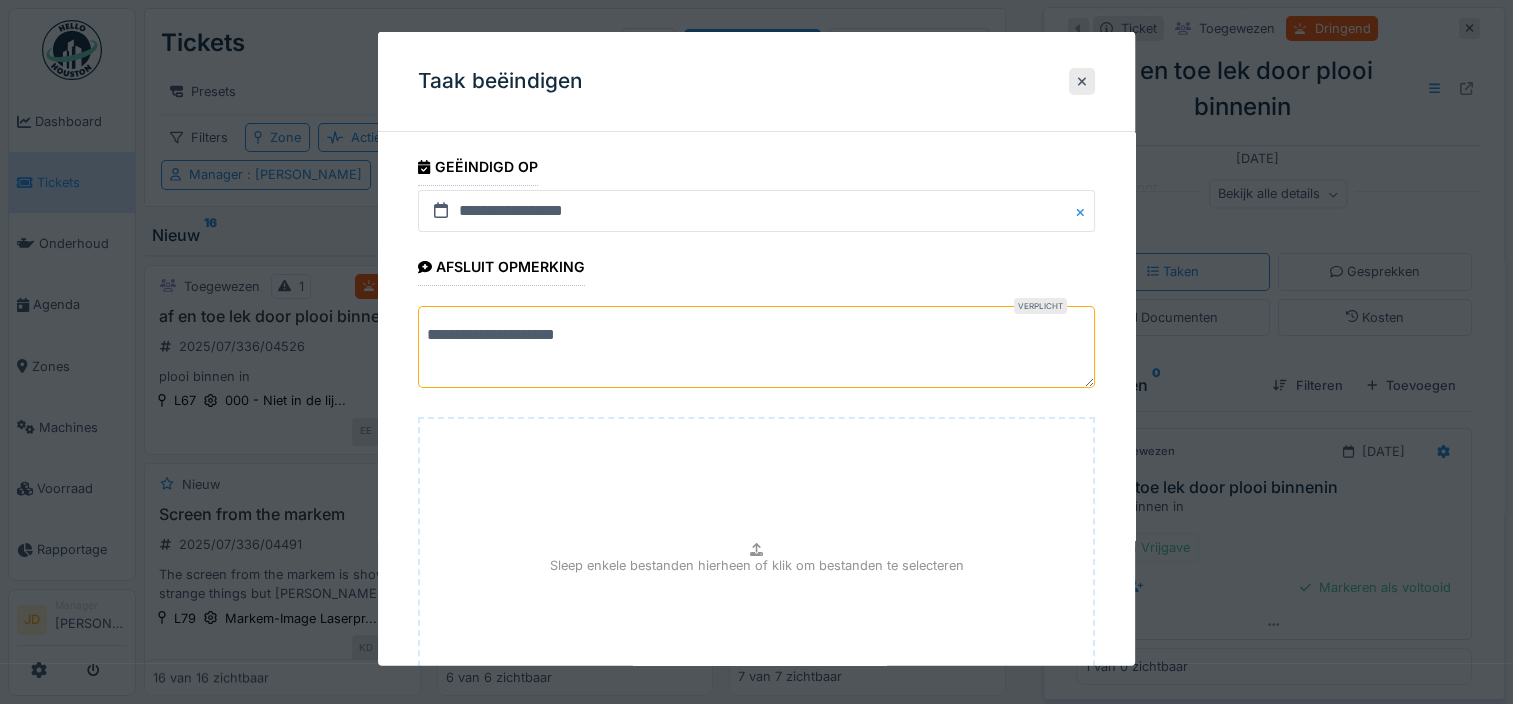 scroll, scrollTop: 180, scrollLeft: 0, axis: vertical 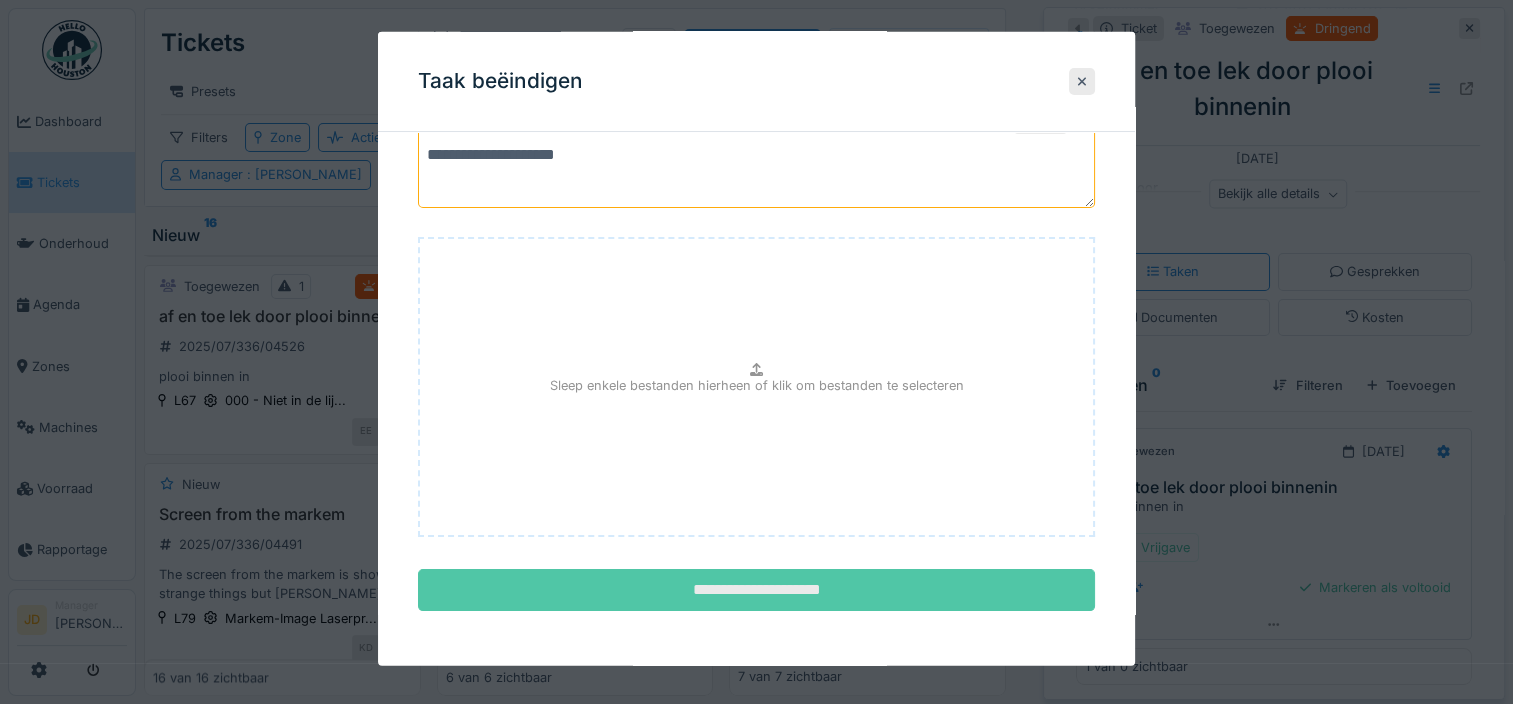 type on "**********" 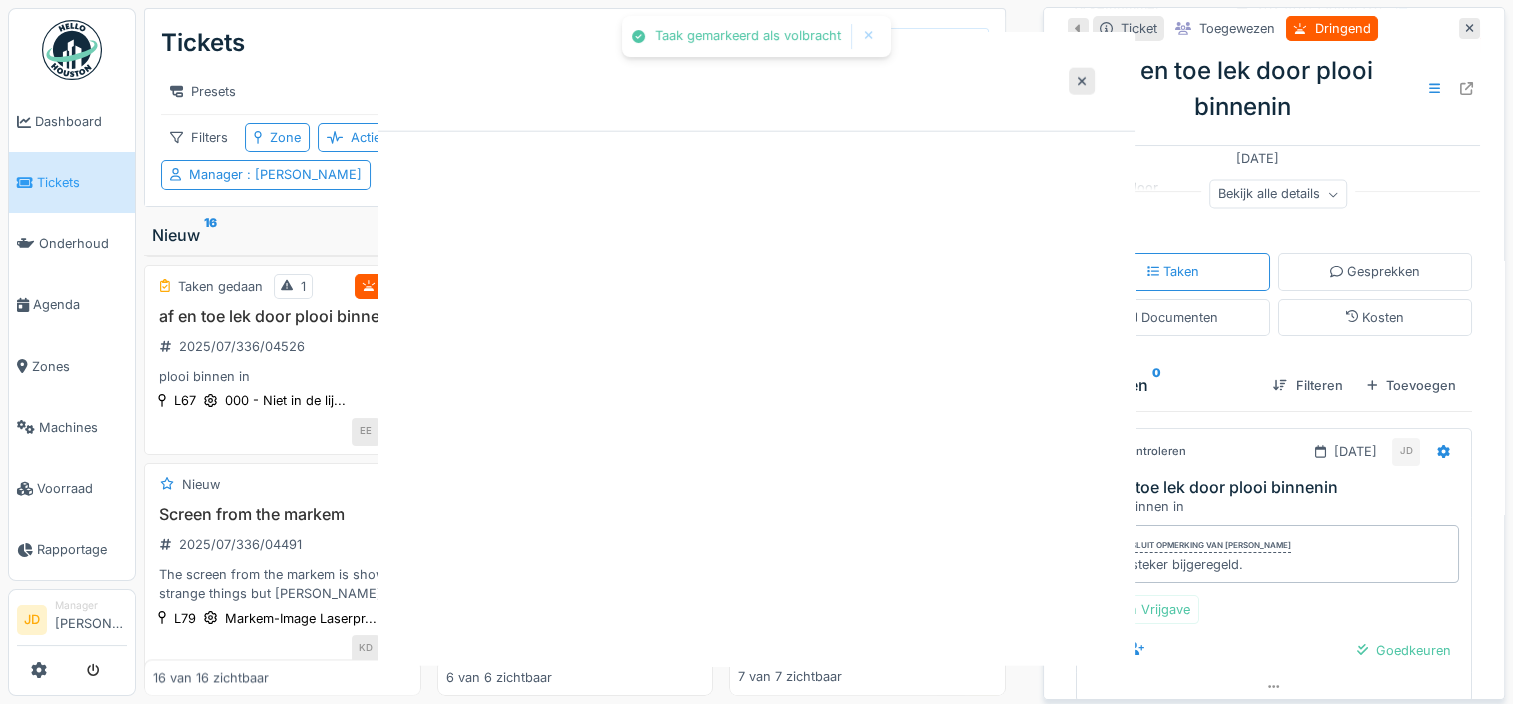 scroll, scrollTop: 0, scrollLeft: 0, axis: both 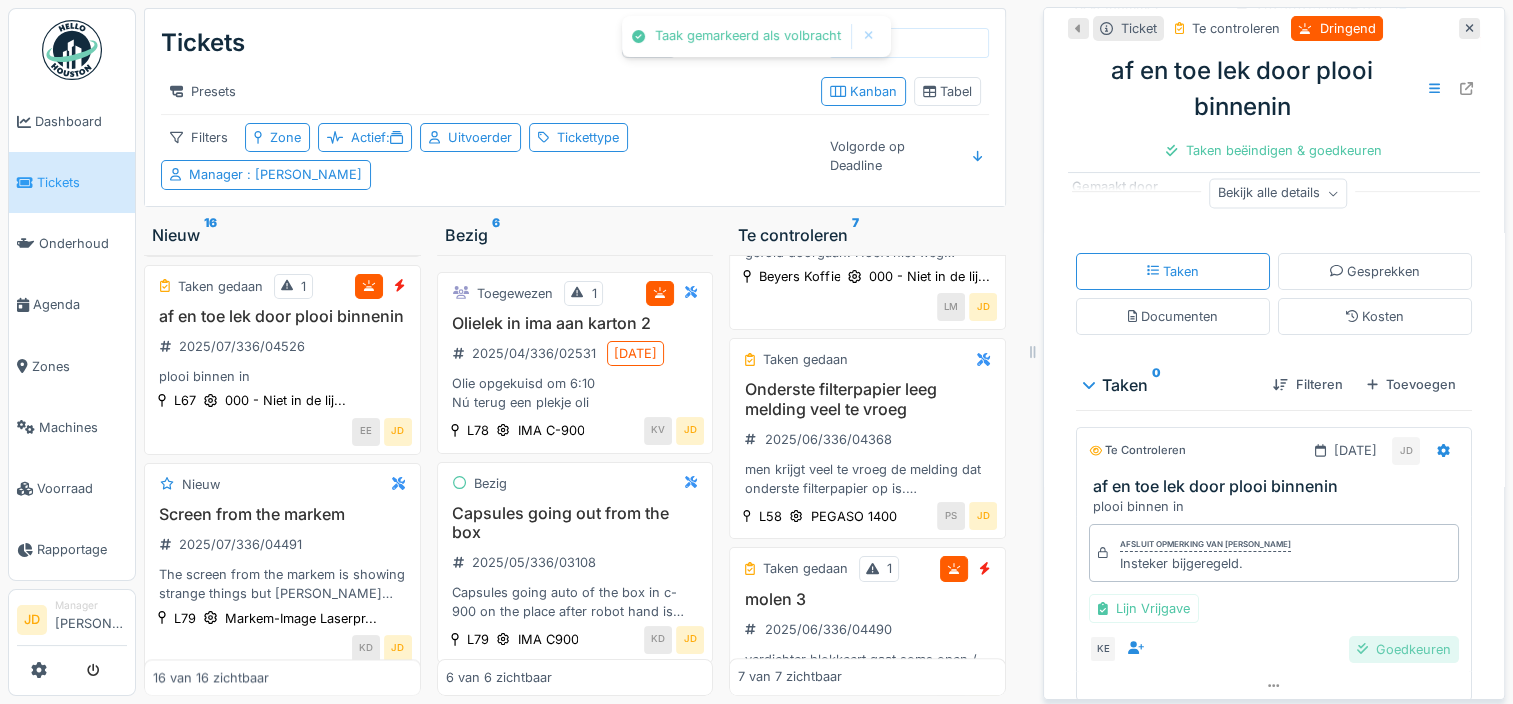click at bounding box center (1362, 649) 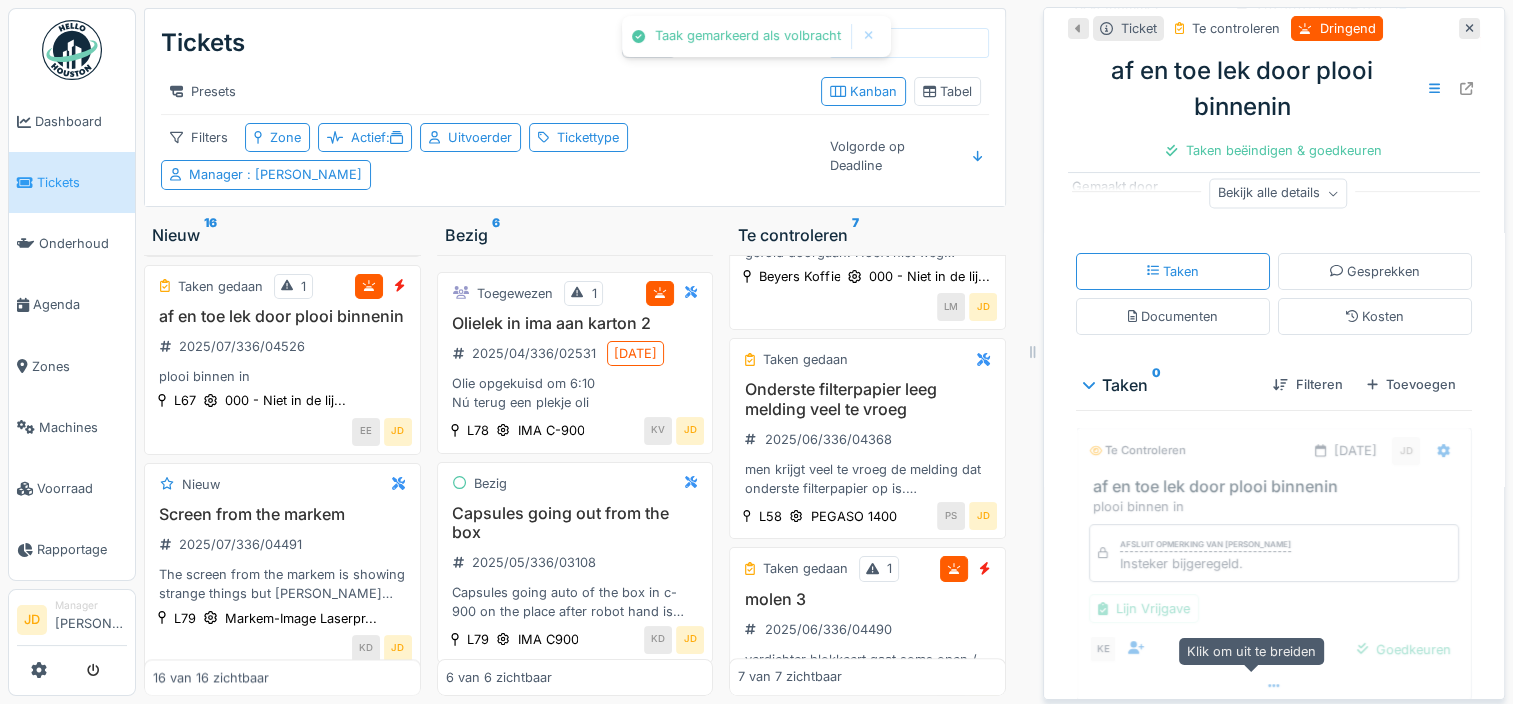 scroll, scrollTop: 250, scrollLeft: 0, axis: vertical 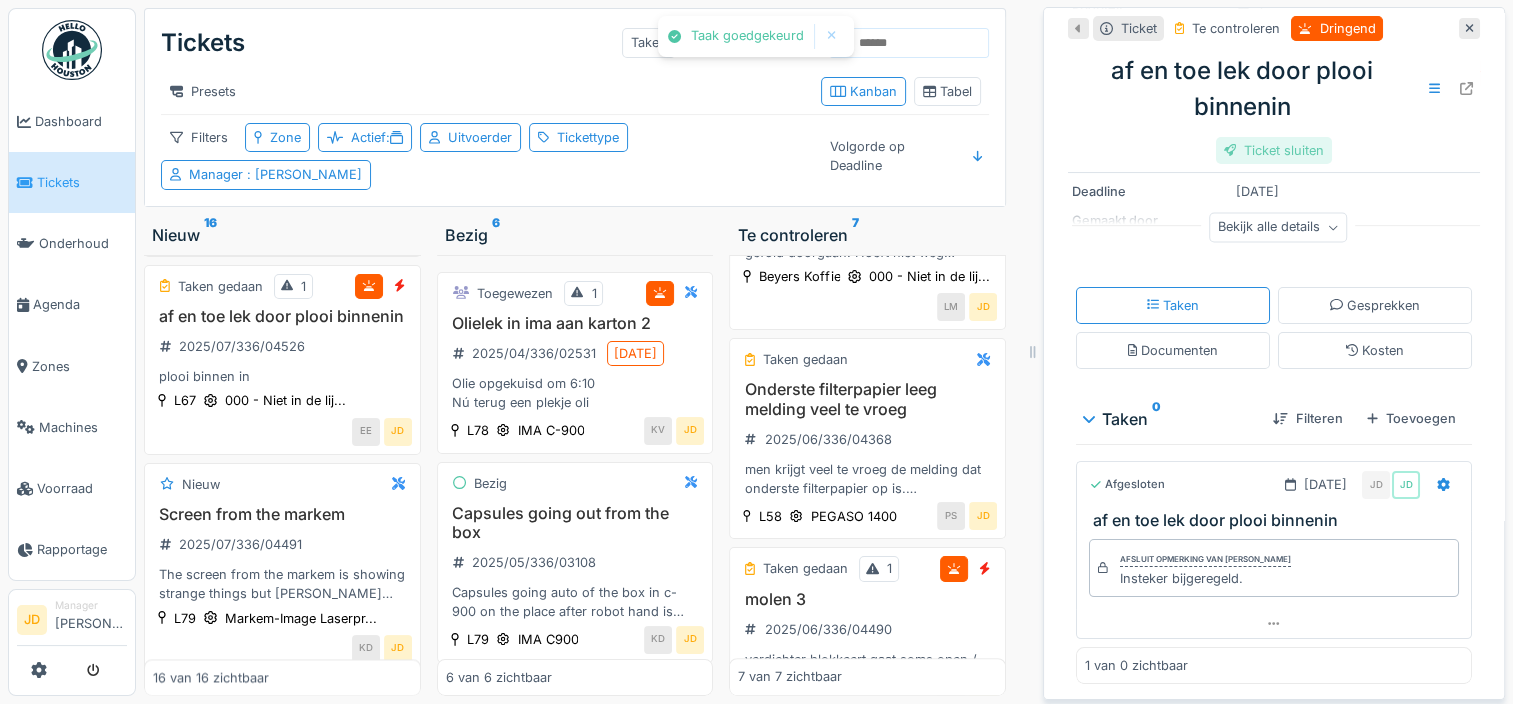 click on "Ticket sluiten" at bounding box center (1274, 150) 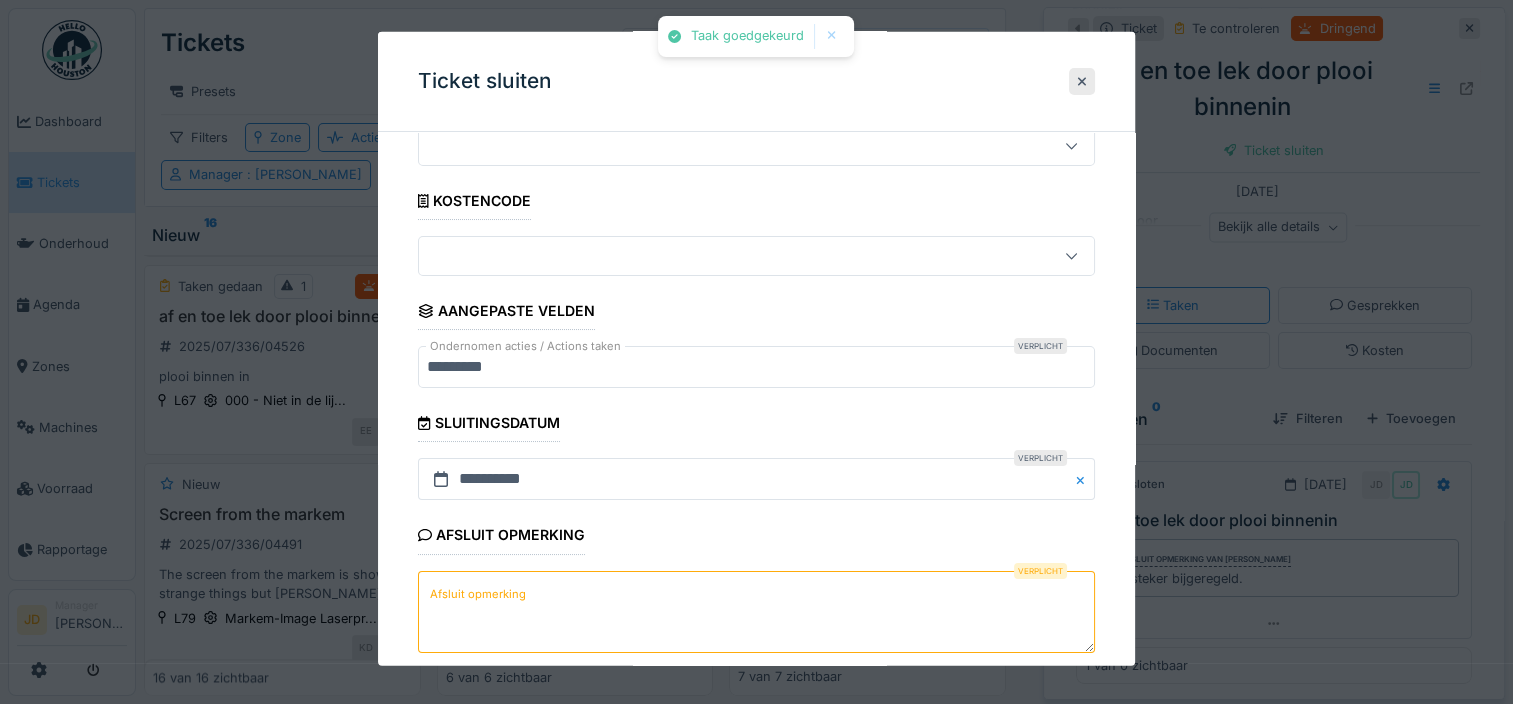 scroll, scrollTop: 179, scrollLeft: 0, axis: vertical 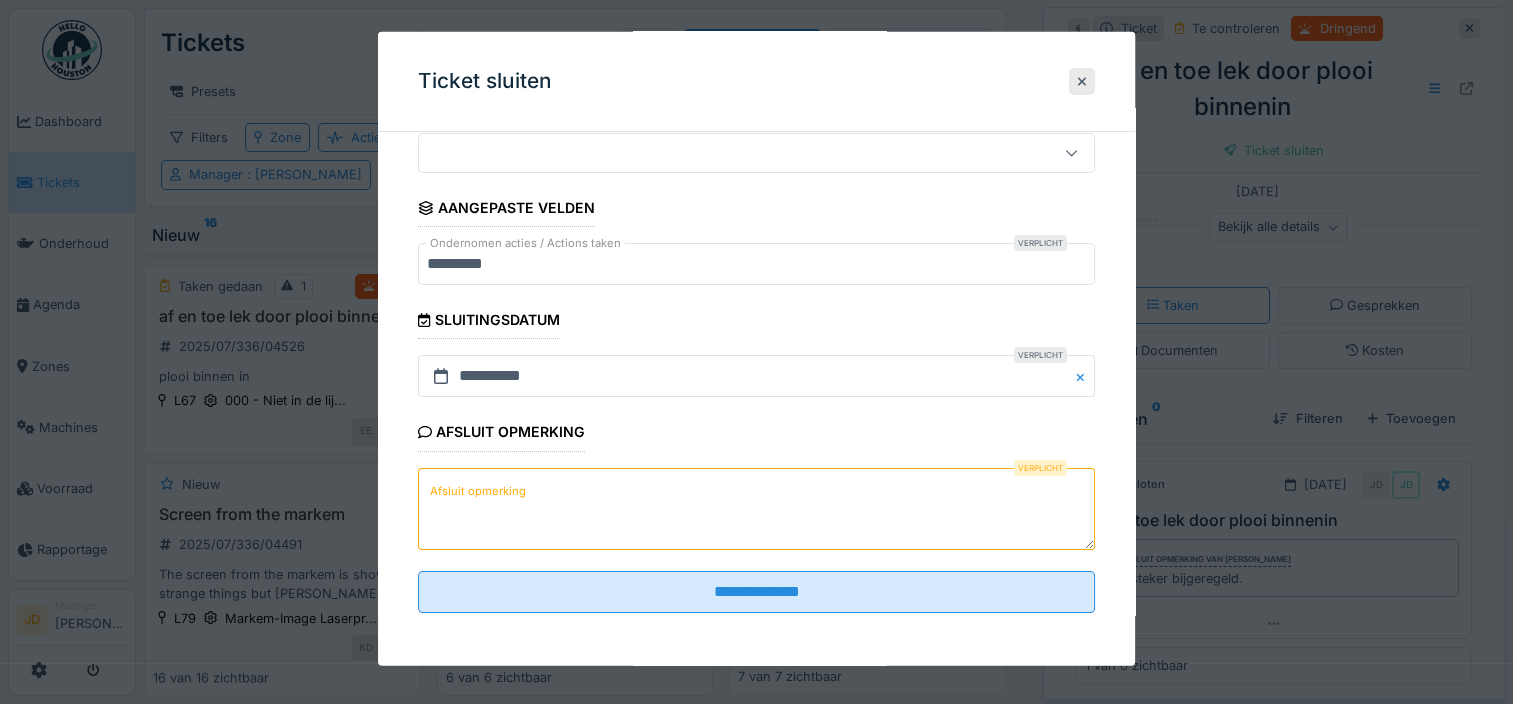 click on "Afsluit opmerking" at bounding box center (478, 490) 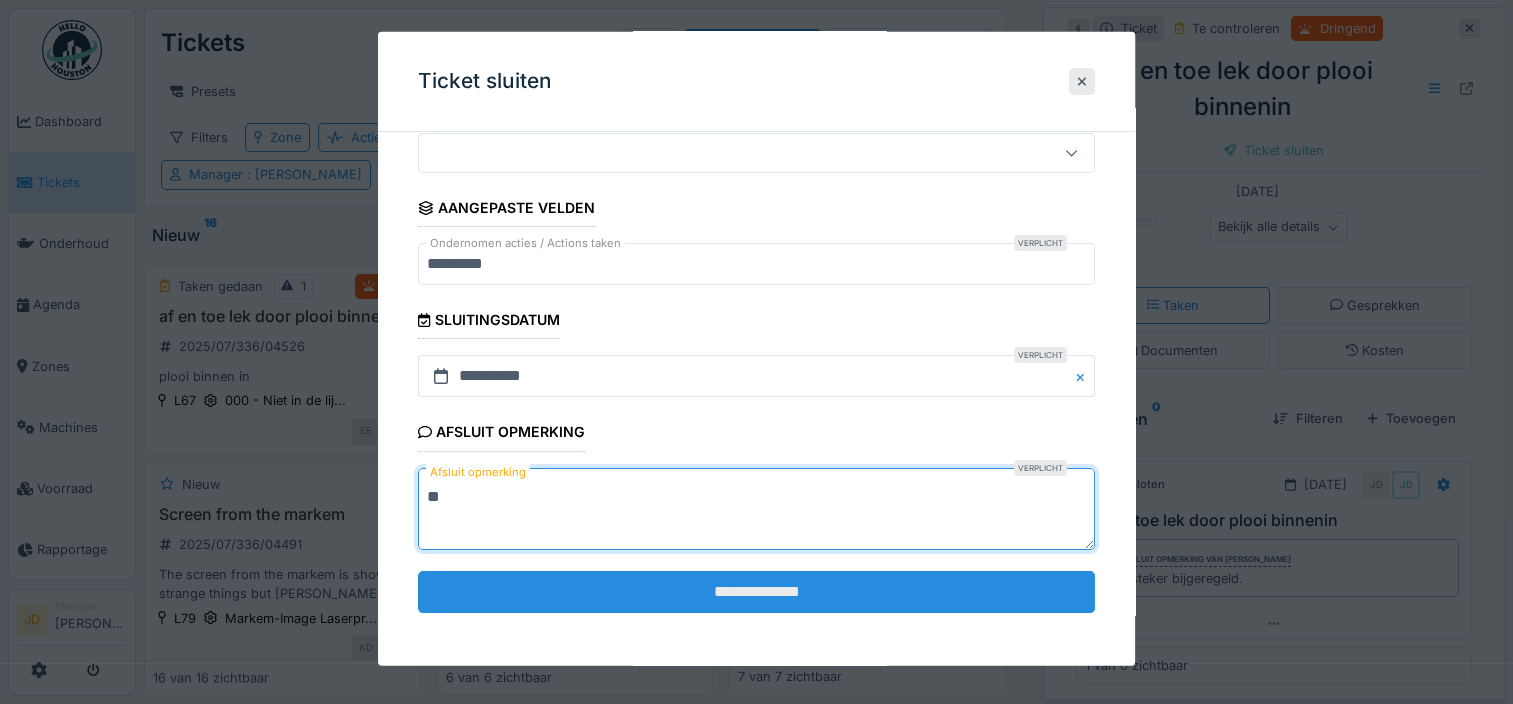 type on "**" 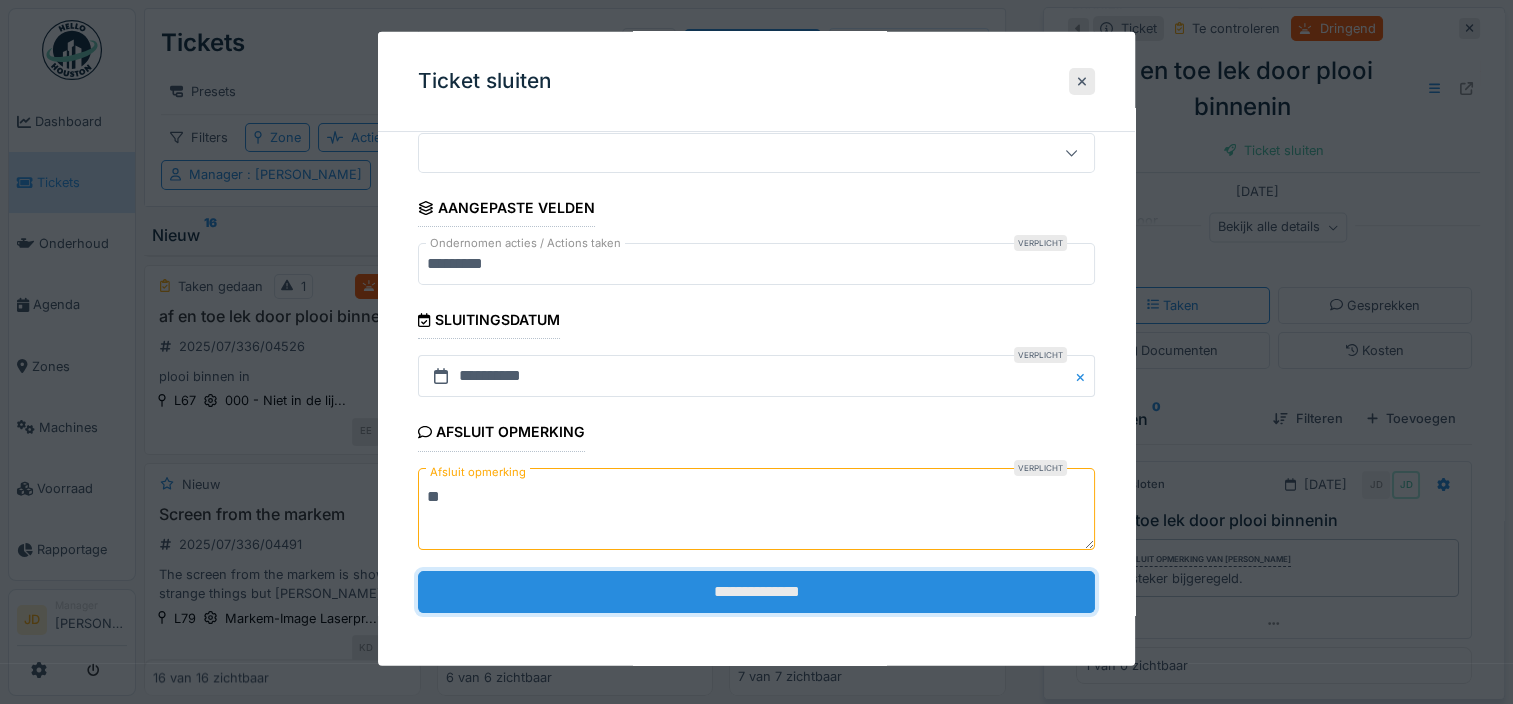 click on "**********" at bounding box center [756, 591] 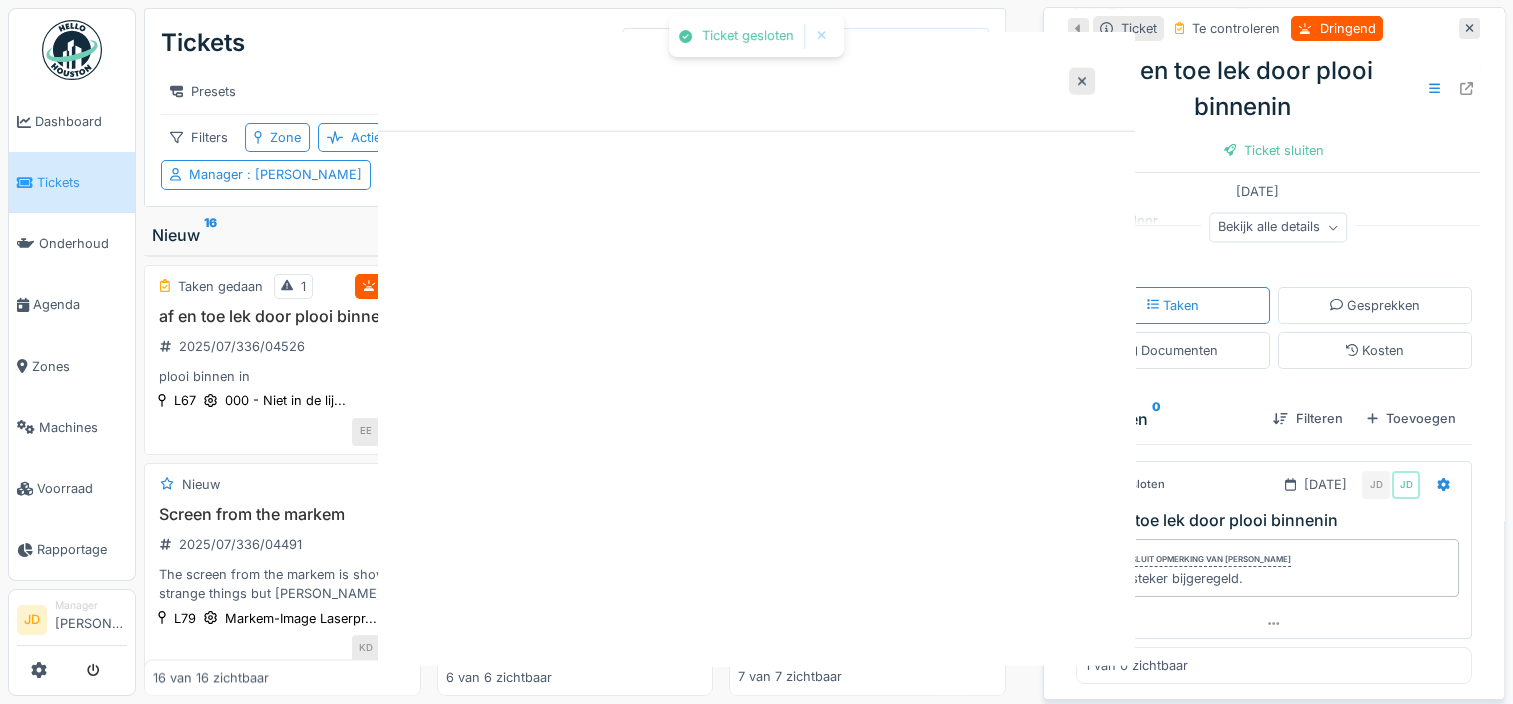 scroll, scrollTop: 0, scrollLeft: 0, axis: both 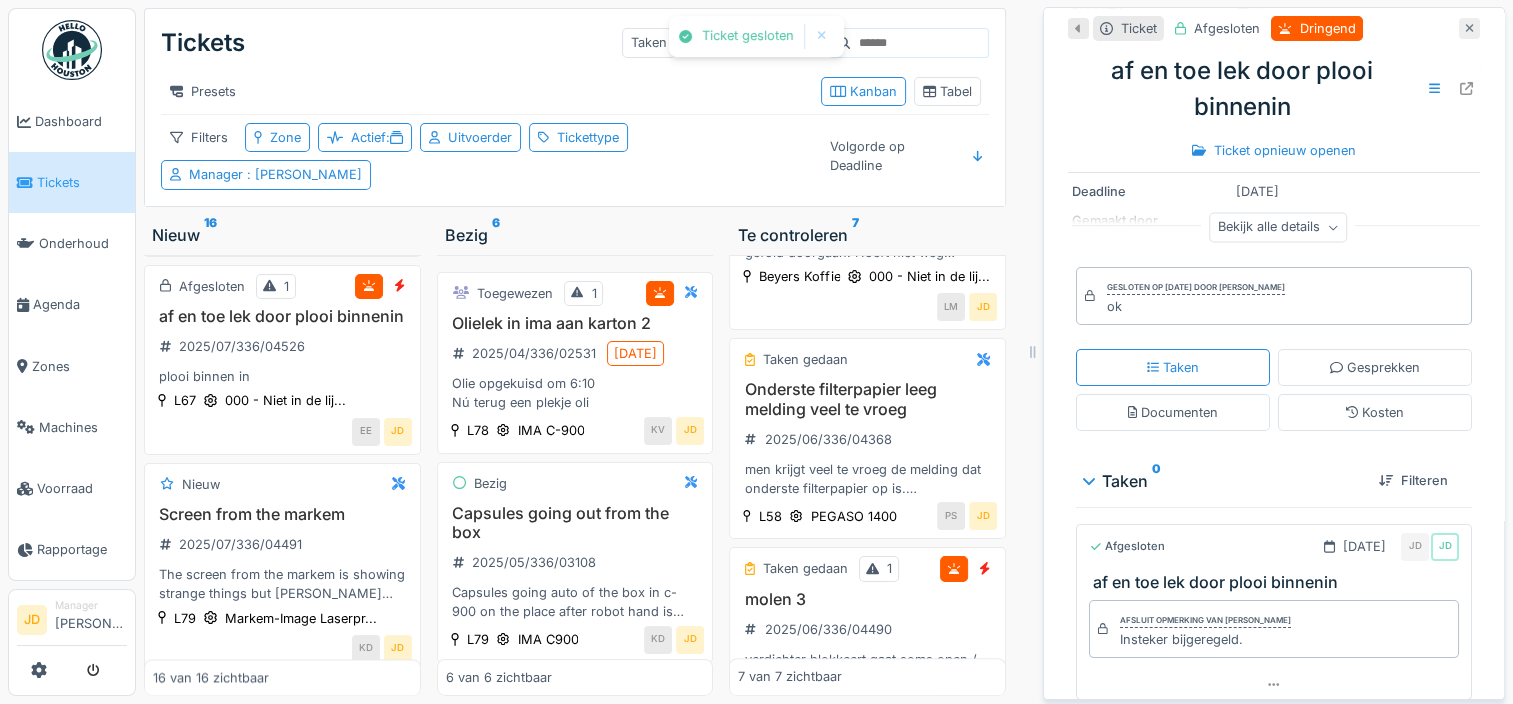 click 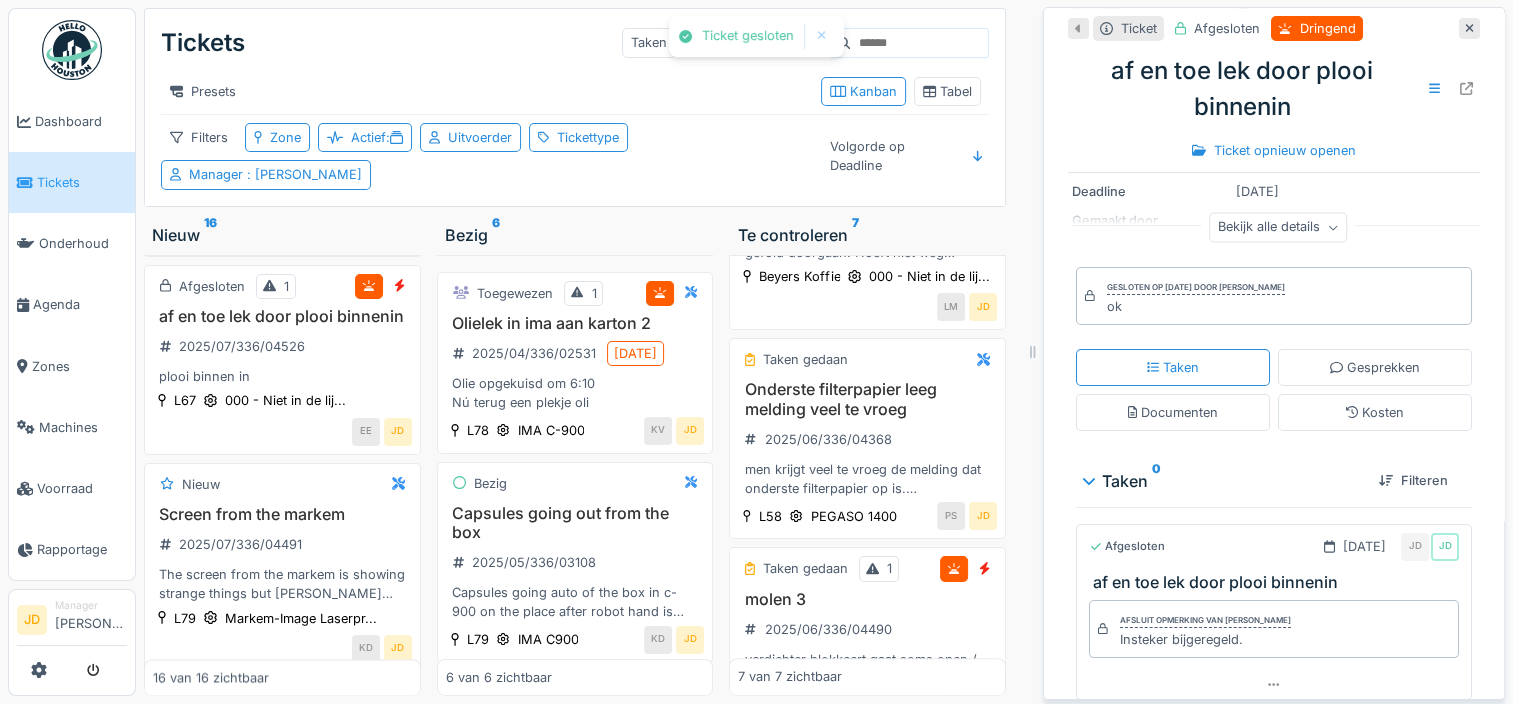scroll, scrollTop: 2400, scrollLeft: 0, axis: vertical 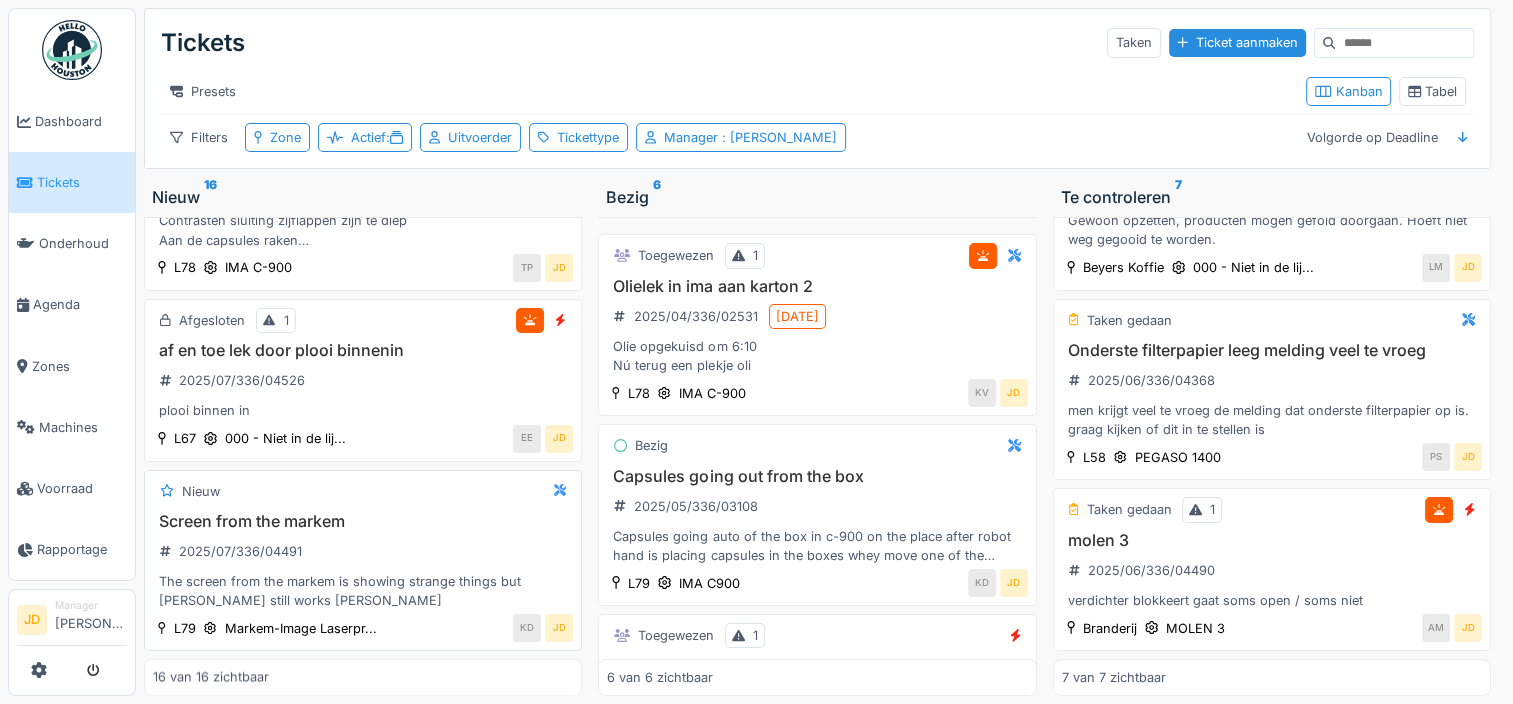click on "The screen from the markem is showing strange things but markem still works okey" at bounding box center [363, 591] 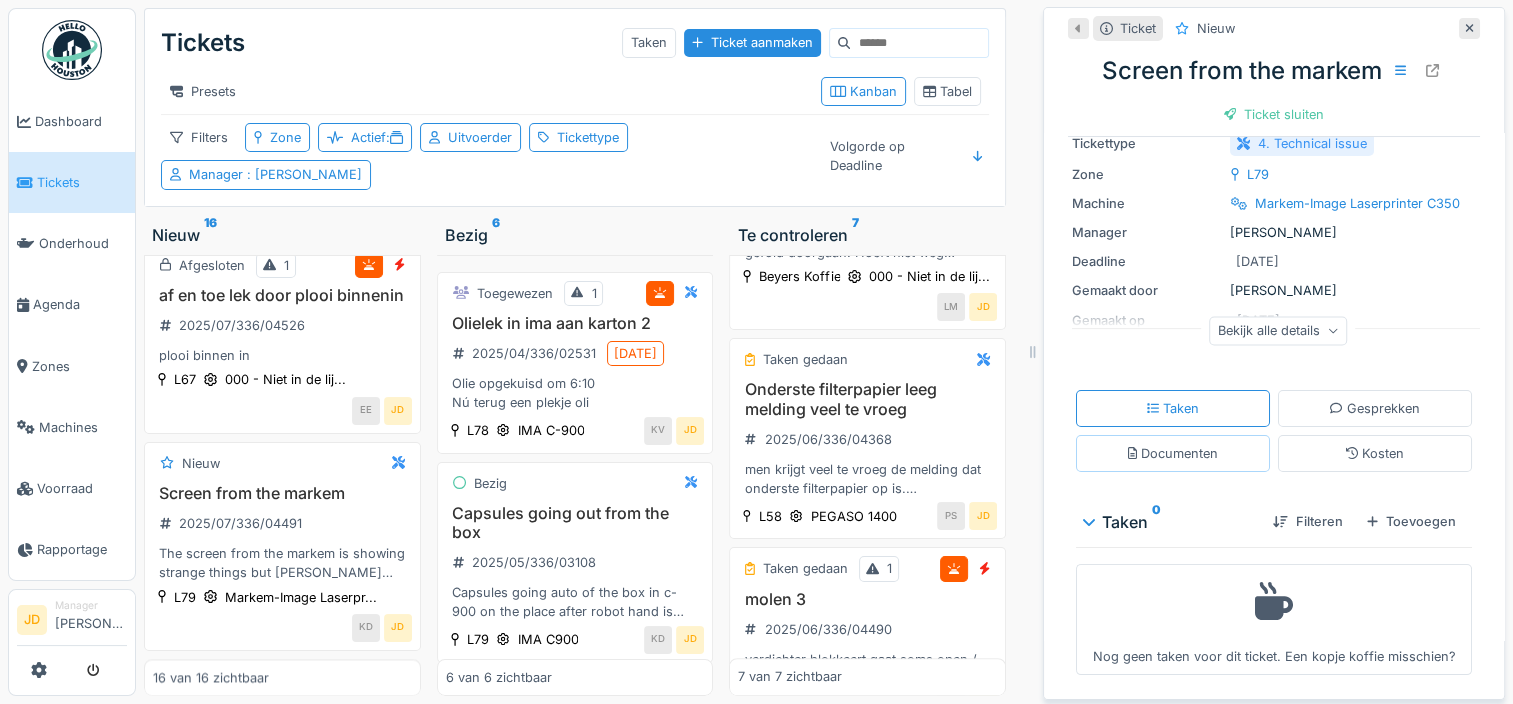click on "Documenten" at bounding box center [1173, 453] 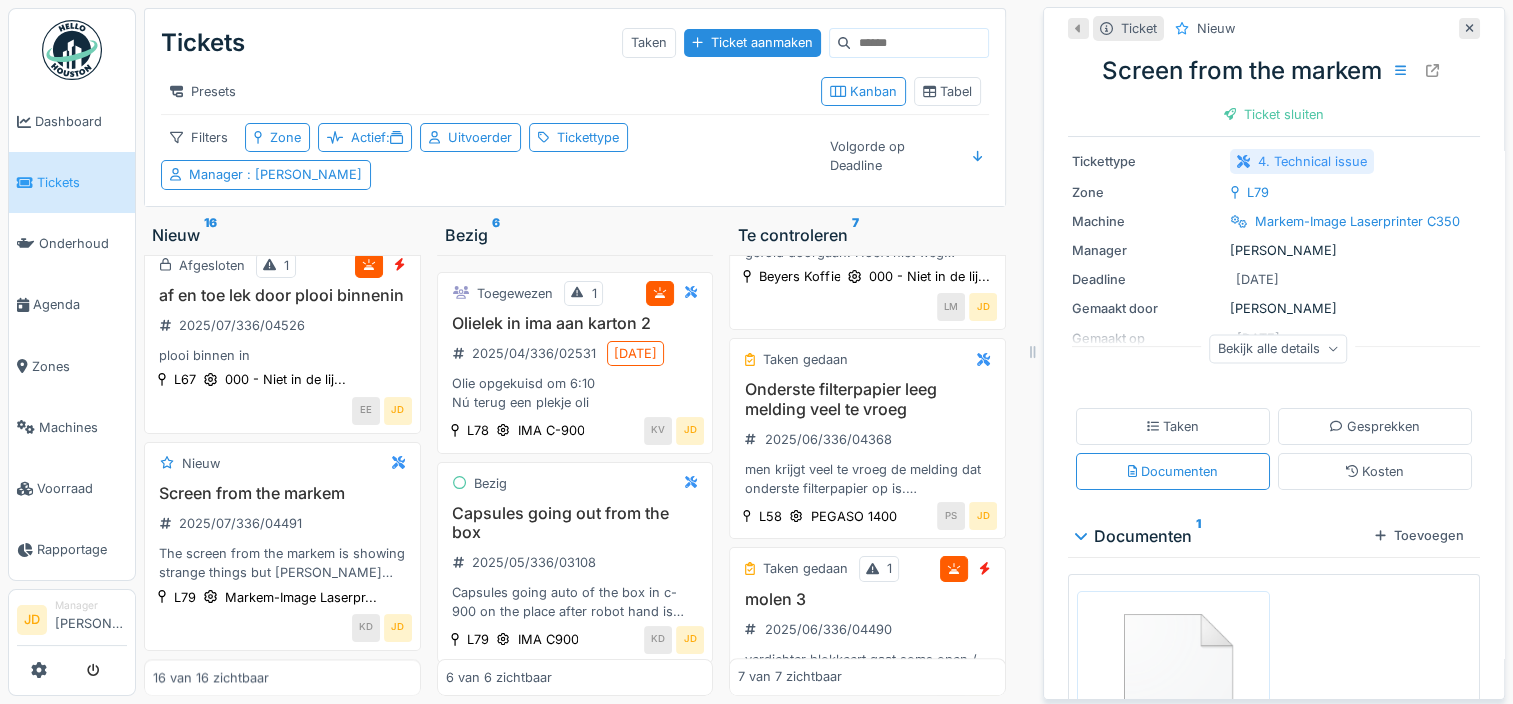 scroll, scrollTop: 0, scrollLeft: 0, axis: both 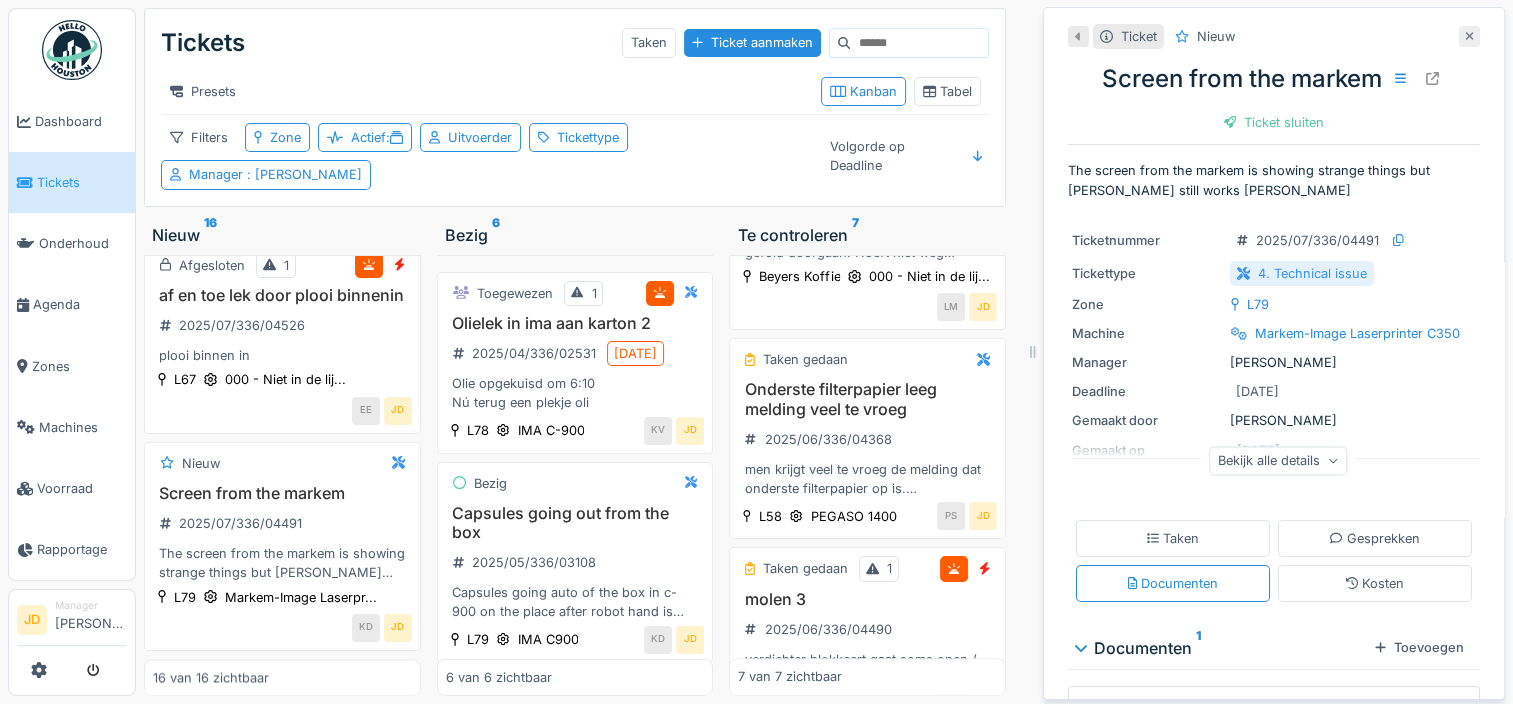 click 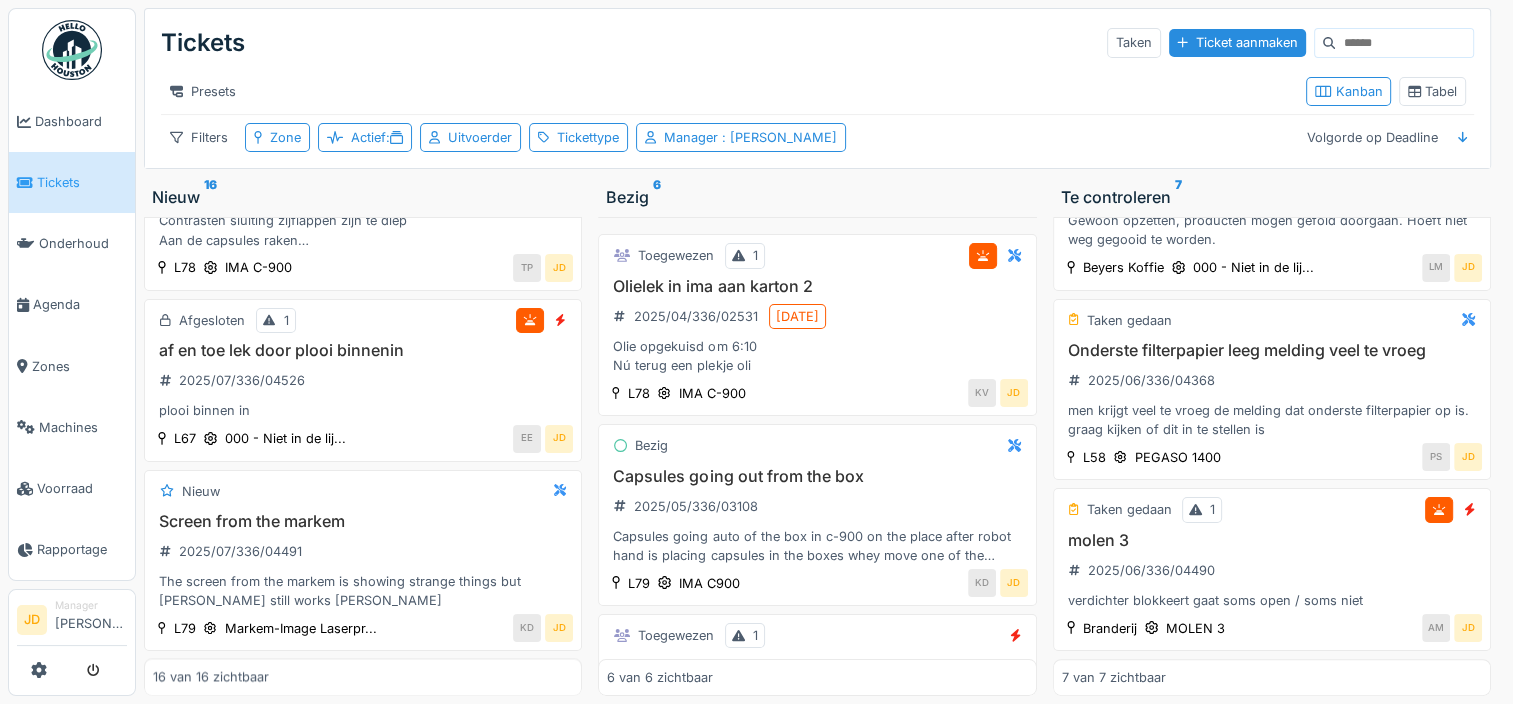 scroll, scrollTop: 2548, scrollLeft: 0, axis: vertical 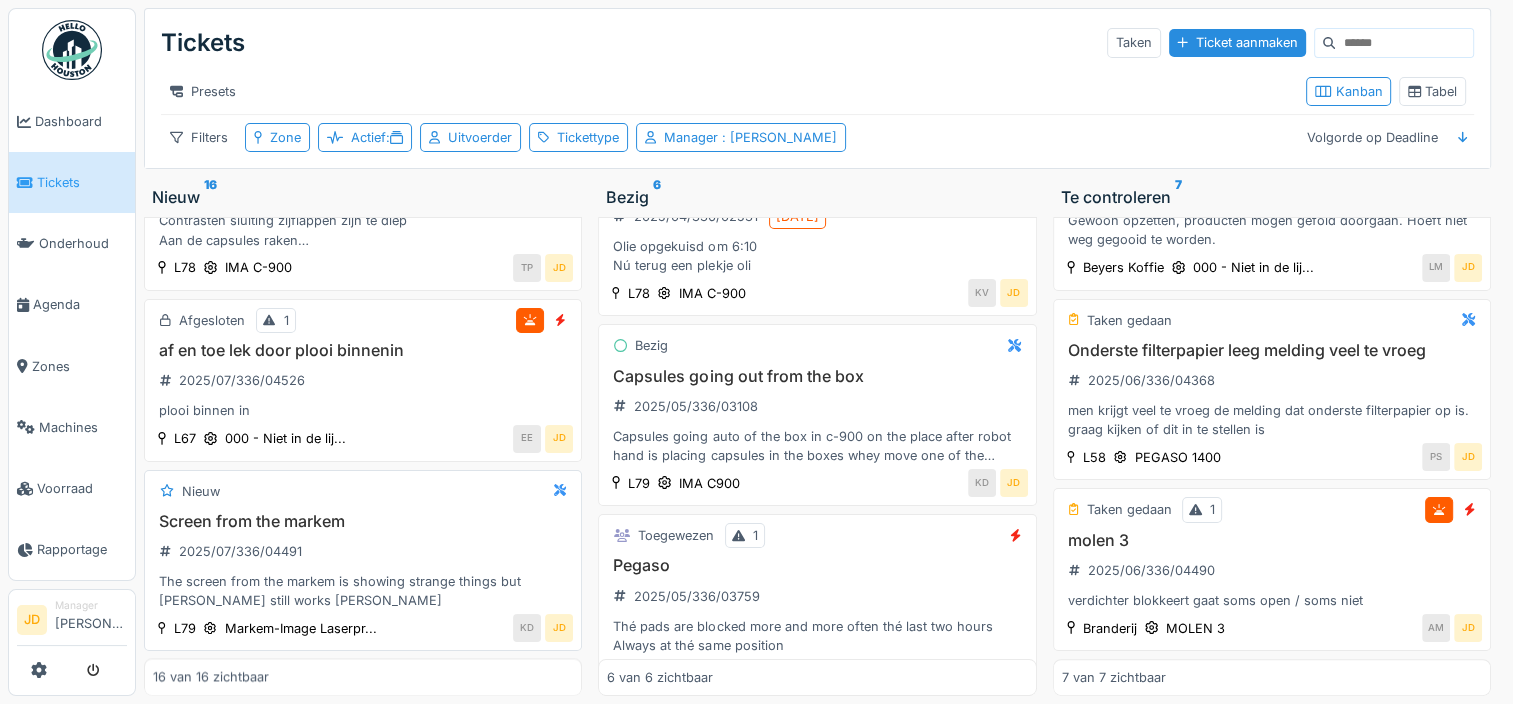 click on "Screen from the markem 2025/07/336/04491 The screen from the markem is showing strange things but markem still works okey" at bounding box center [363, 561] 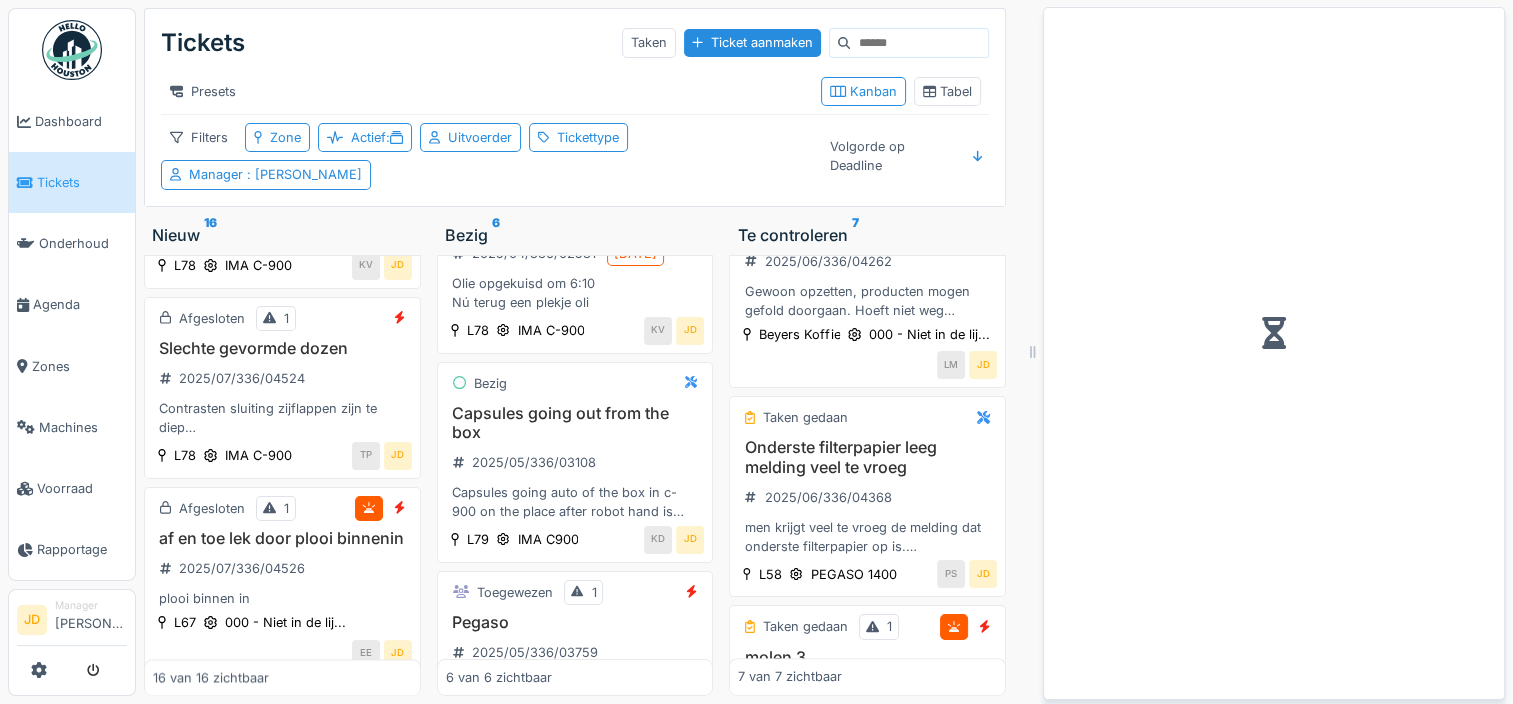 scroll, scrollTop: 2918, scrollLeft: 0, axis: vertical 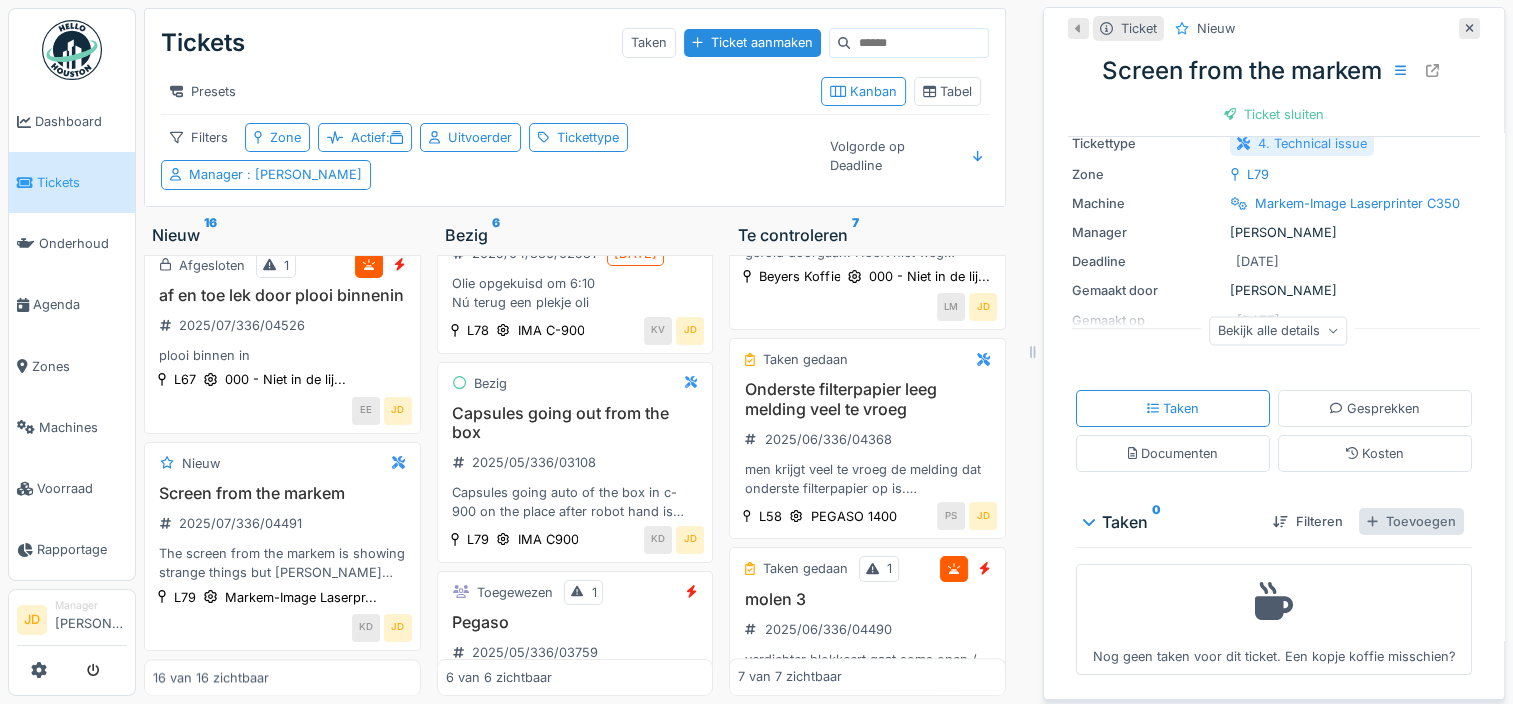 click on "Toevoegen" at bounding box center [1411, 521] 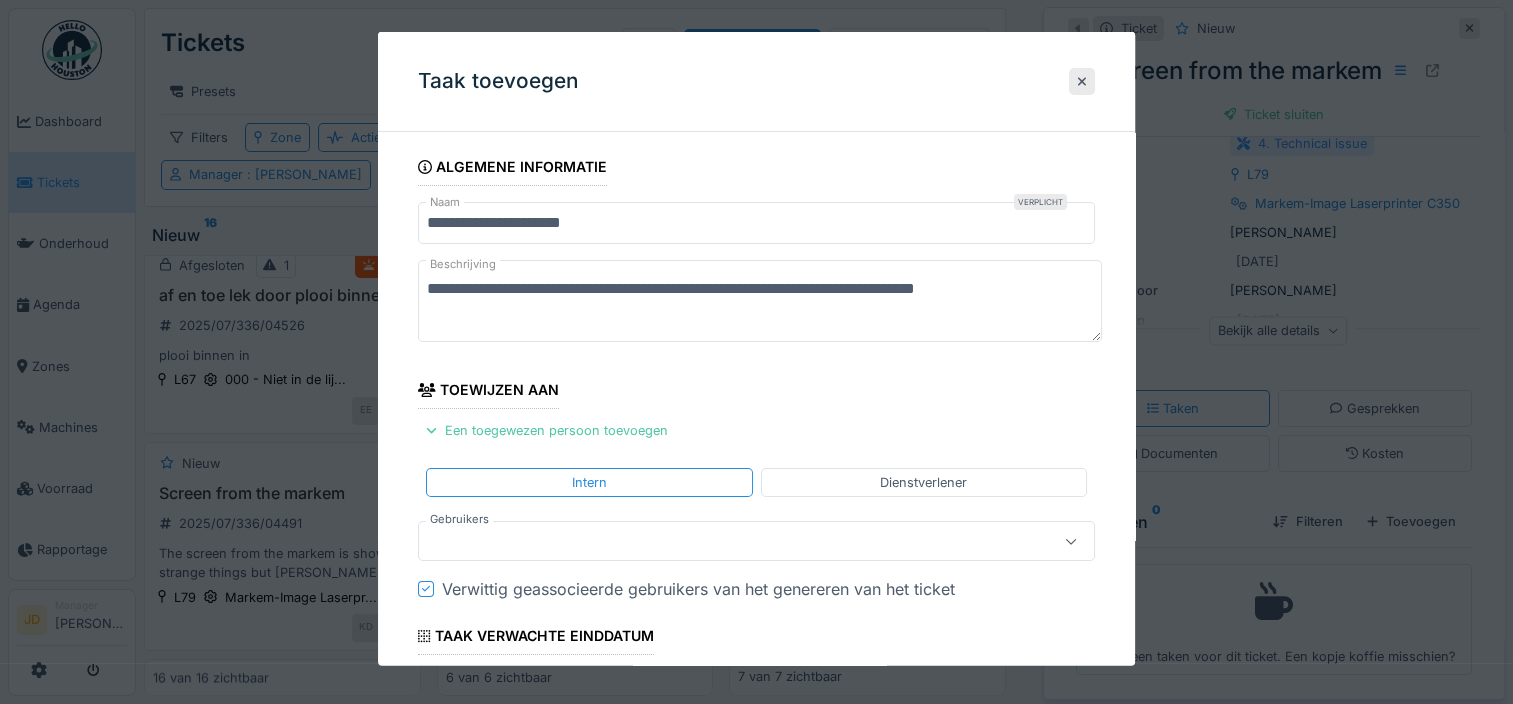 click at bounding box center [722, 541] 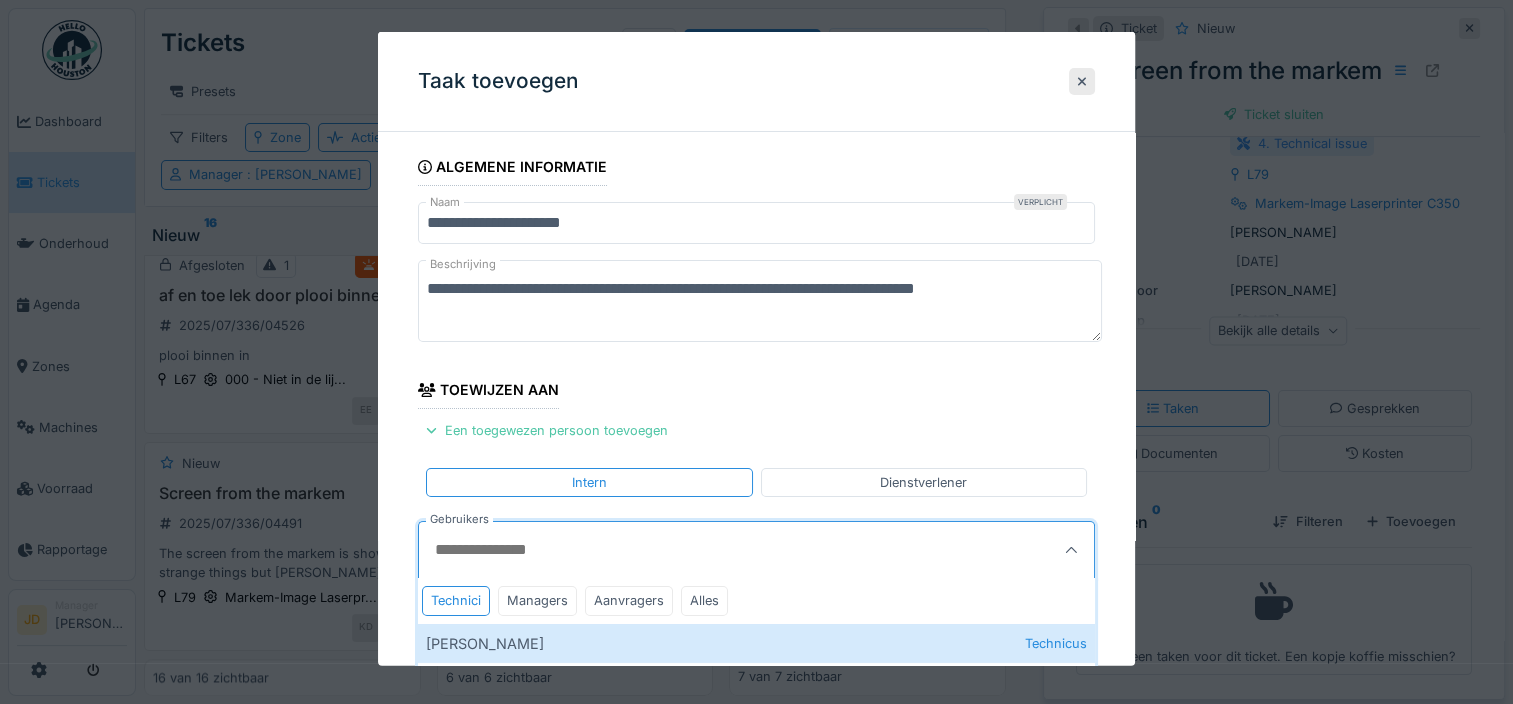click on "Gebruikers" at bounding box center [710, 550] 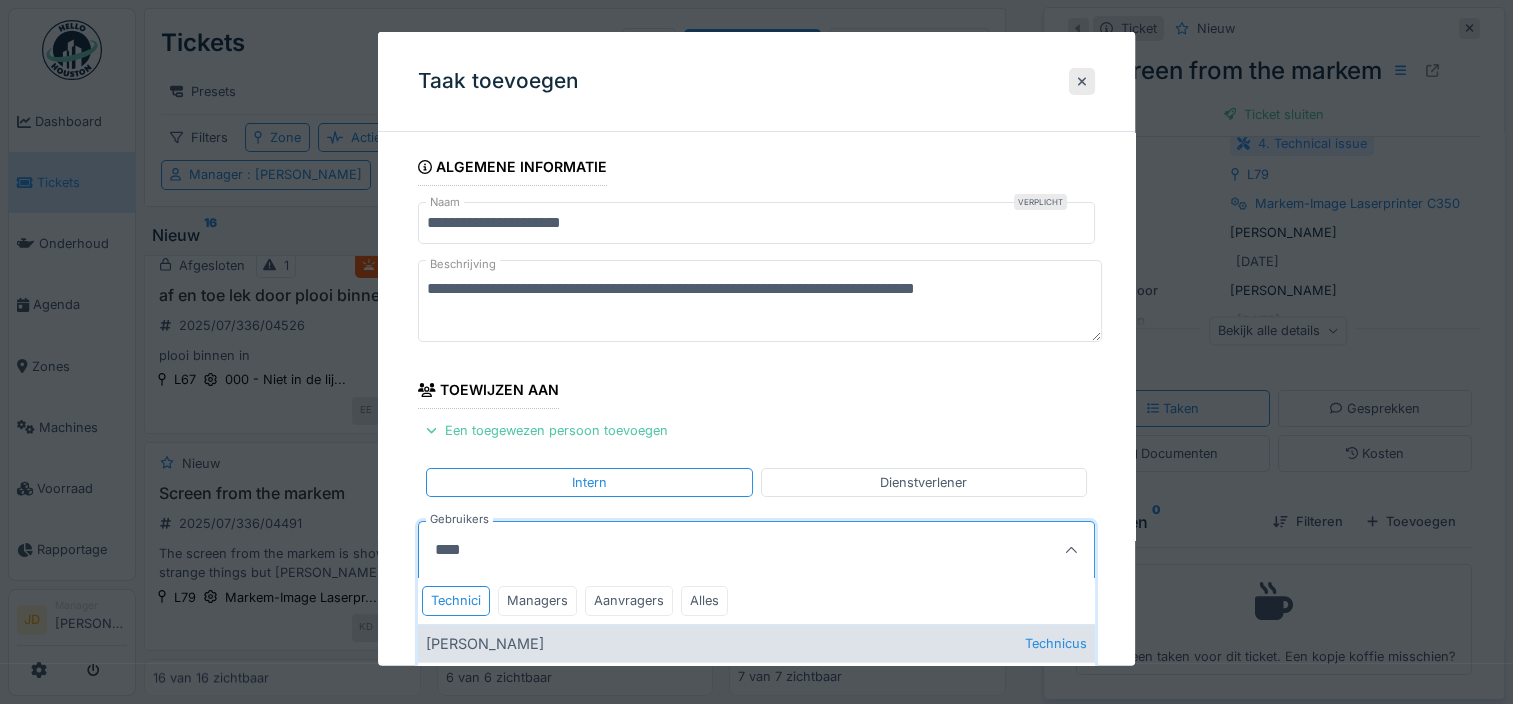 type on "****" 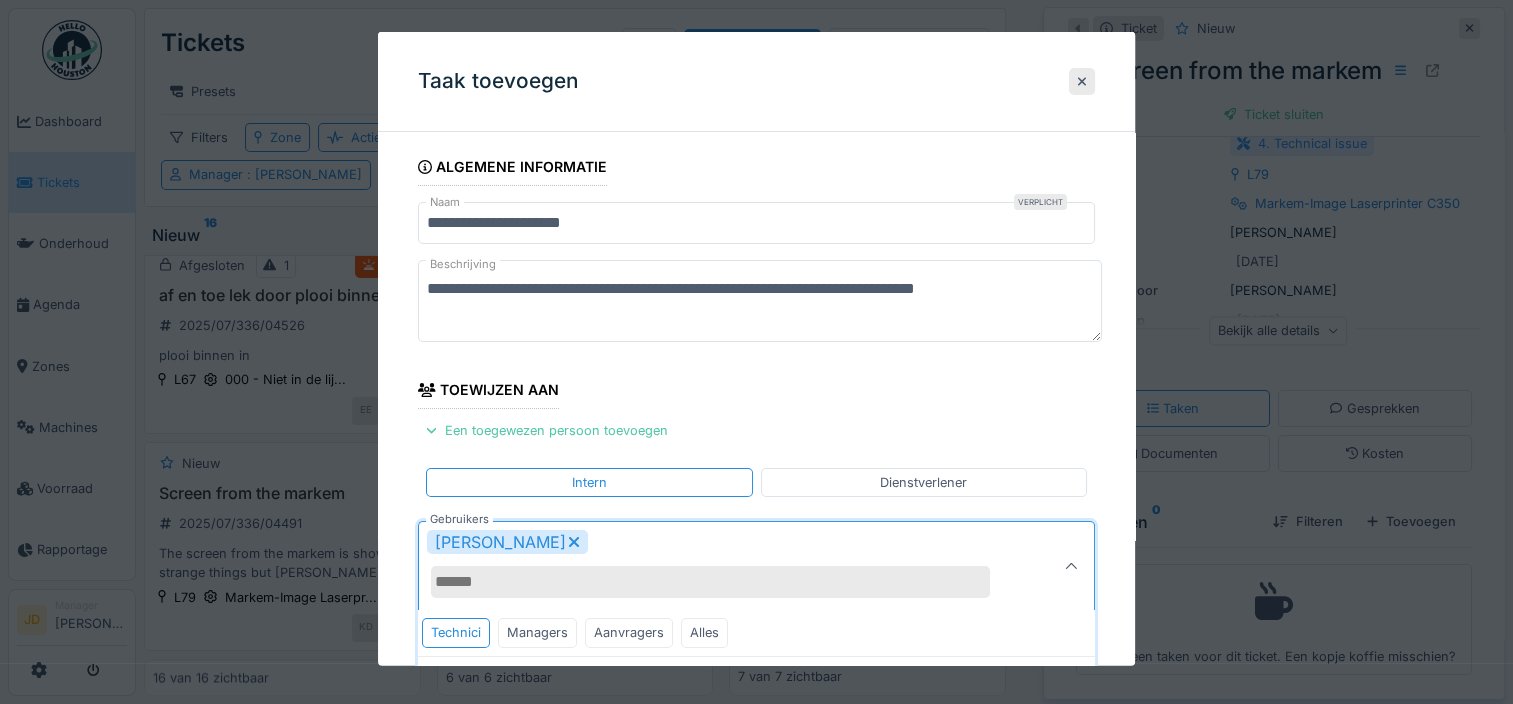 click on "Niko Verbelen" at bounding box center [722, 566] 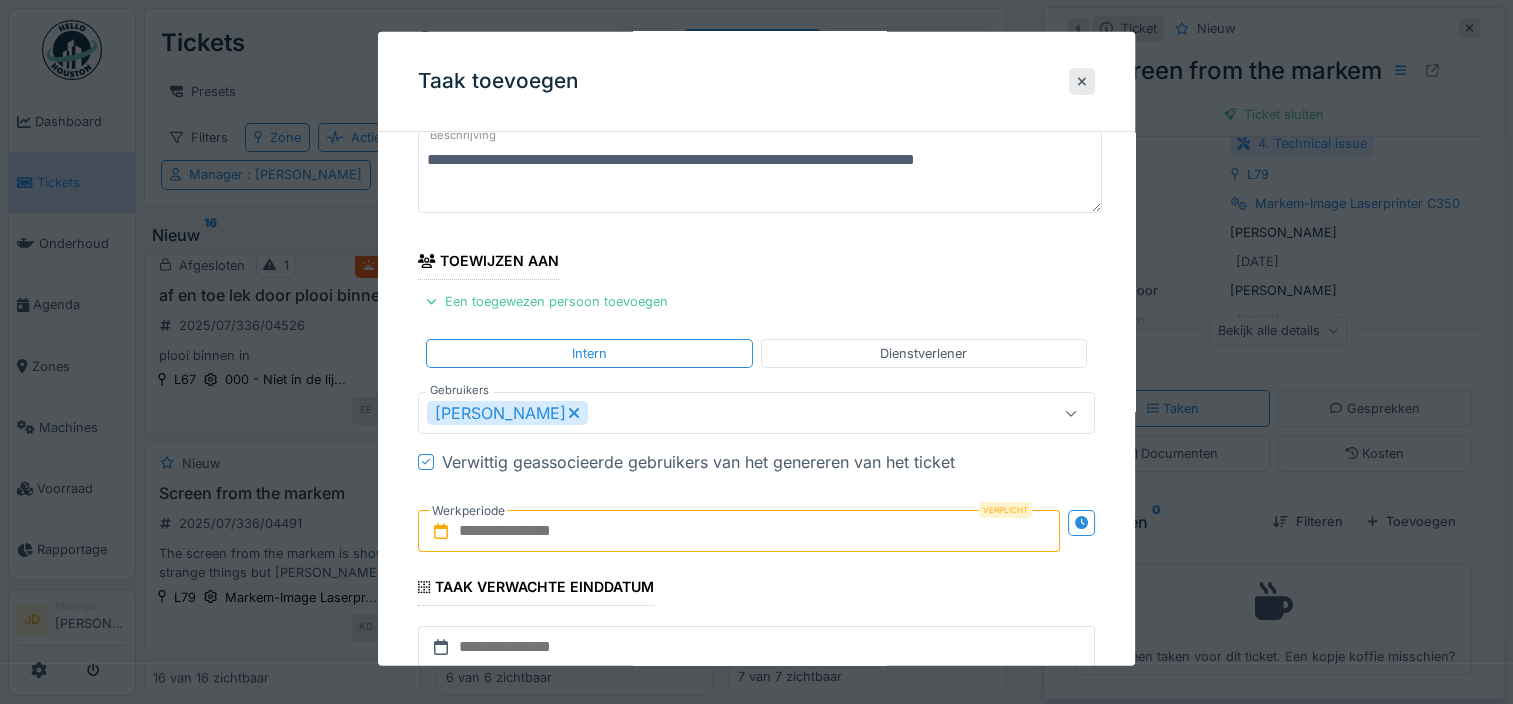 scroll, scrollTop: 300, scrollLeft: 0, axis: vertical 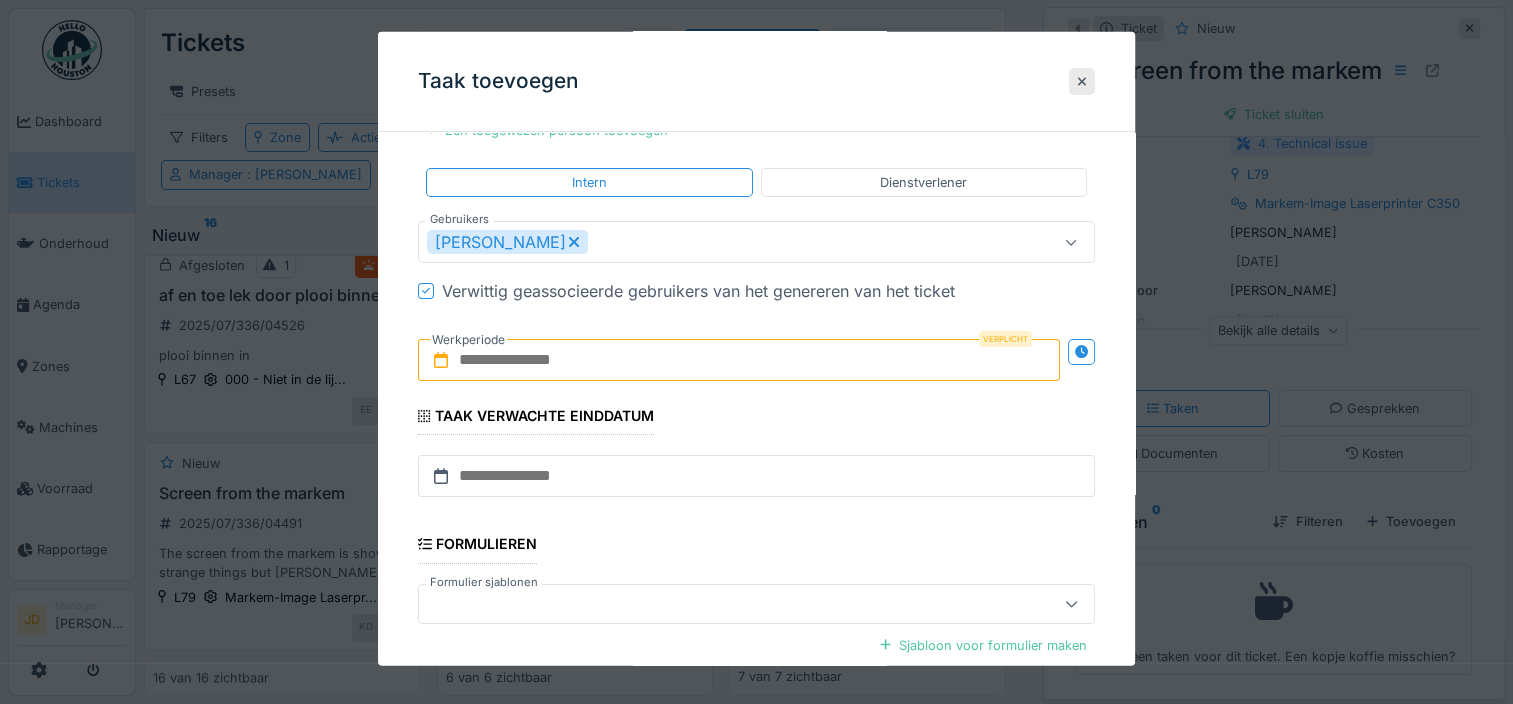 click at bounding box center [739, 360] 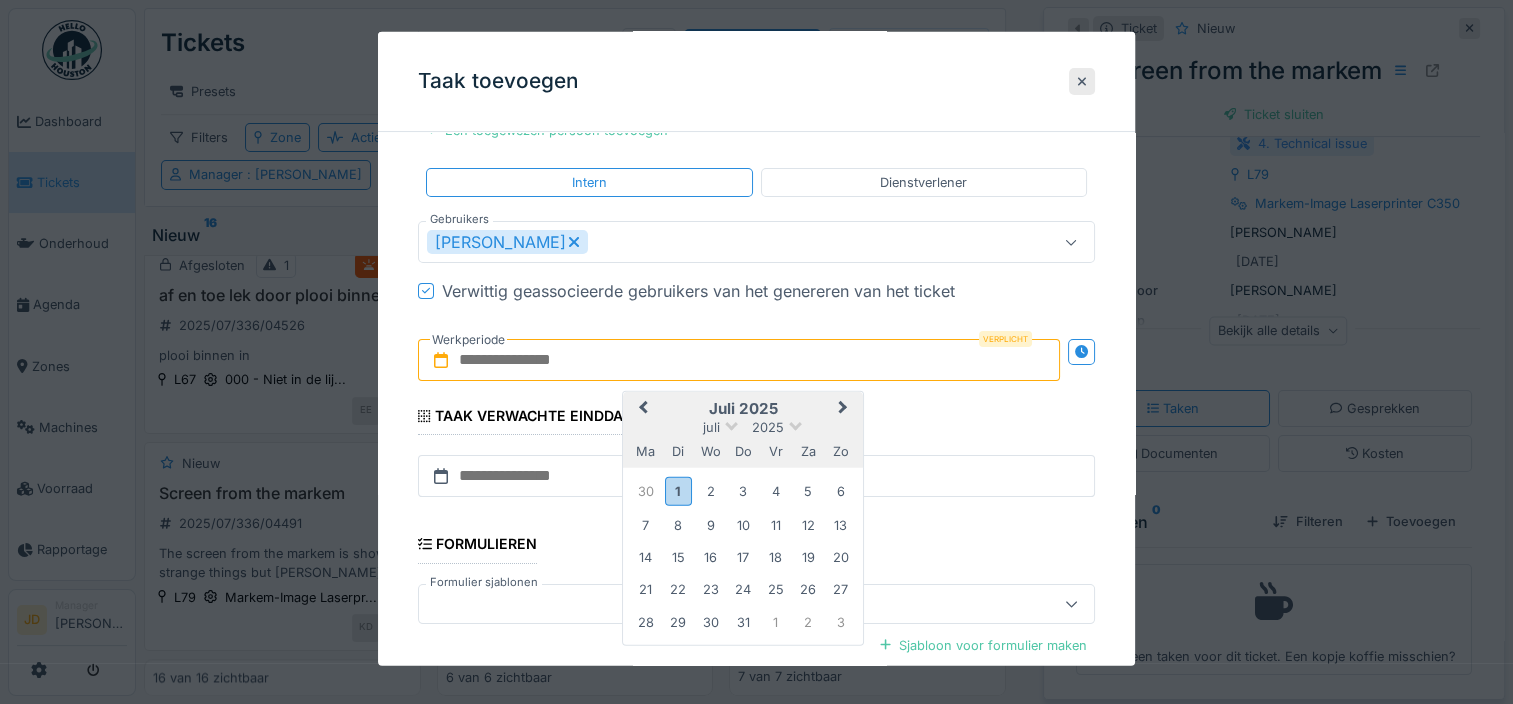 click on "juli 2025" at bounding box center (743, 409) 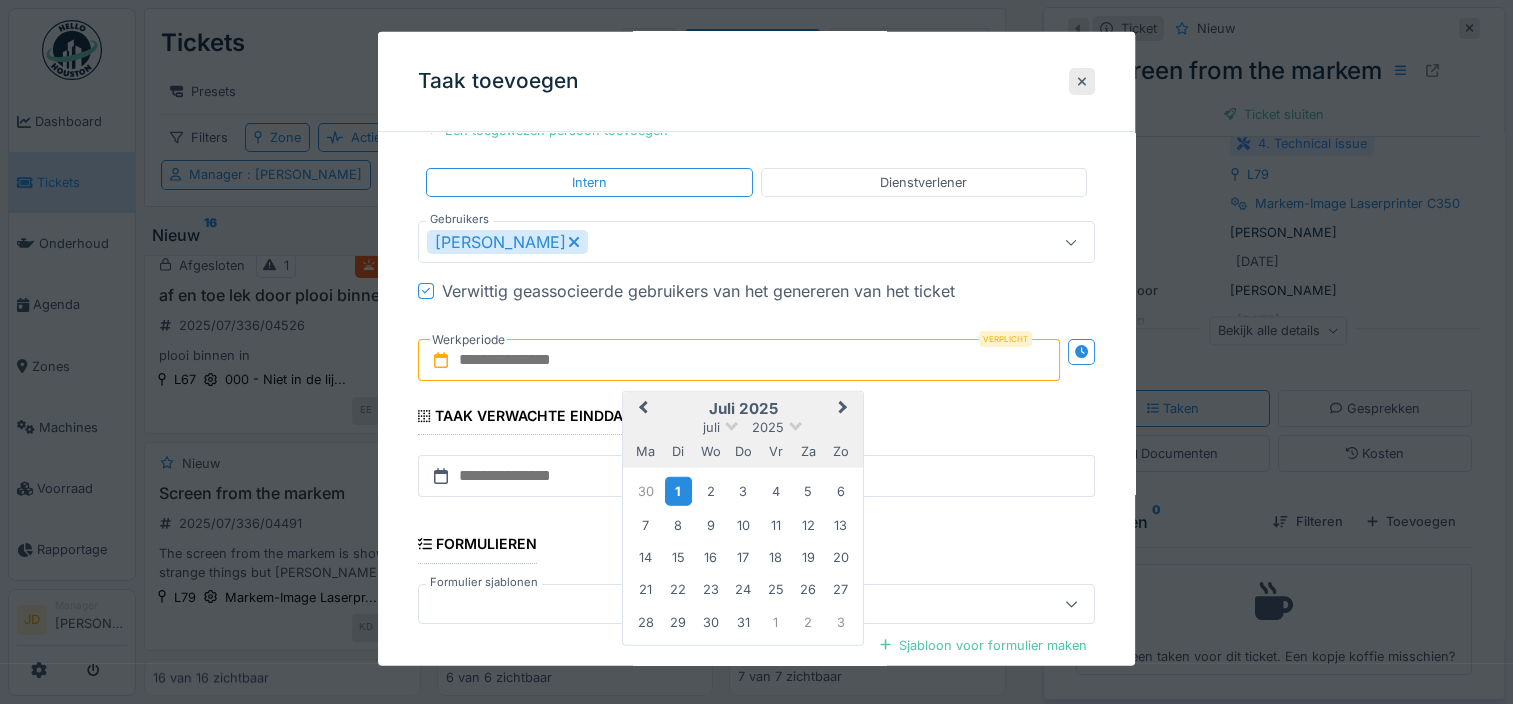 click on "1" at bounding box center (678, 490) 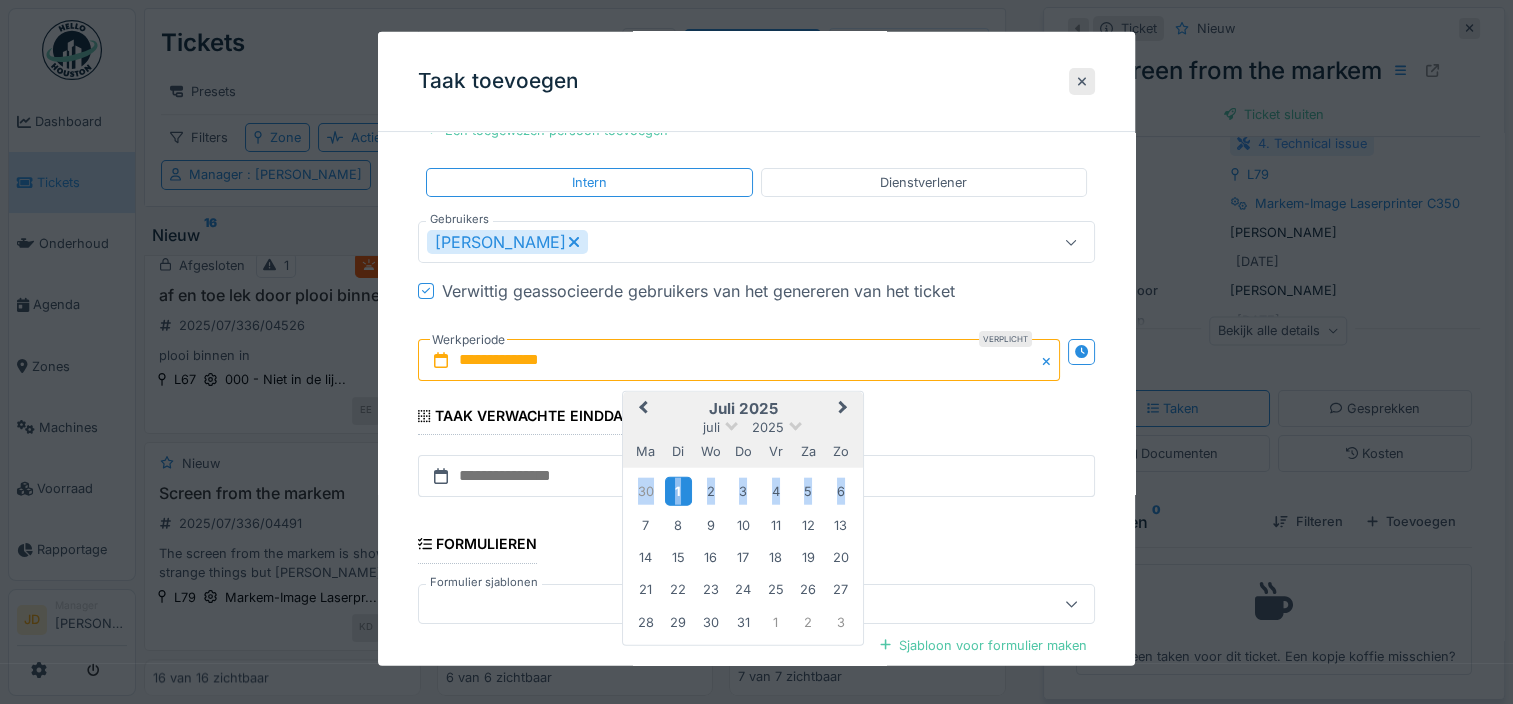 click on "1" at bounding box center [678, 490] 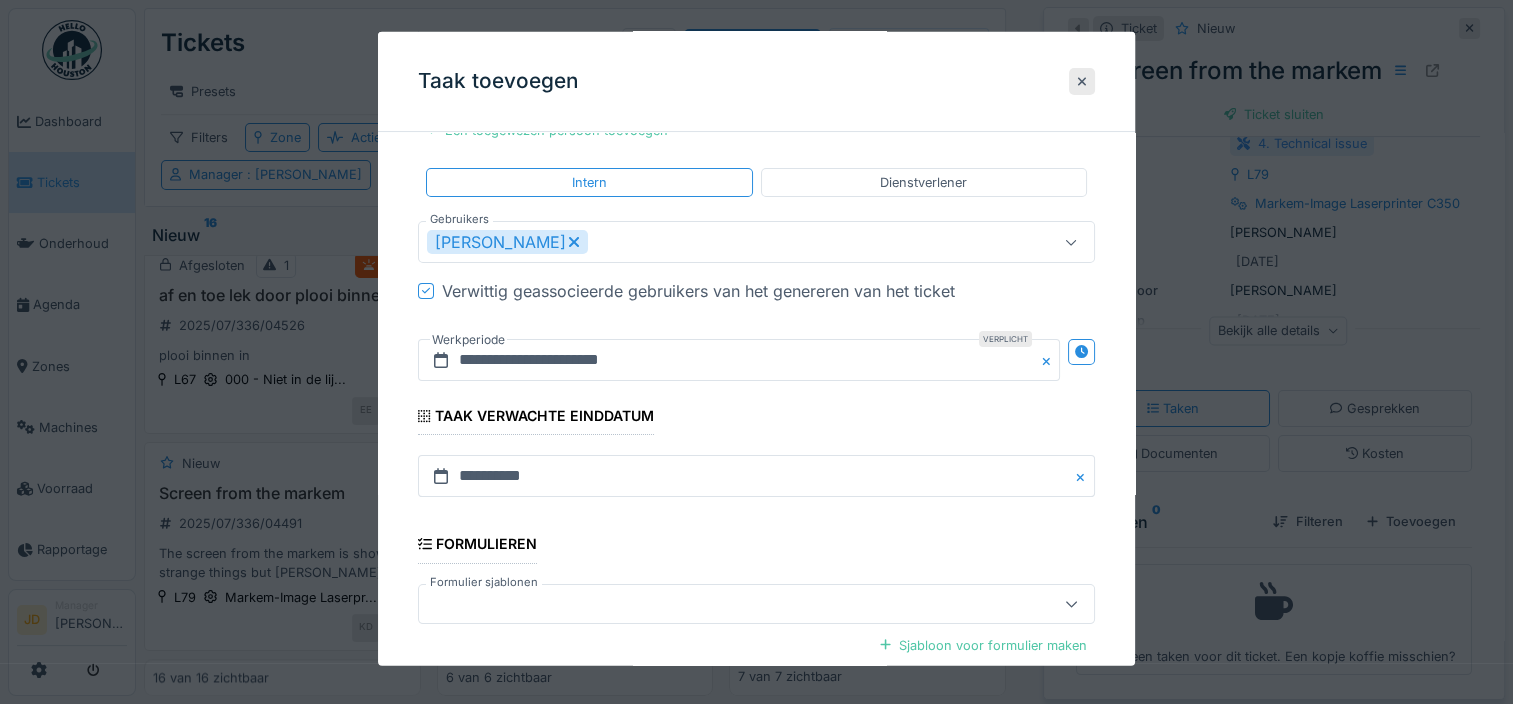 scroll, scrollTop: 505, scrollLeft: 0, axis: vertical 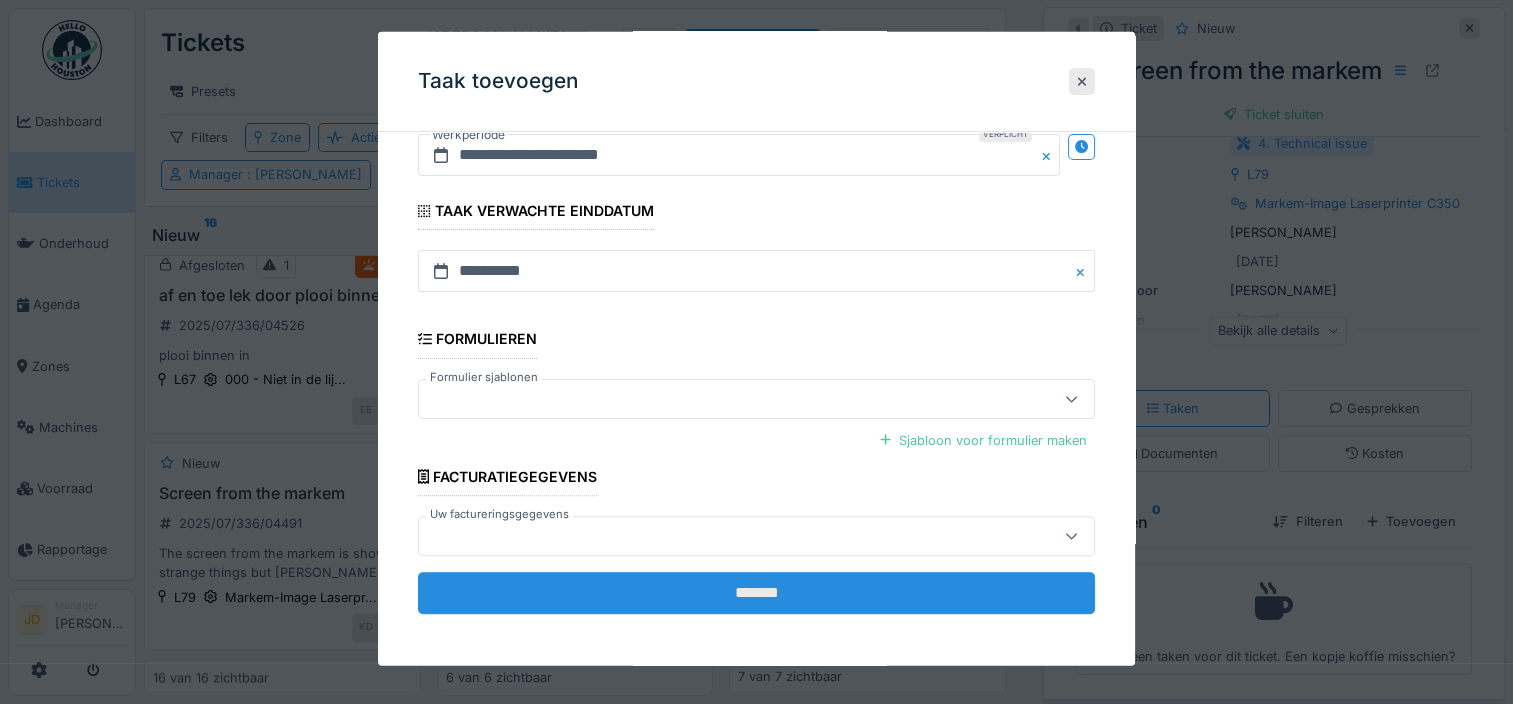 click on "*******" at bounding box center [756, 593] 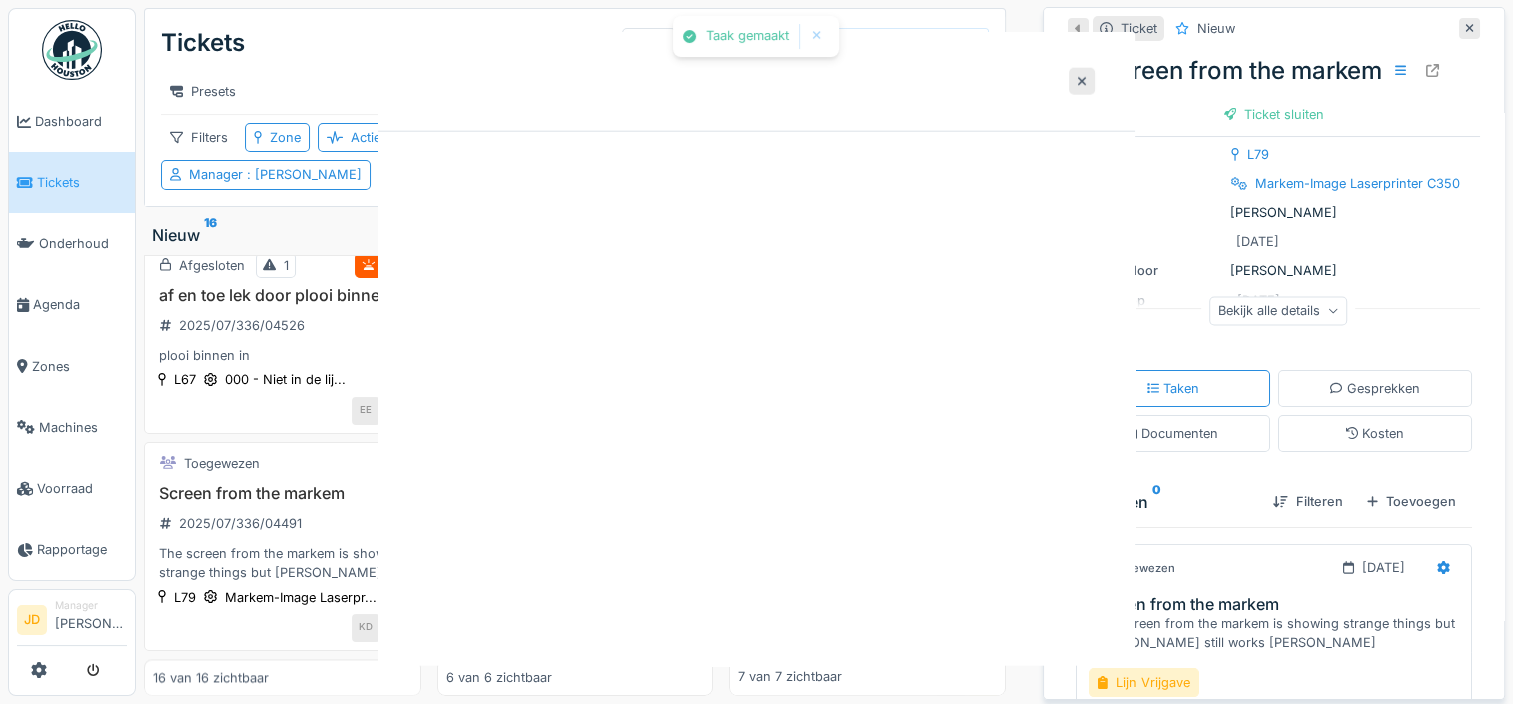 scroll, scrollTop: 0, scrollLeft: 0, axis: both 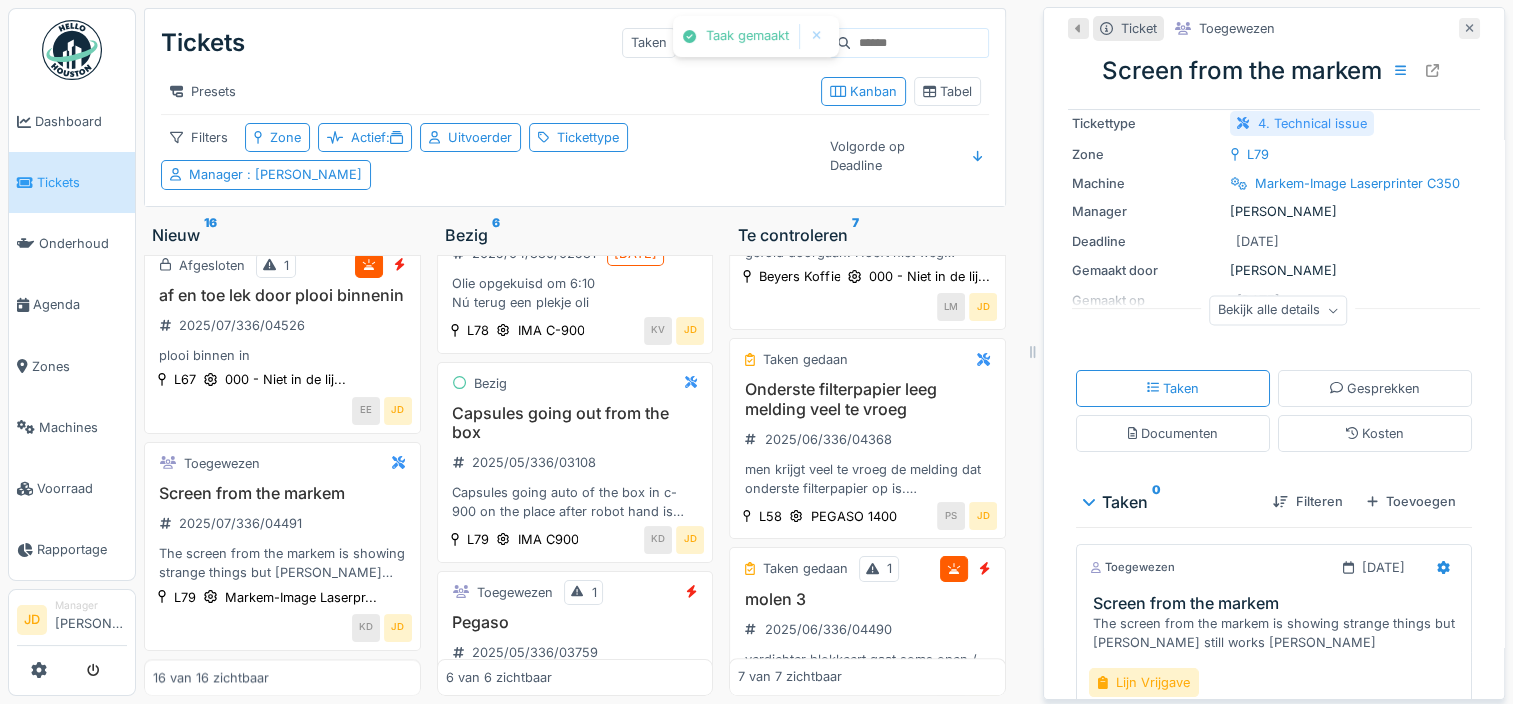 click at bounding box center (1469, 28) 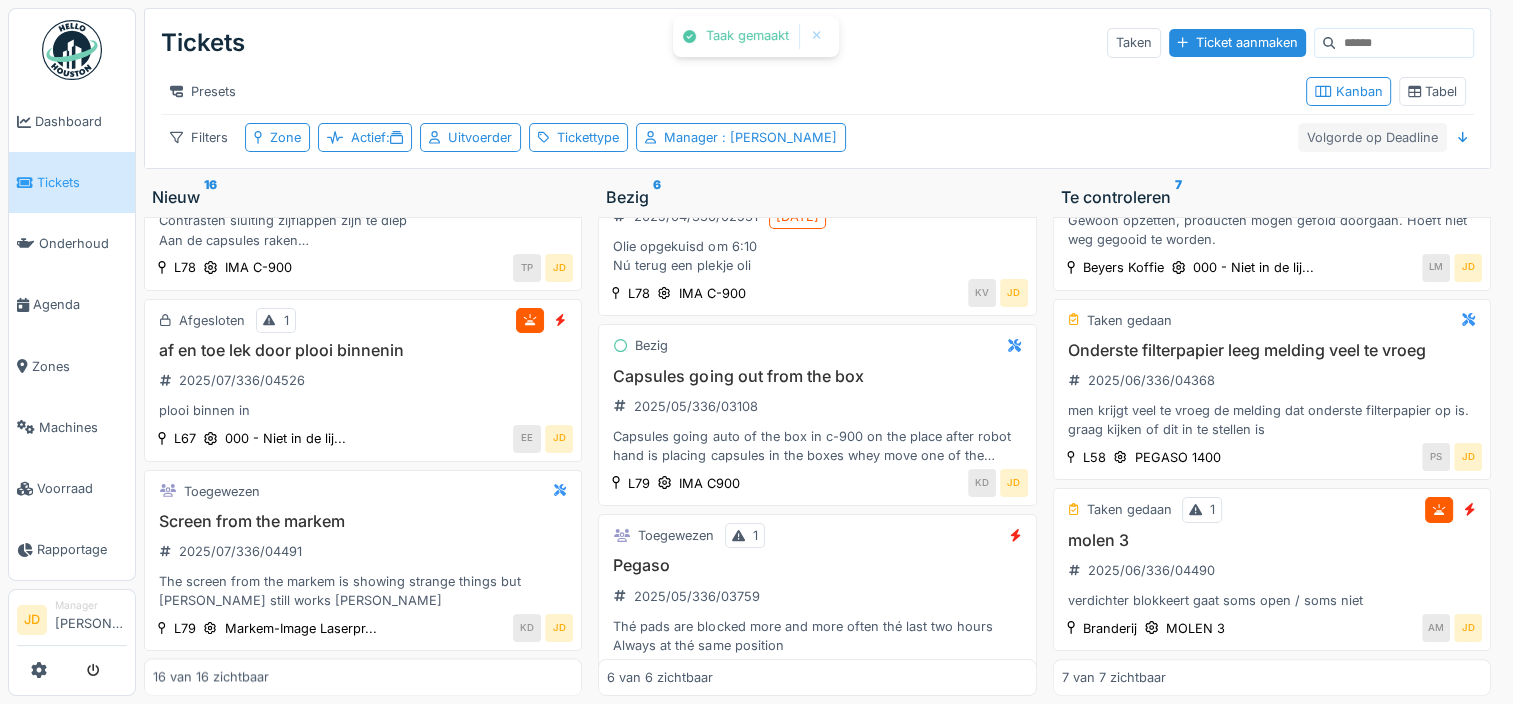 scroll, scrollTop: 2548, scrollLeft: 0, axis: vertical 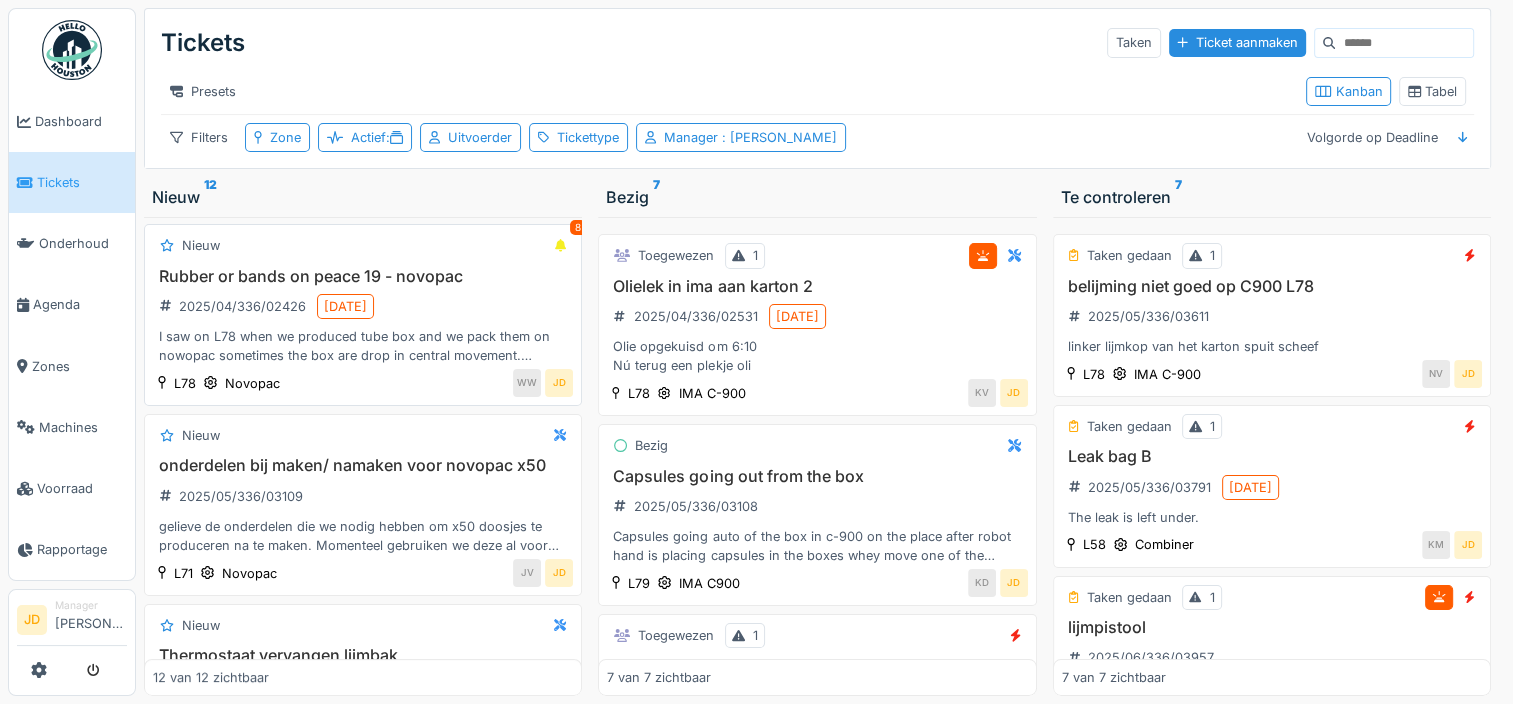 click on "I saw on L78 when we produced tube box and we pack them on nowopac sometimes the box are drop in central movement.
I have so idea to make peaces 19.1 and 19.3 on format 30 and 32 put some thing that the box will be more stable and don’t fall out. I send picture later." at bounding box center [363, 346] 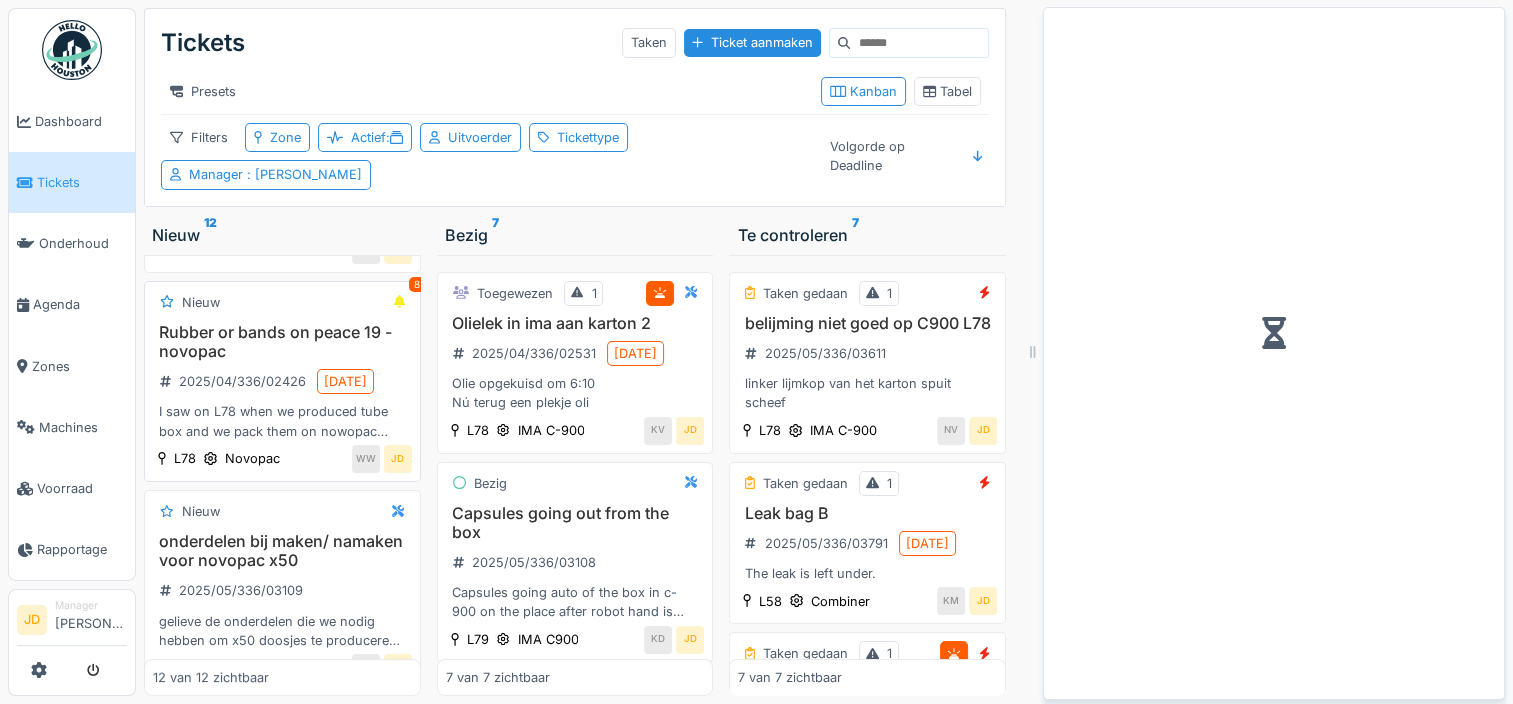 scroll, scrollTop: 265, scrollLeft: 0, axis: vertical 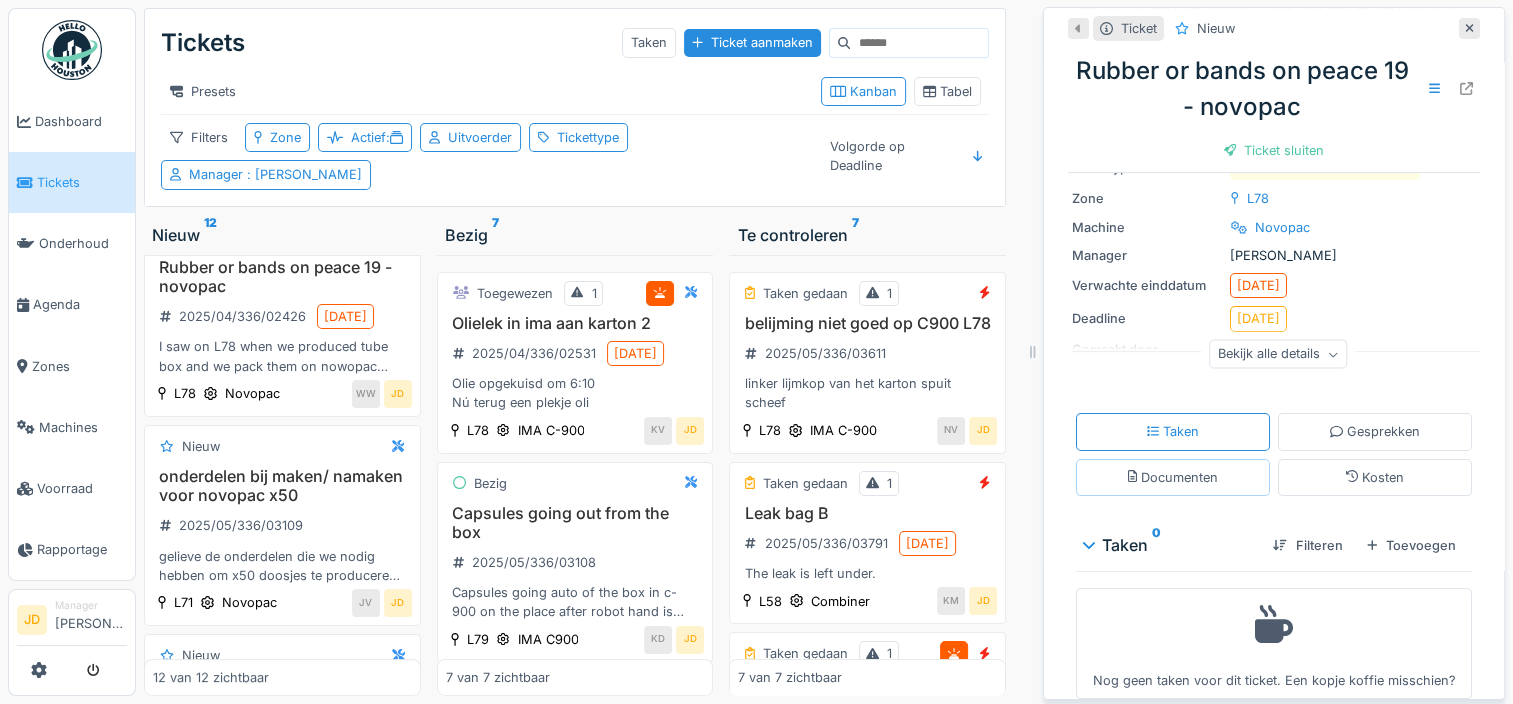 click on "Documenten" at bounding box center [1173, 477] 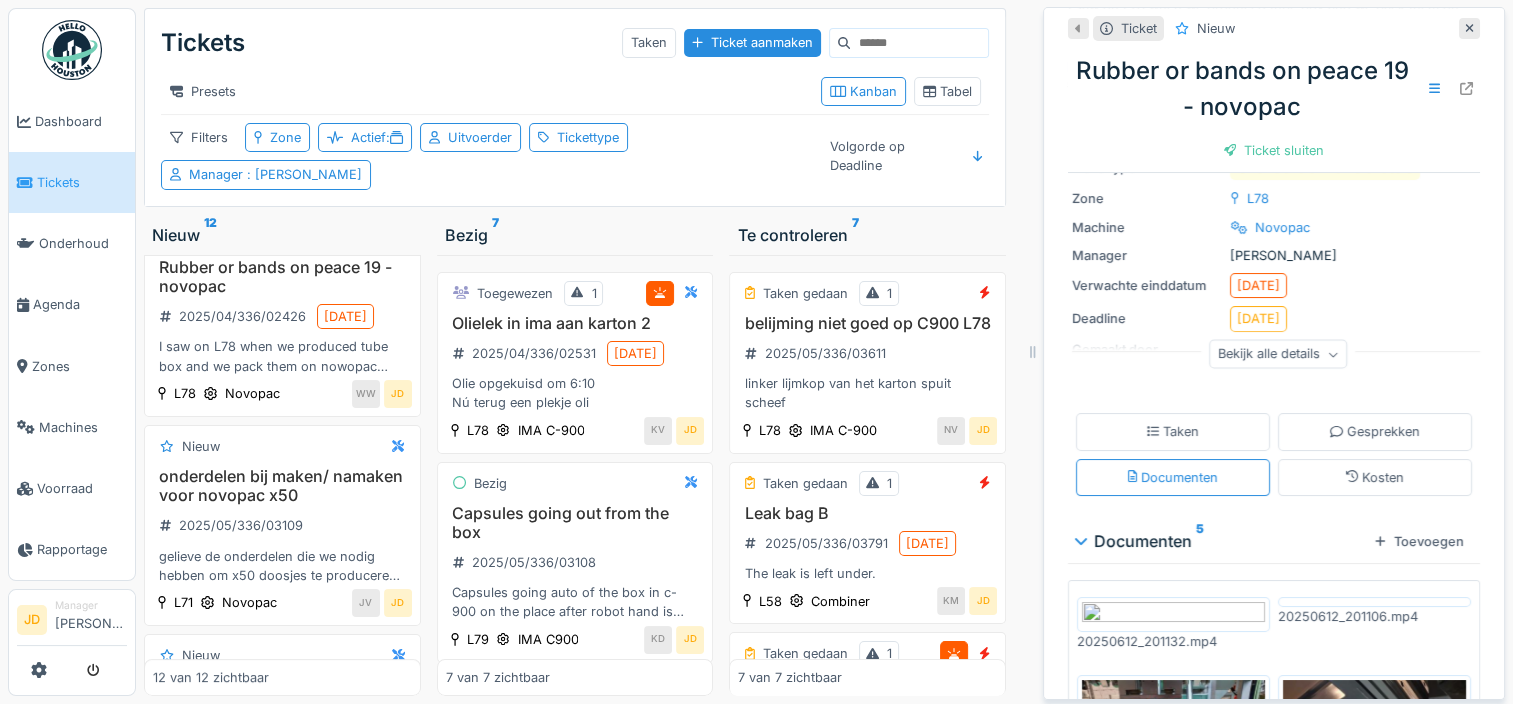 scroll, scrollTop: 15, scrollLeft: 0, axis: vertical 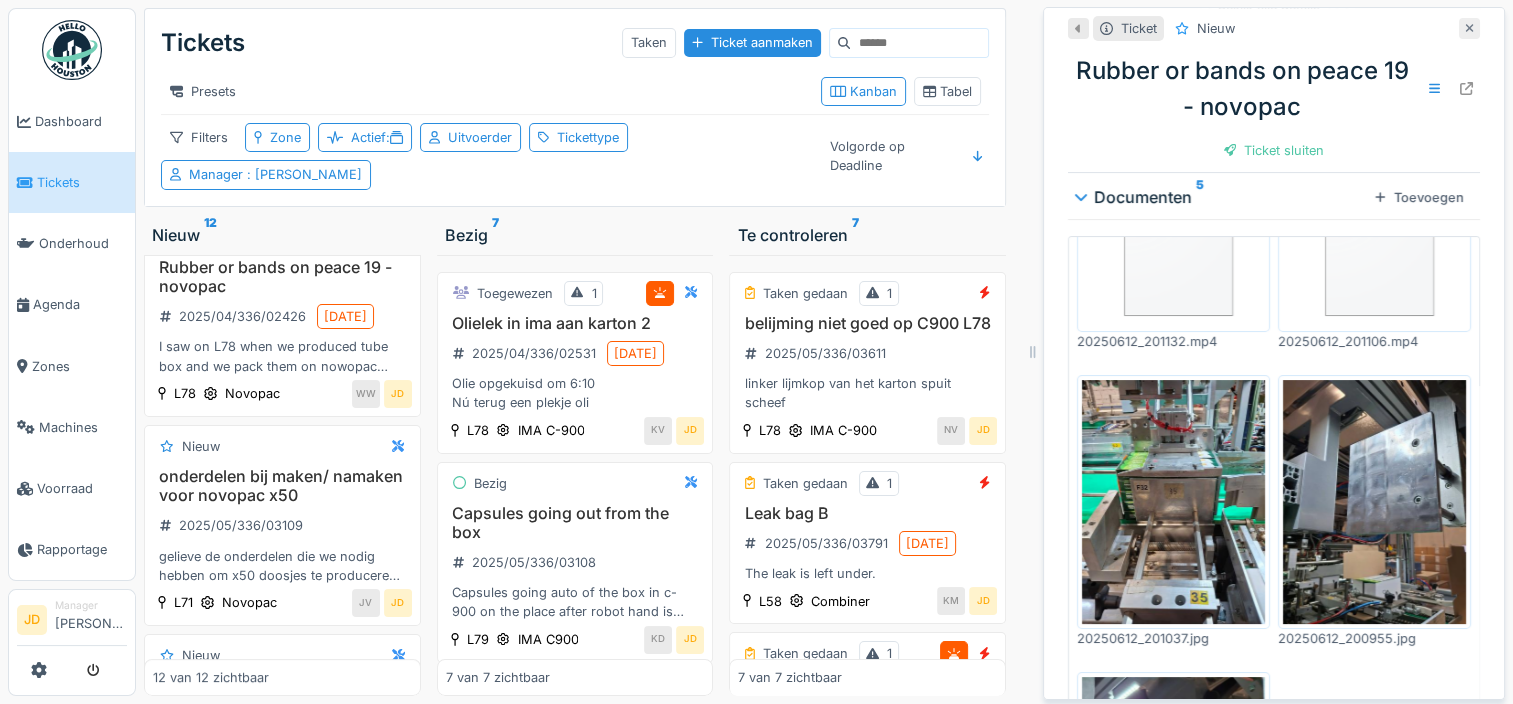 click at bounding box center (1469, 28) 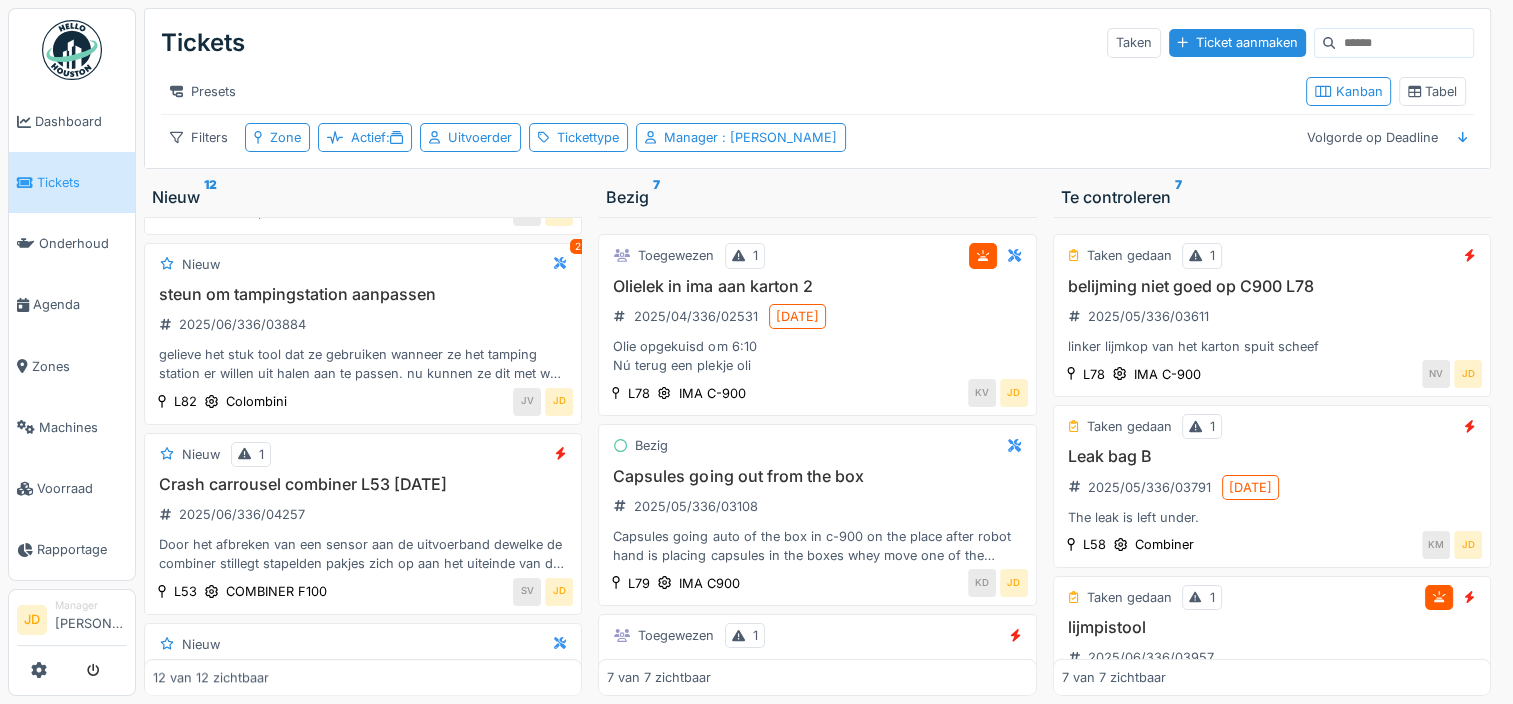 scroll, scrollTop: 1600, scrollLeft: 0, axis: vertical 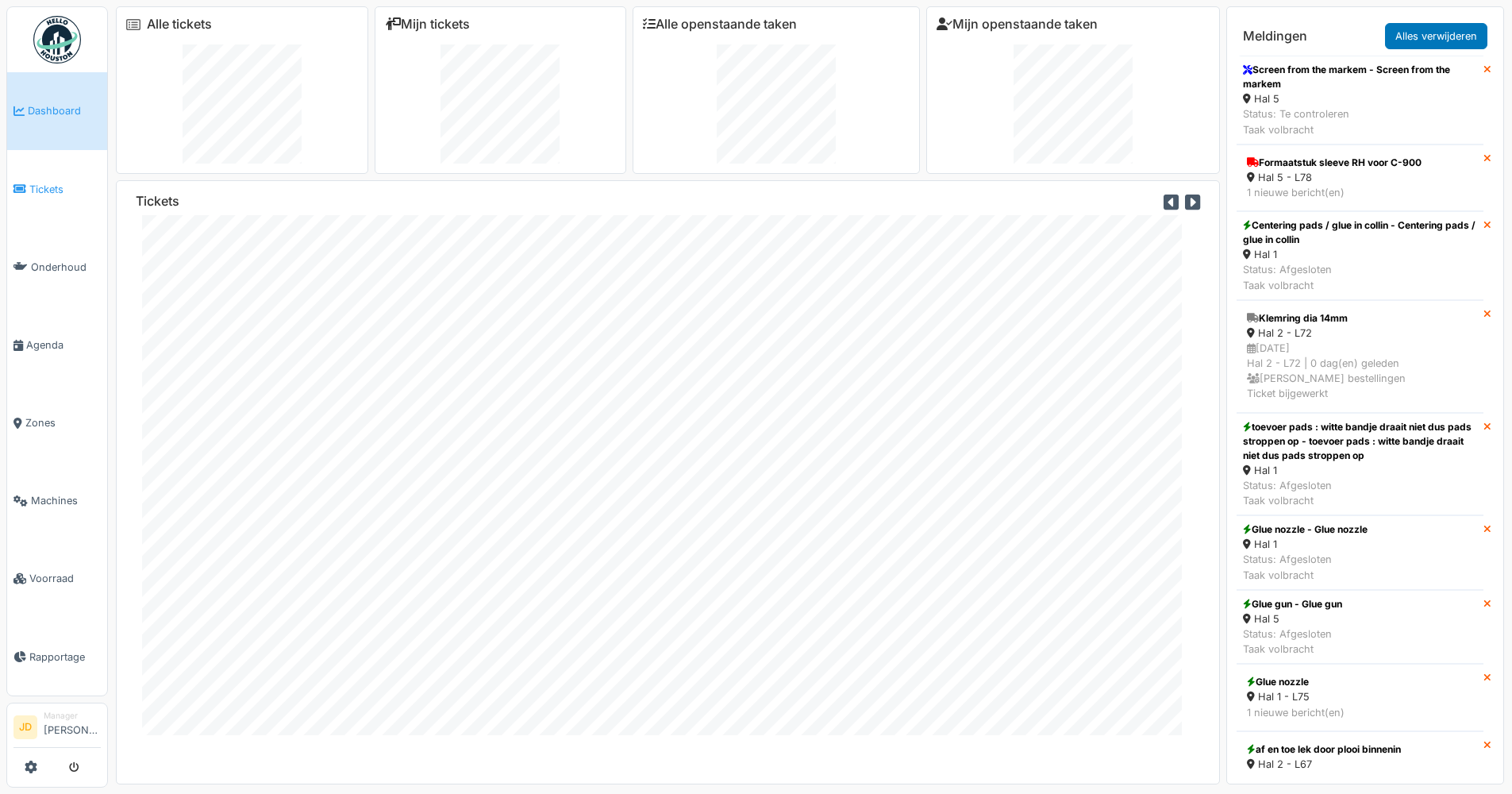 click on "Tickets" at bounding box center (65, 189) 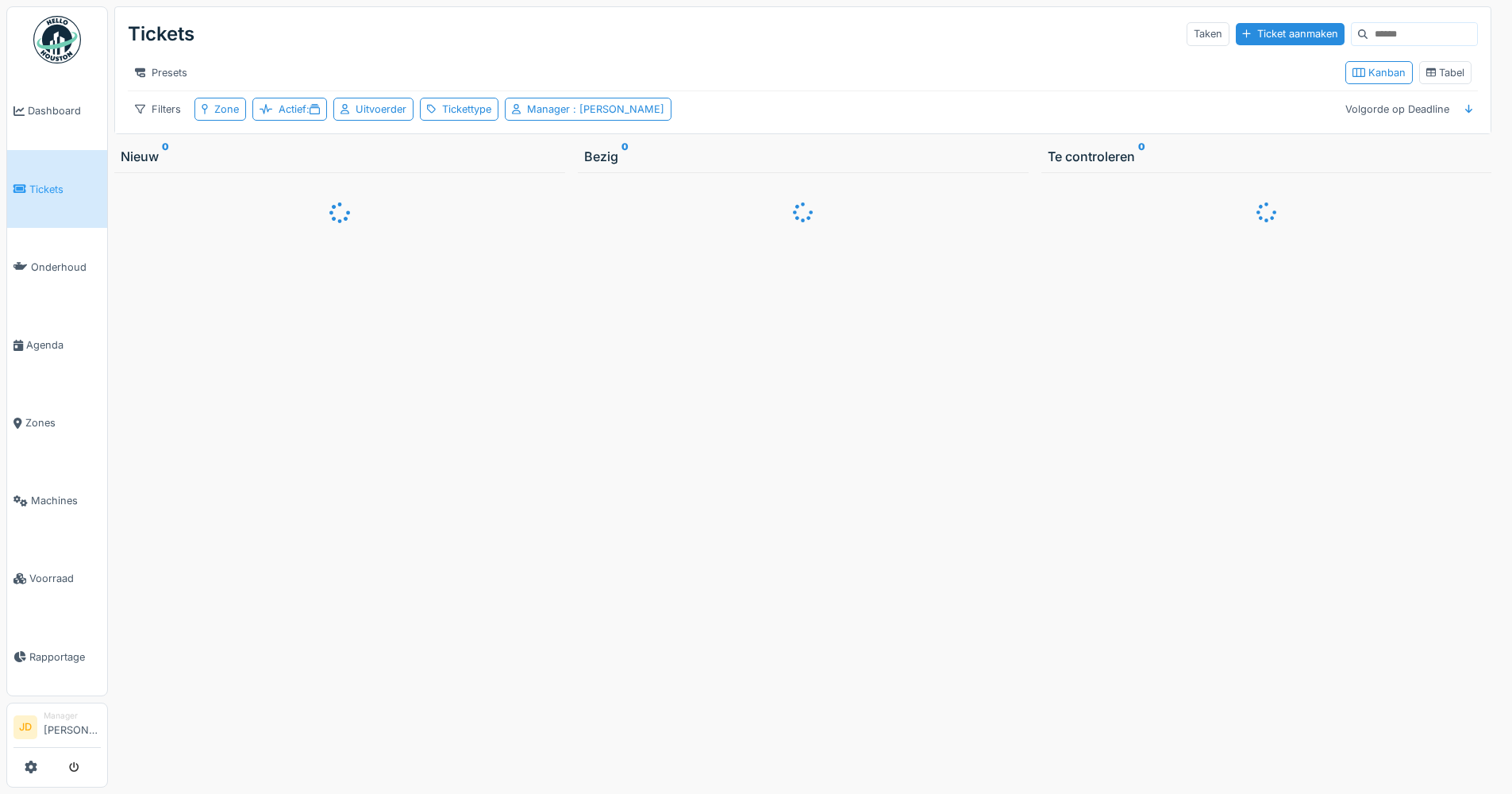 scroll, scrollTop: 0, scrollLeft: 0, axis: both 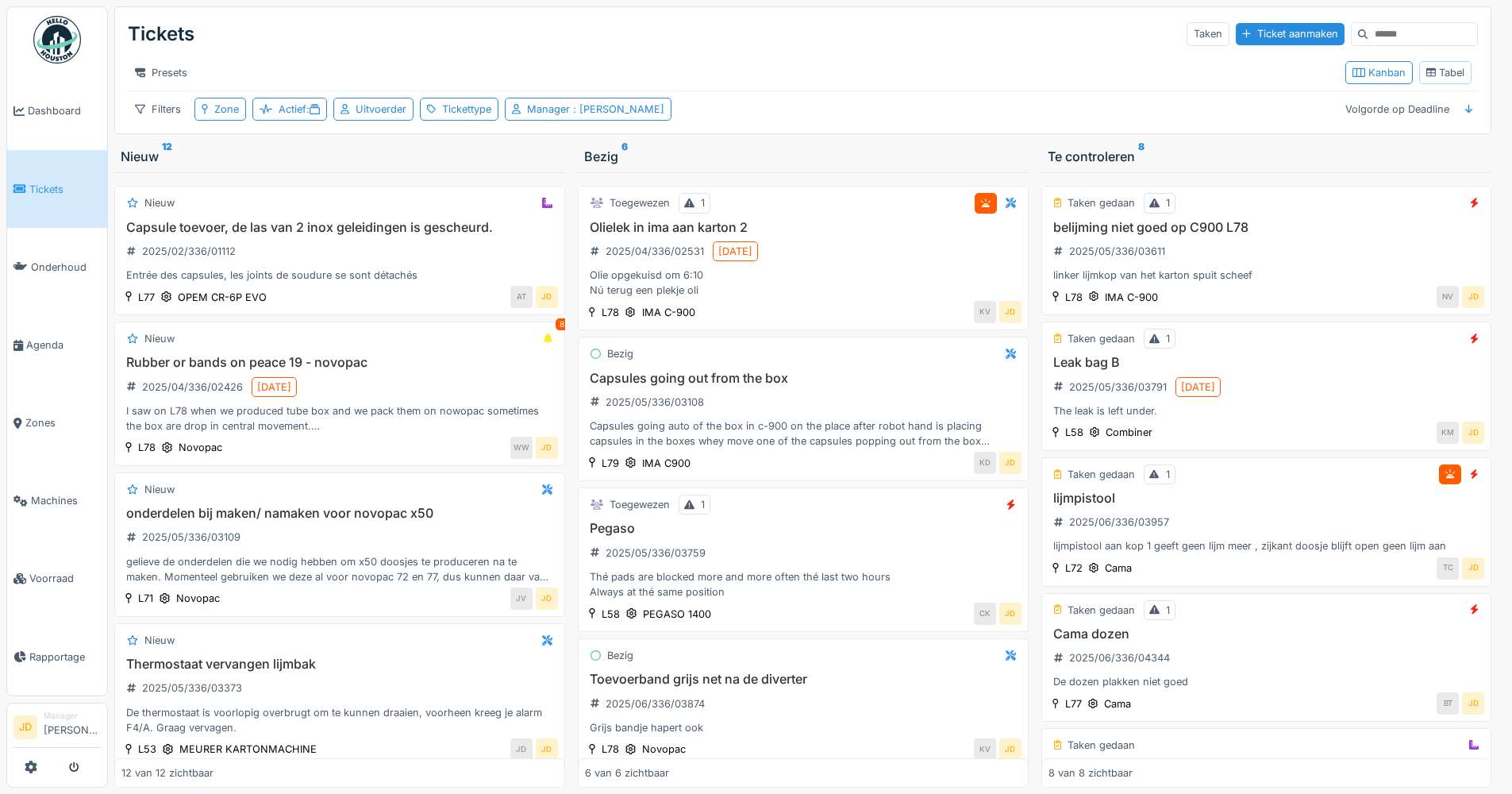 click on "Tabel" at bounding box center [1445, 72] 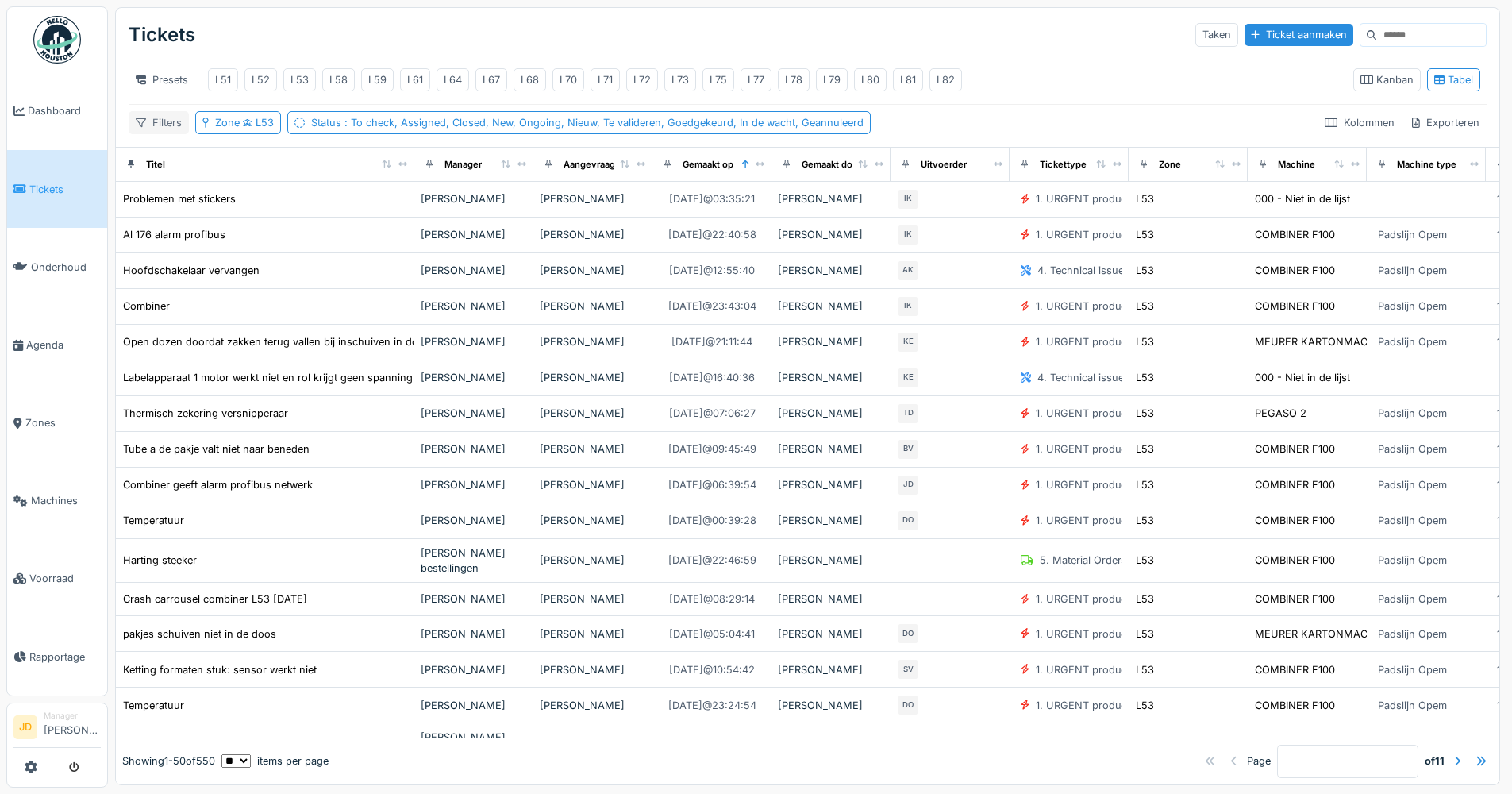 click on "Filters" at bounding box center (159, 122) 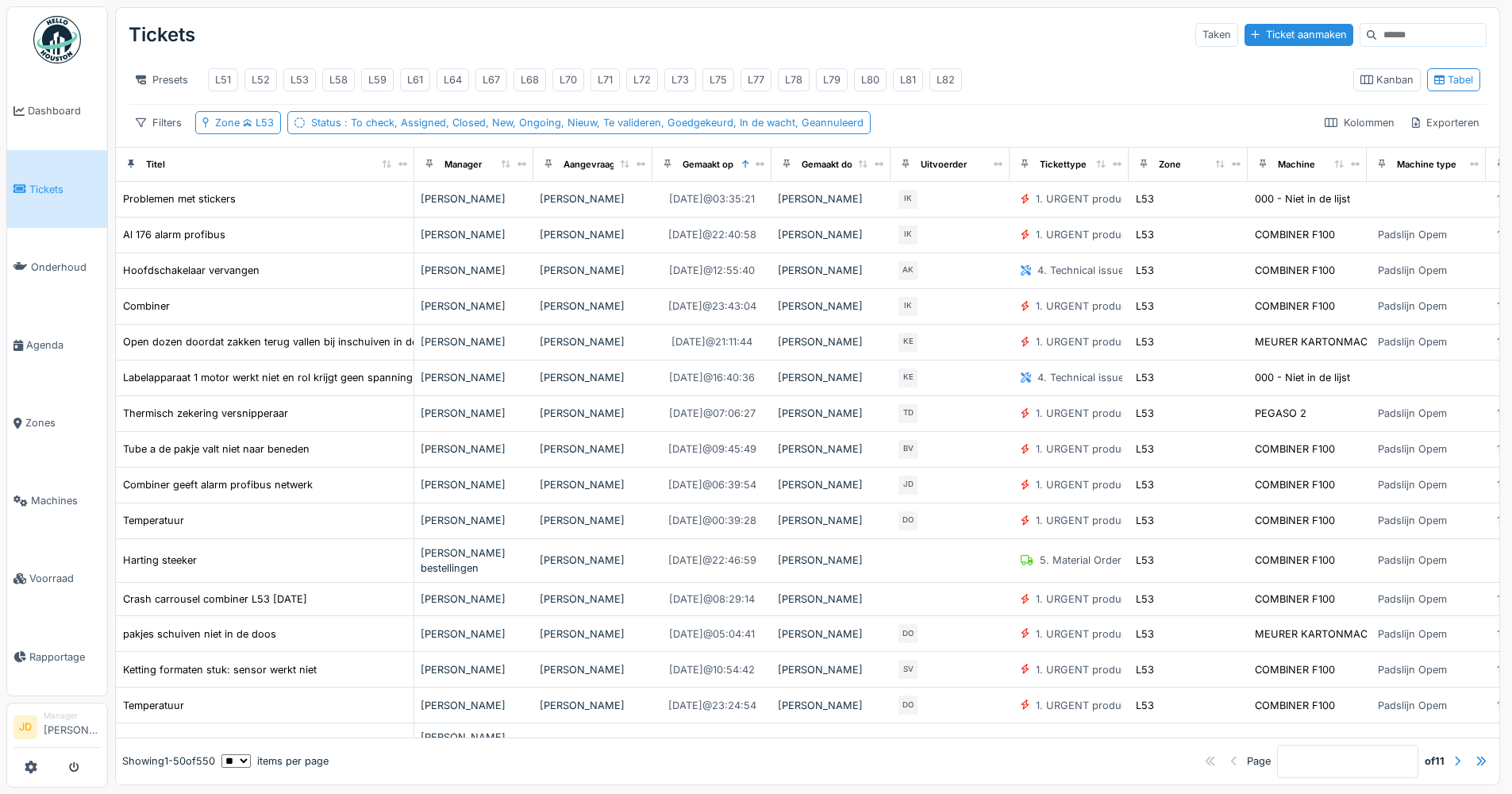 click on "Tickets Taken Ticket aanmaken" 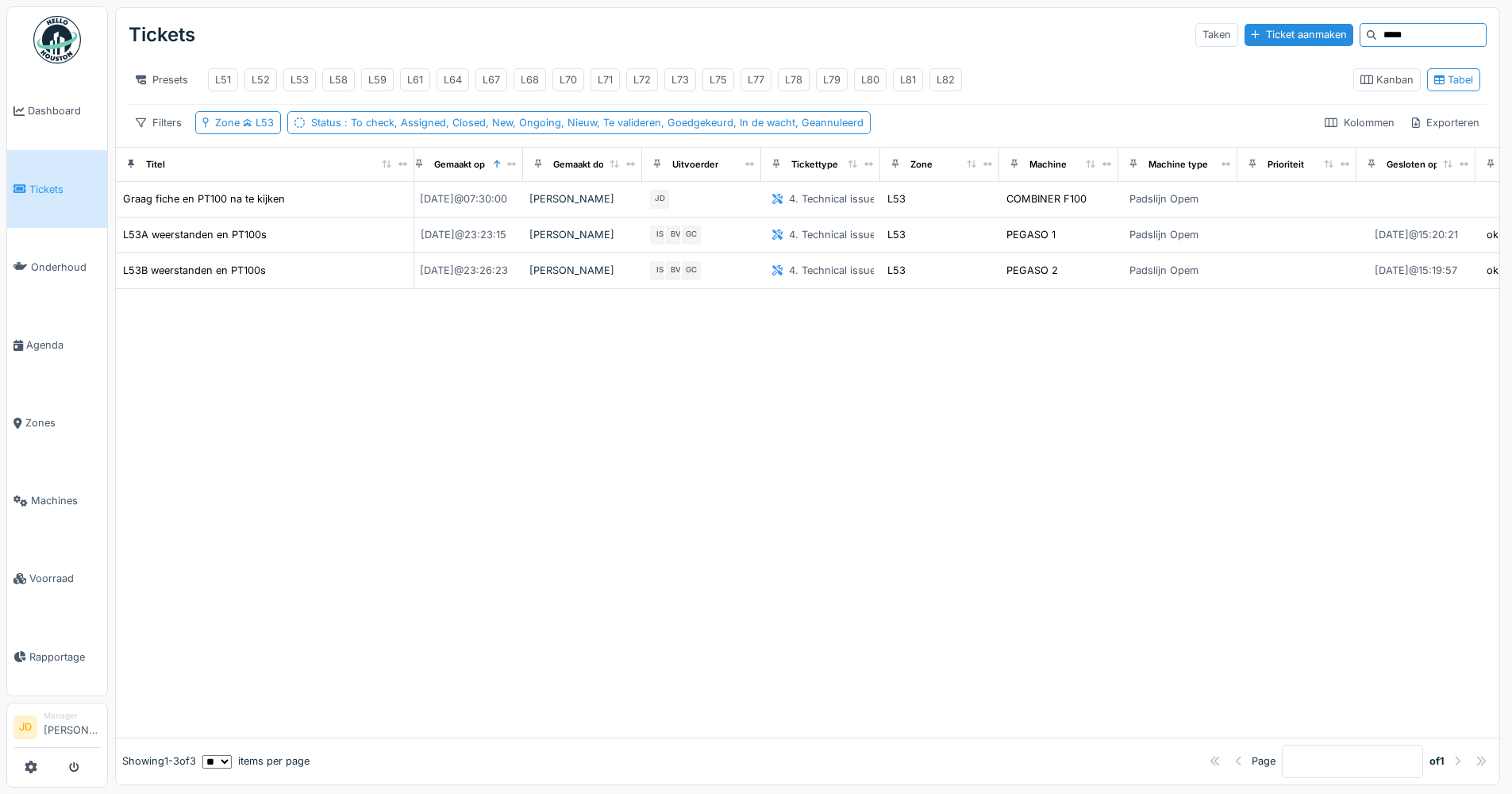 scroll, scrollTop: 0, scrollLeft: 0, axis: both 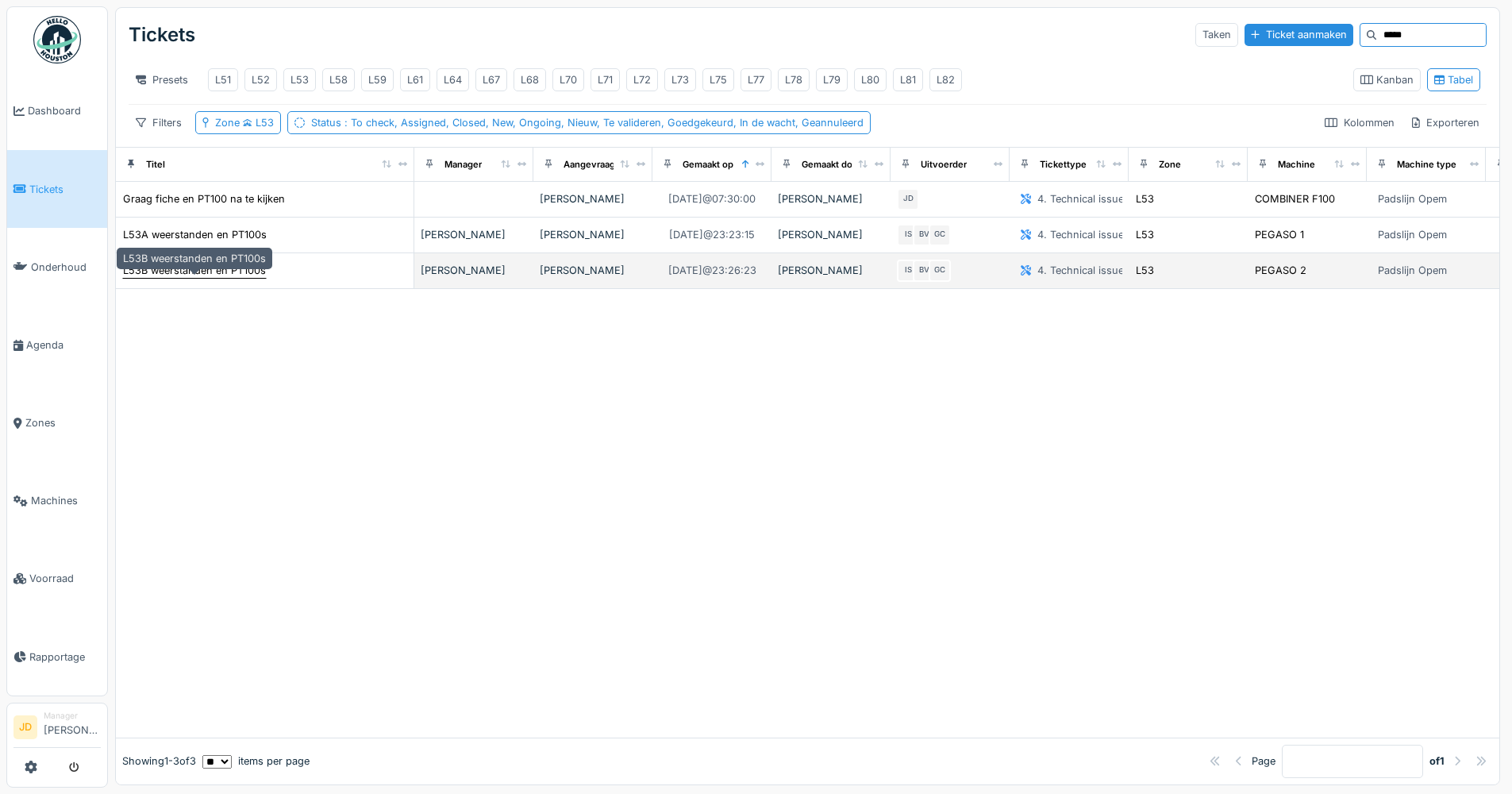 type on "*****" 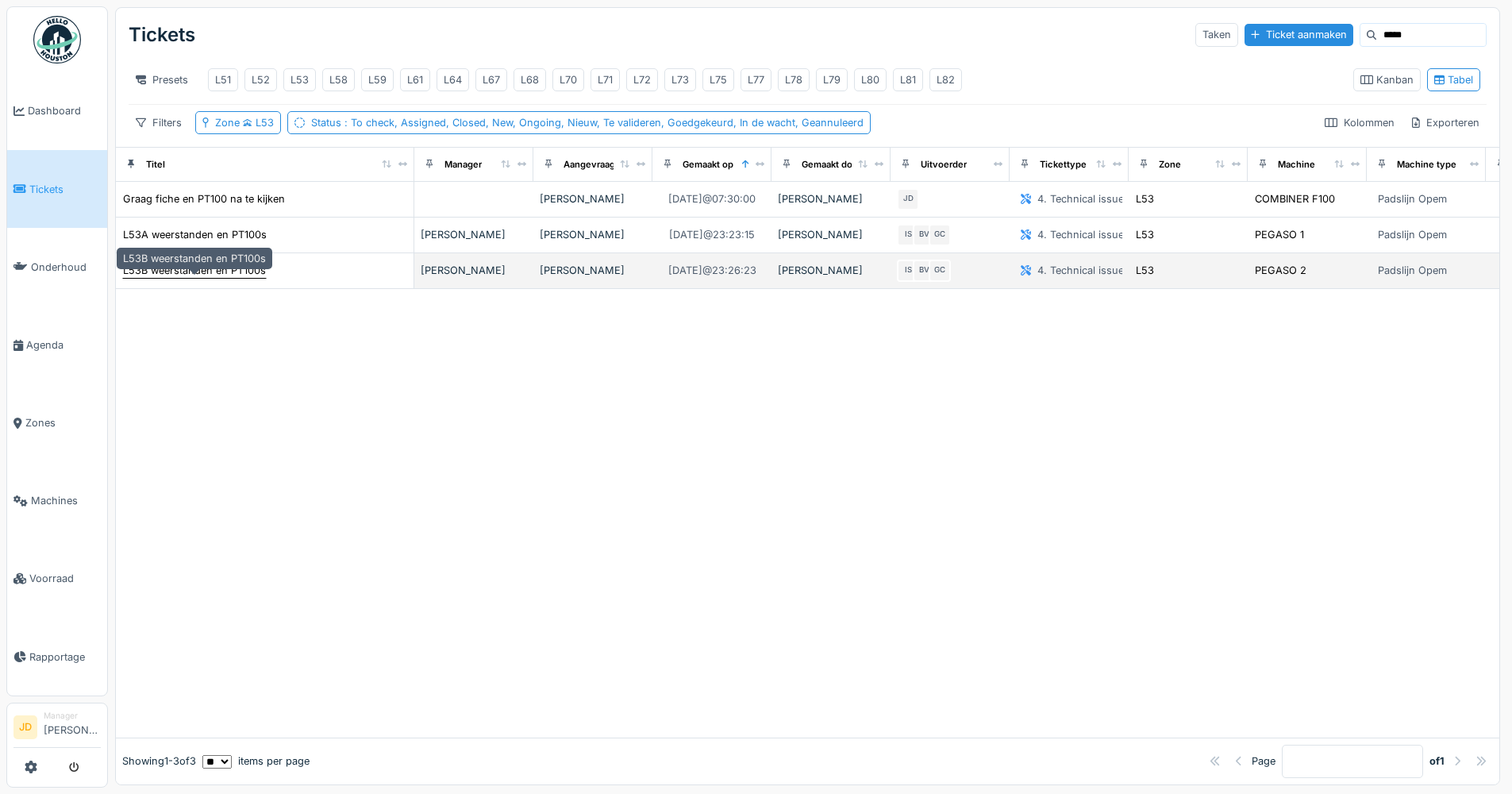 click on "L53B weerstanden en PT100s" 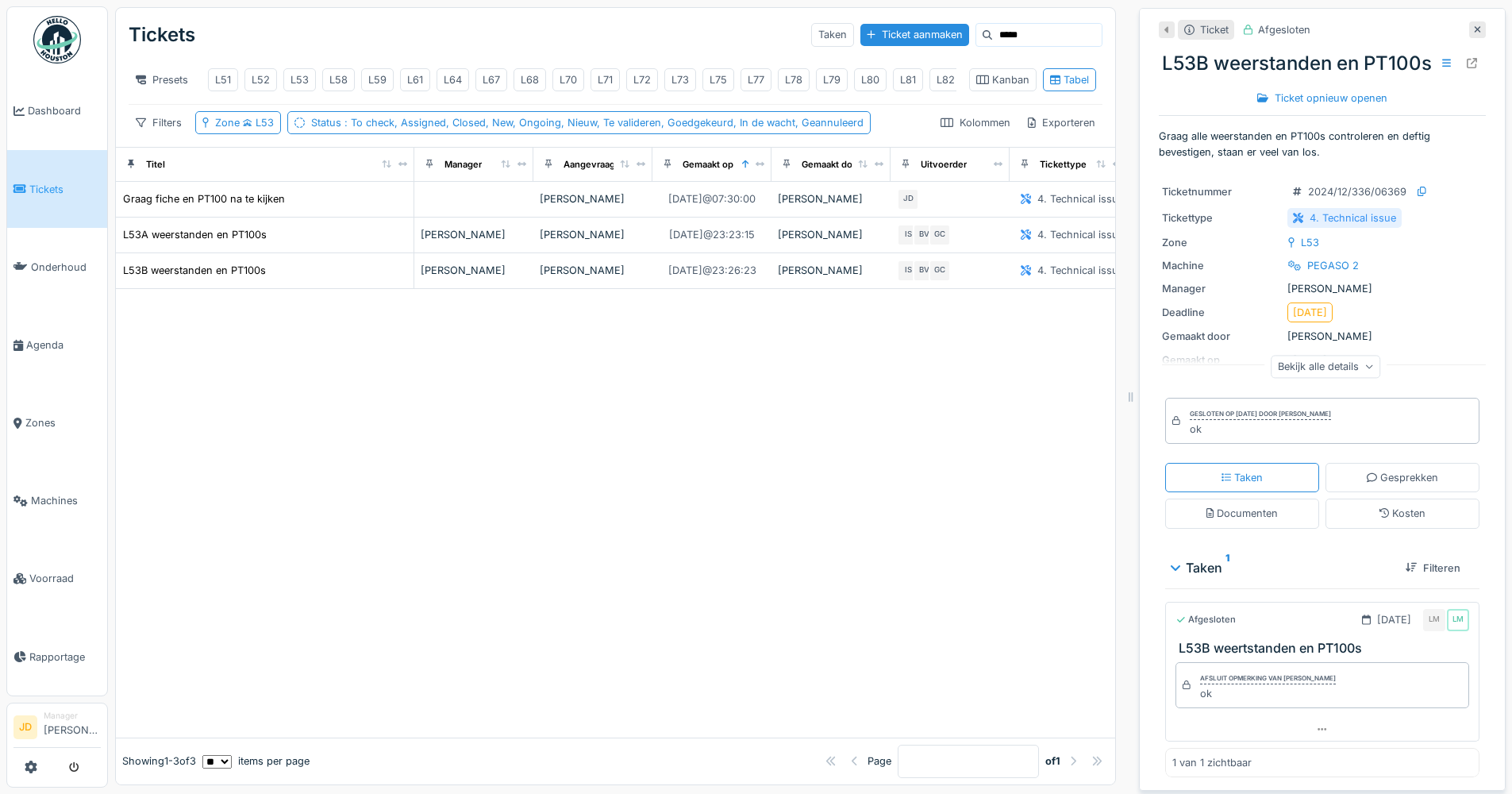 scroll, scrollTop: 0, scrollLeft: 0, axis: both 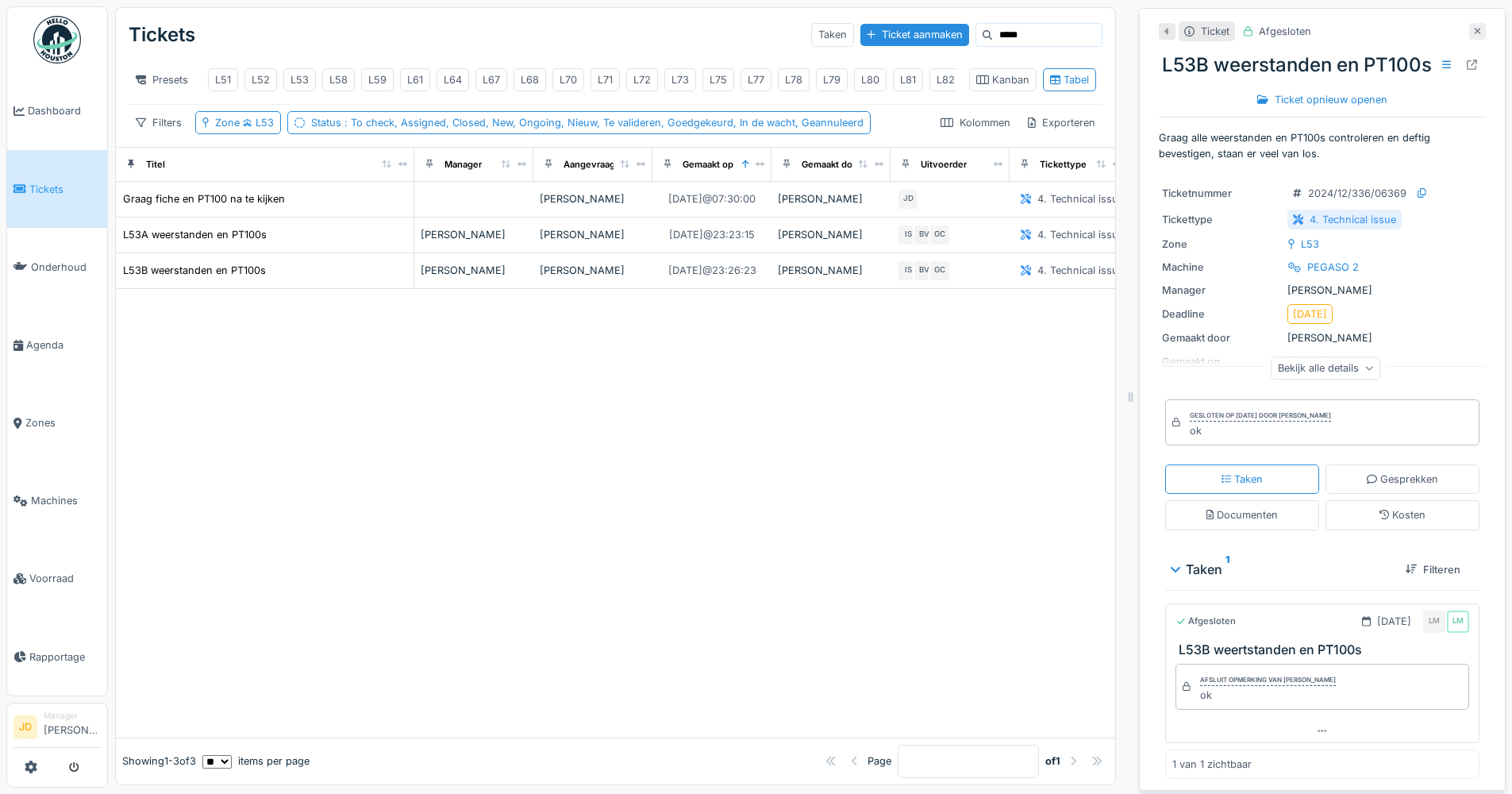 click 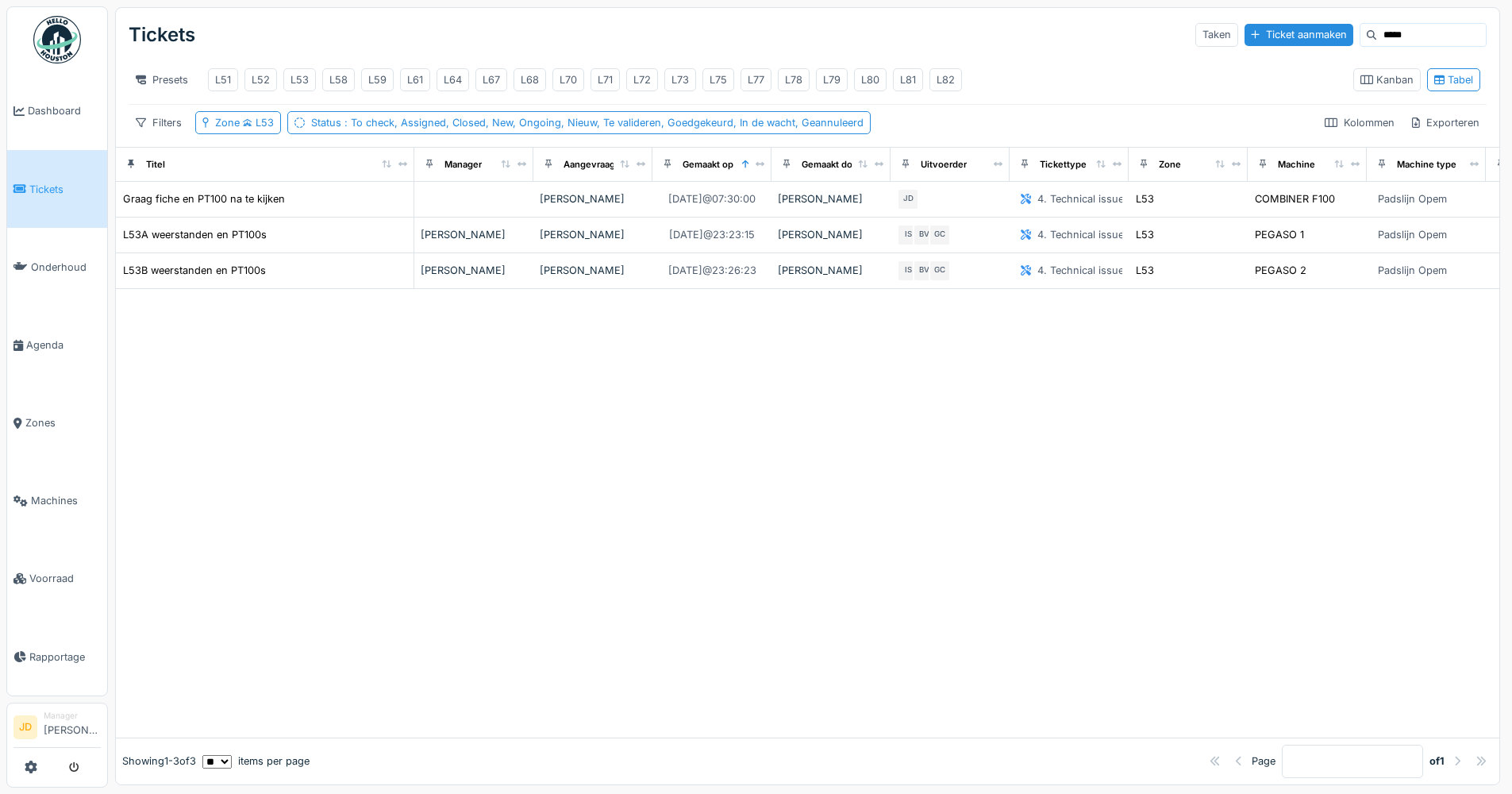 click on "Tickets" 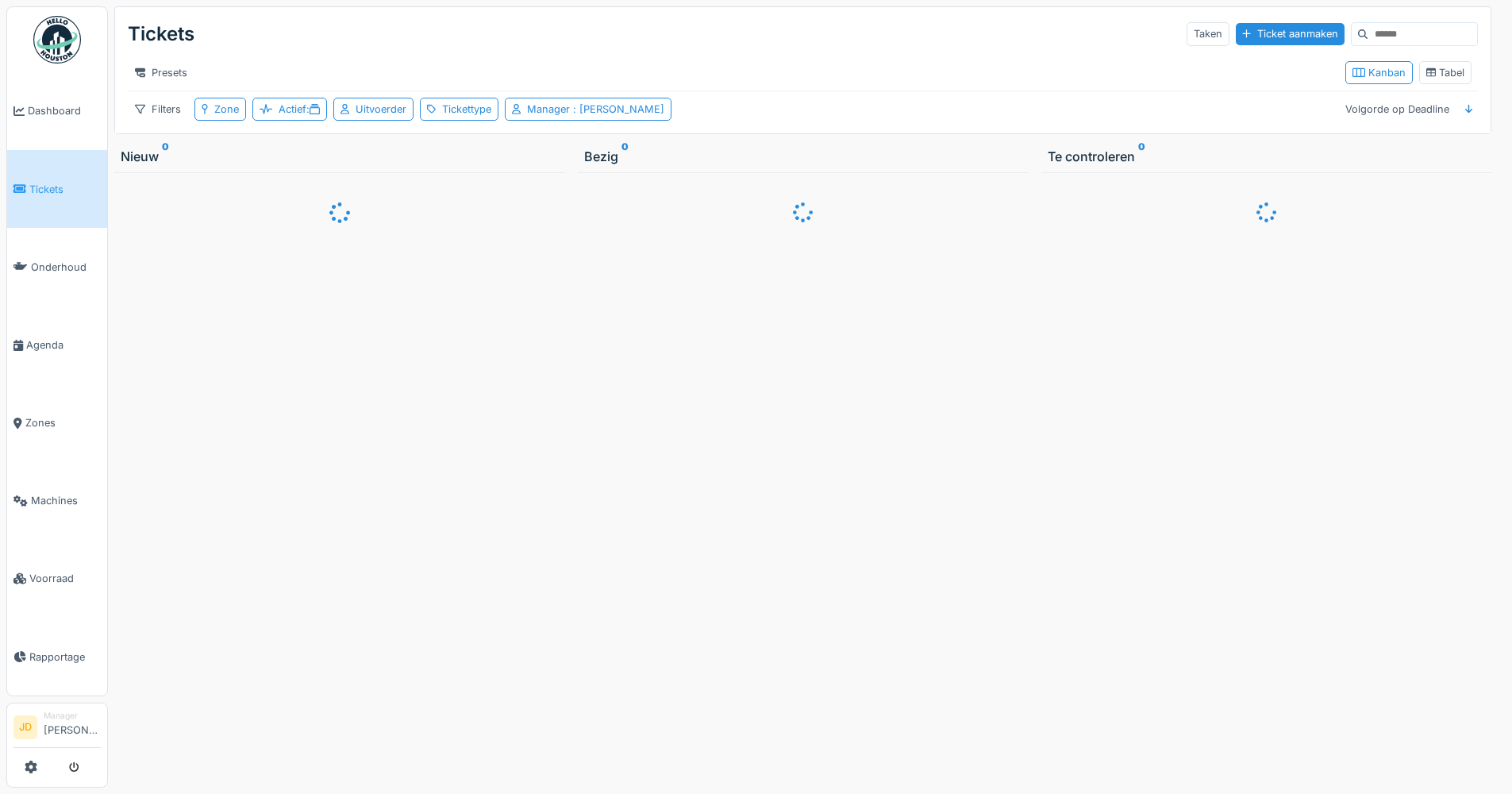 scroll, scrollTop: 0, scrollLeft: 0, axis: both 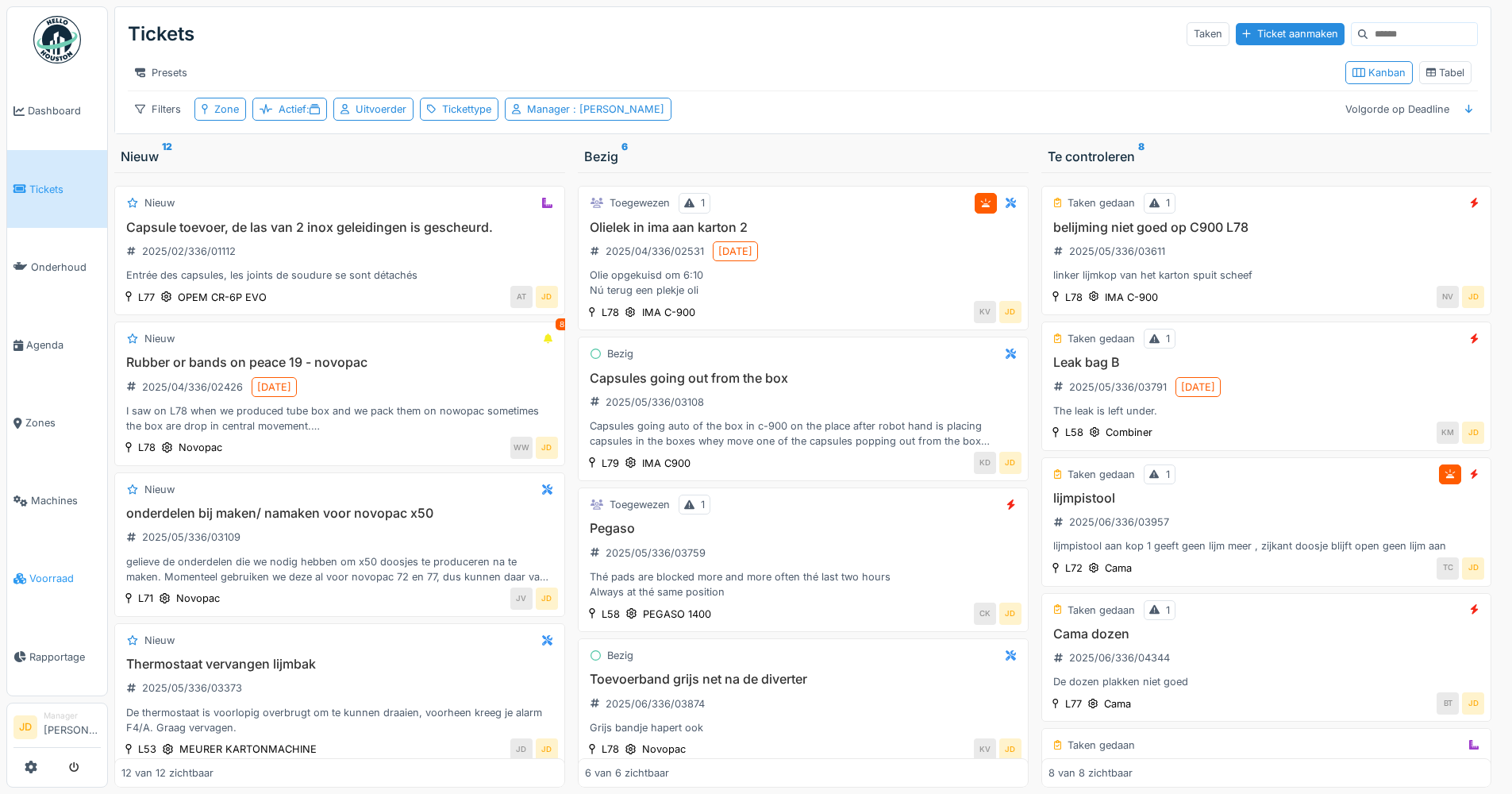 click on "Voorraad" at bounding box center [57, 578] 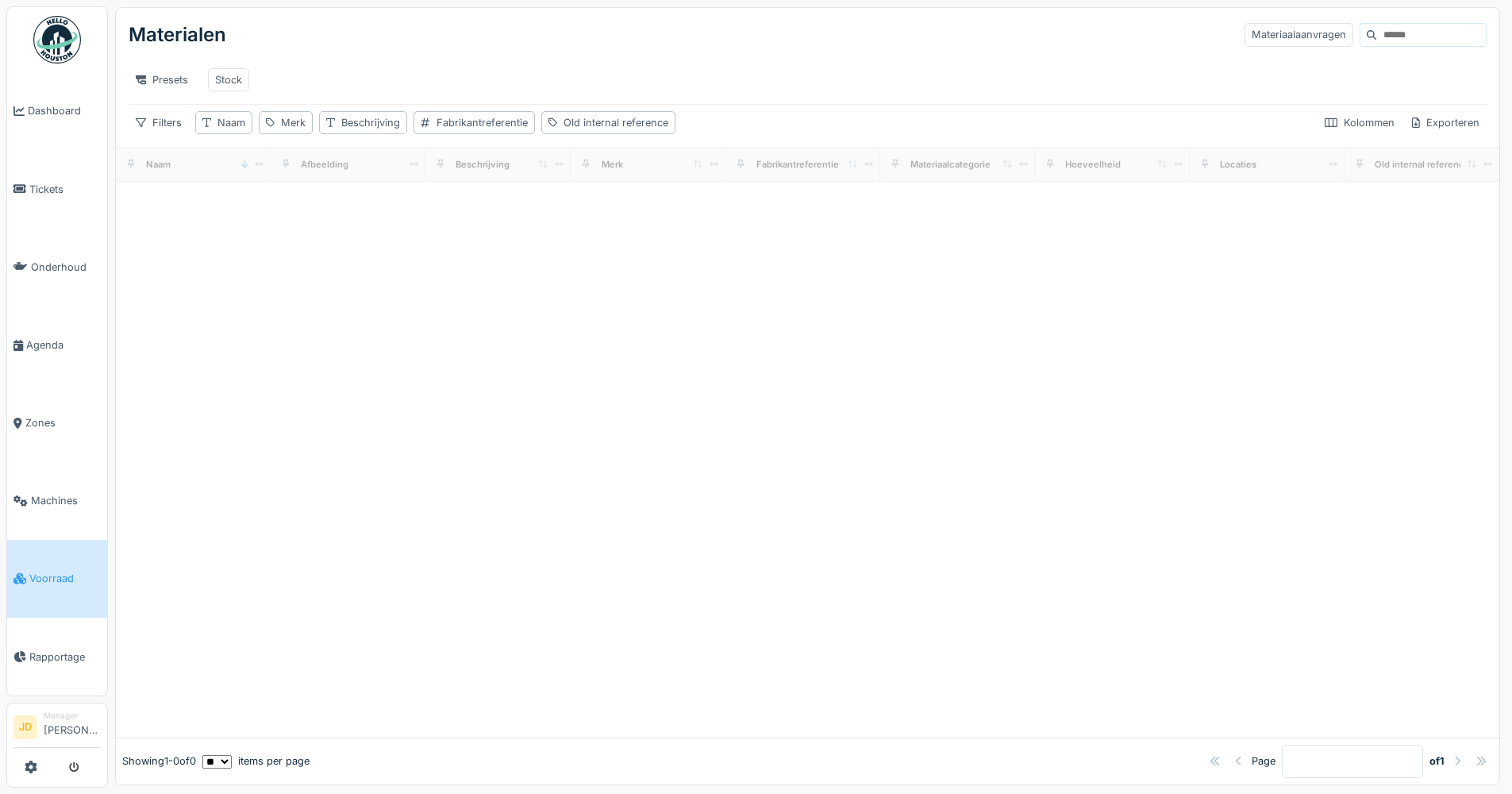 scroll, scrollTop: 0, scrollLeft: 0, axis: both 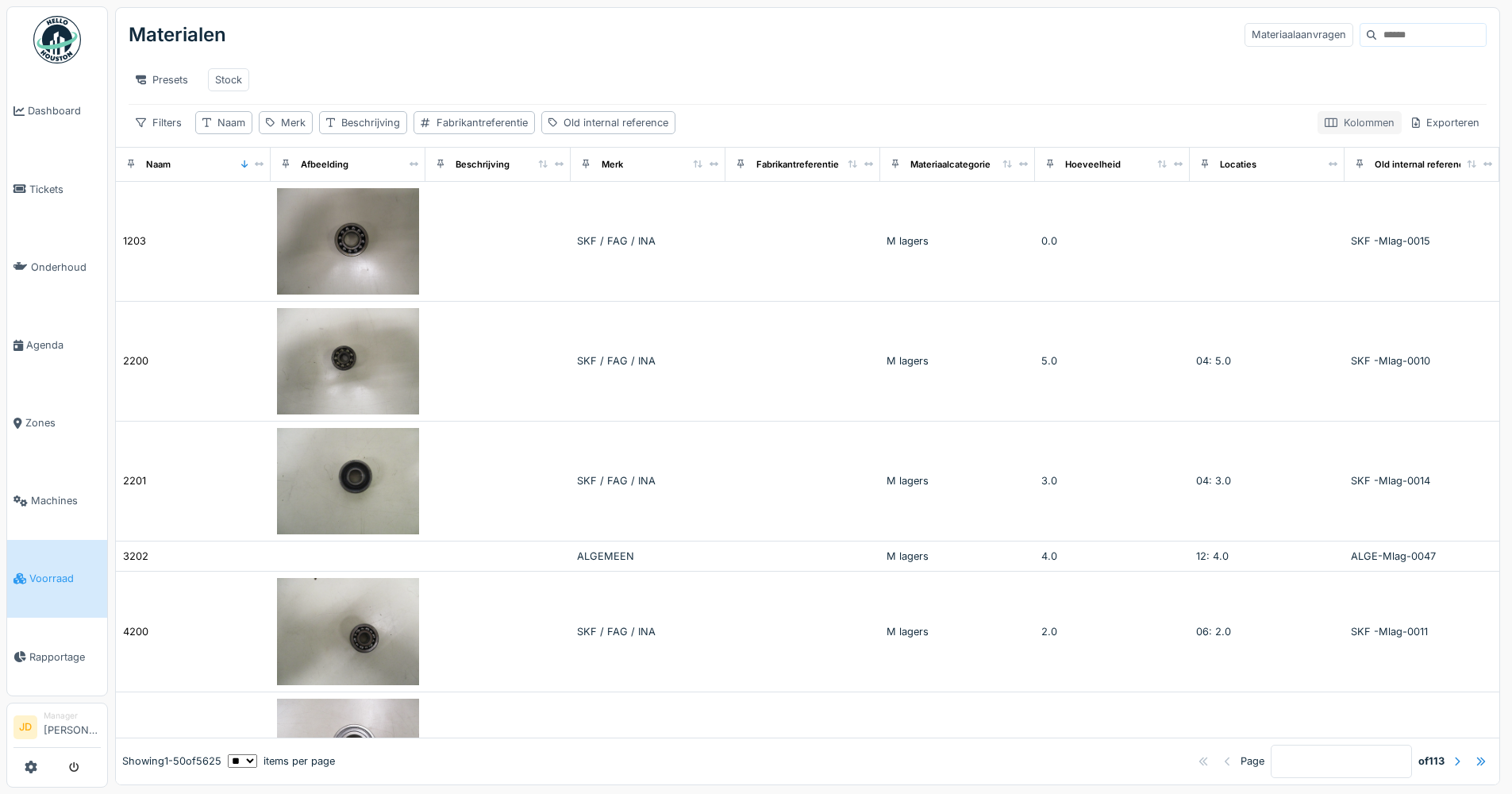 click on "Kolommen" at bounding box center [1360, 122] 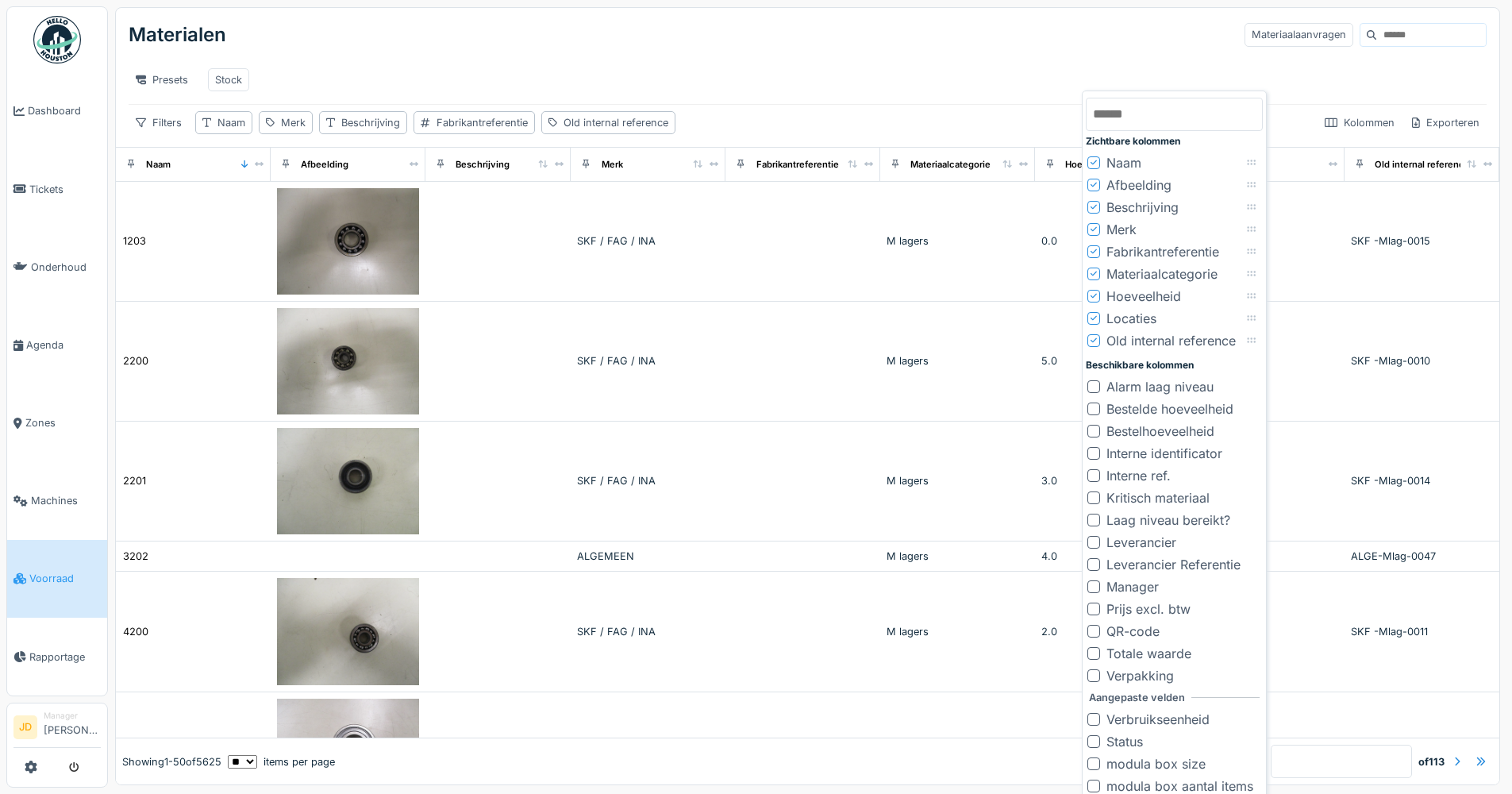 scroll, scrollTop: 10, scrollLeft: 0, axis: vertical 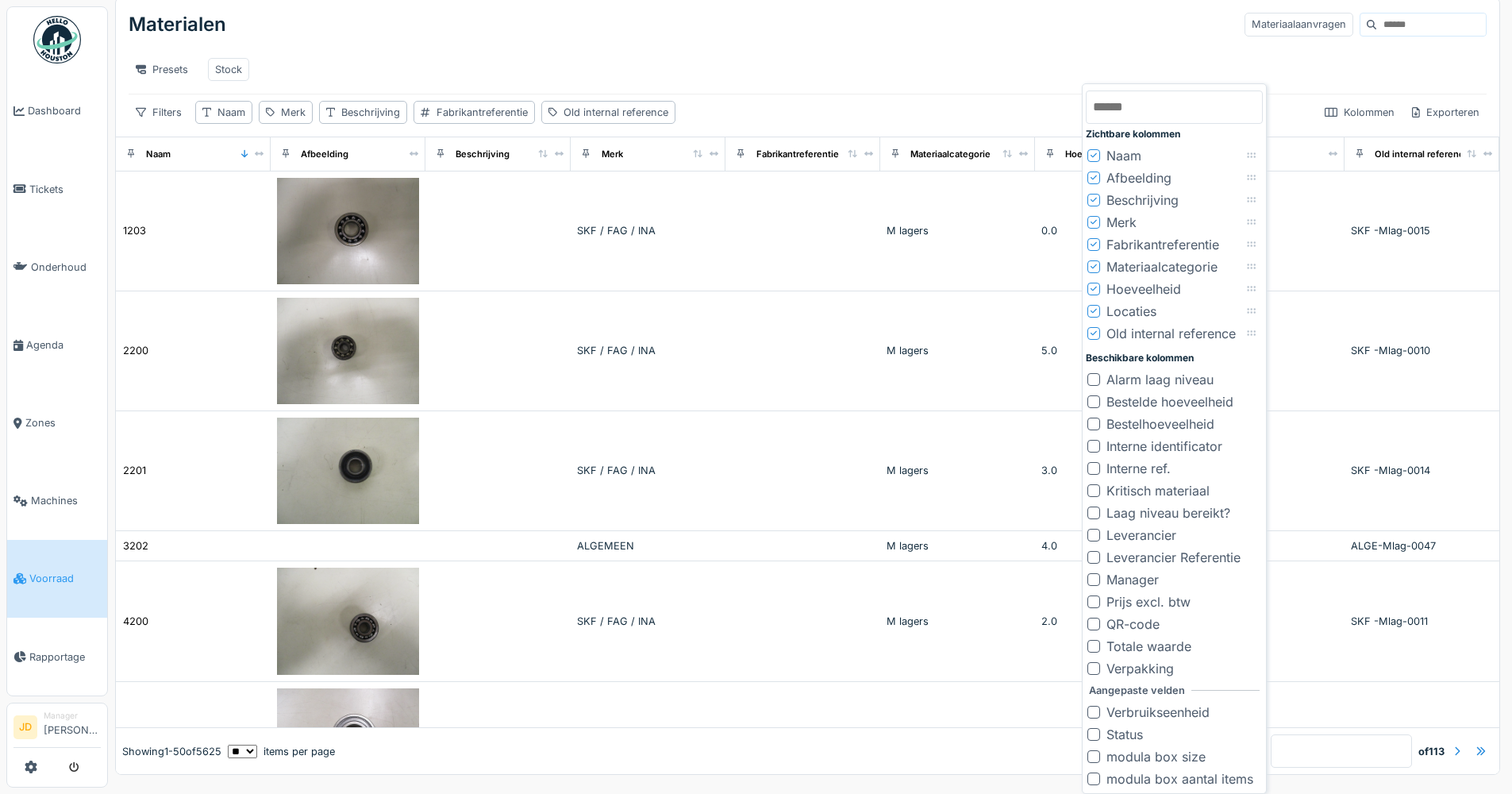 click on "Presets   Stock" at bounding box center (807, 69) 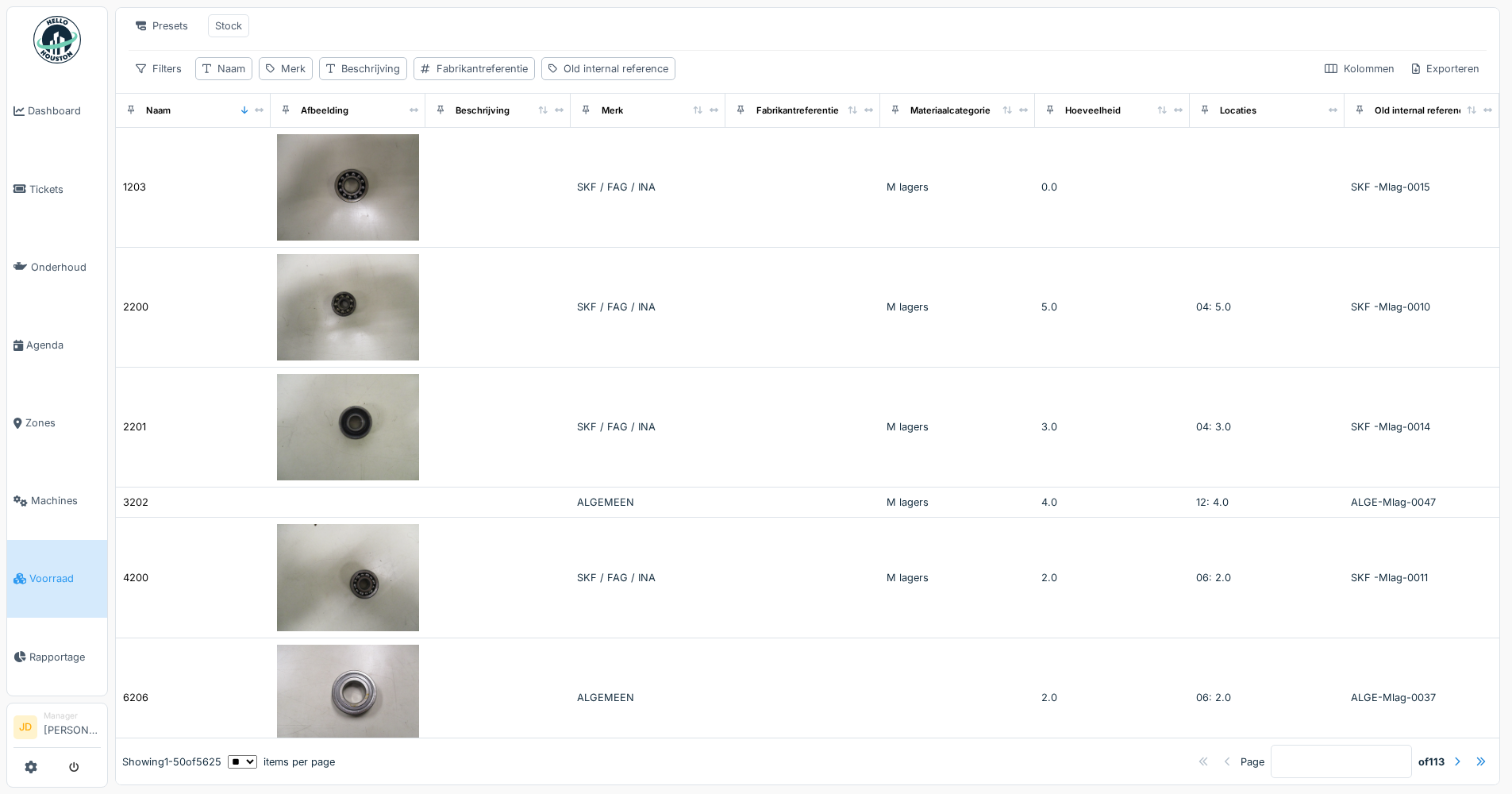 scroll, scrollTop: 0, scrollLeft: 0, axis: both 